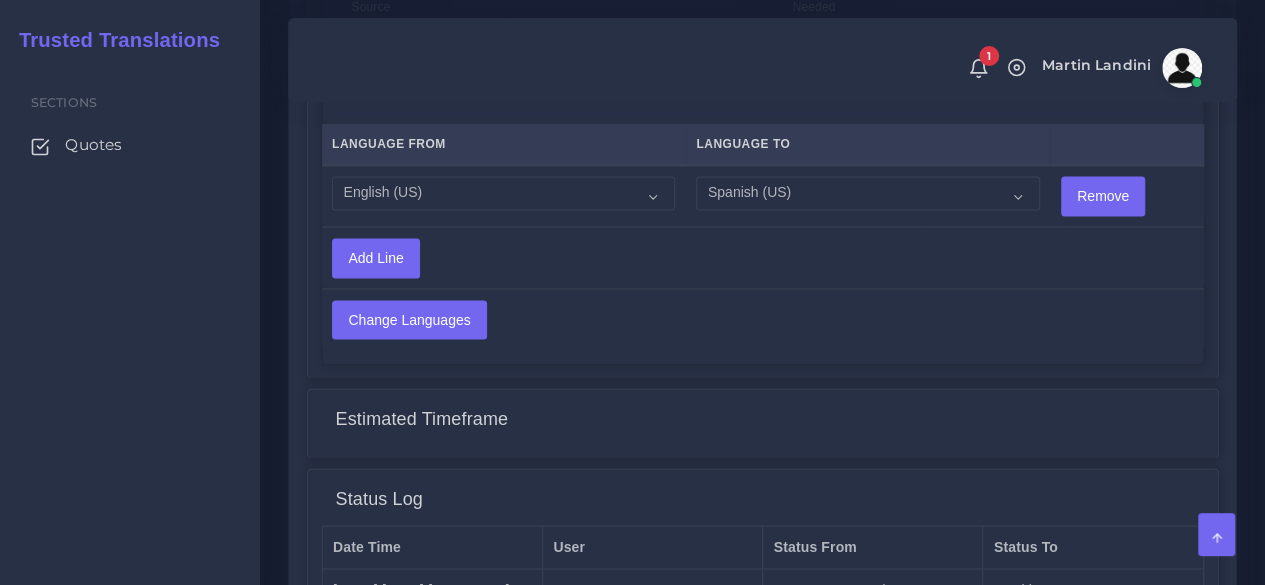 scroll, scrollTop: 1682, scrollLeft: 0, axis: vertical 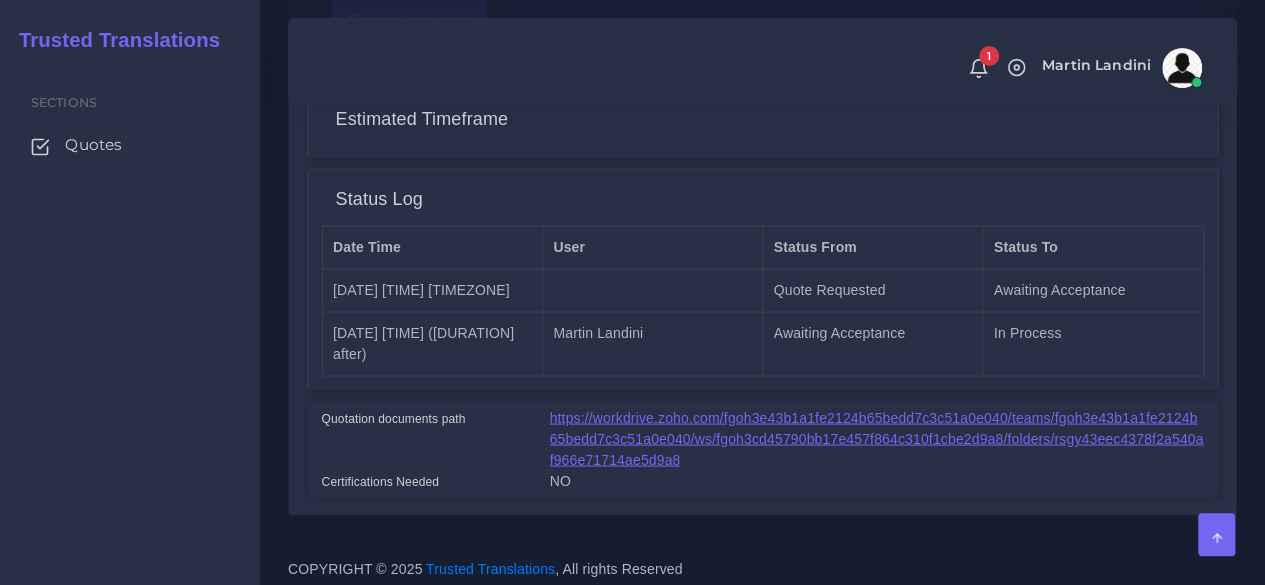 click on "https://workdrive.zoho.com/fgoh3e43b1a1fe2124b65bedd7c3c51a0e040/teams/fgoh3e43b1a1fe2124b65bedd7c3c51a0e040/ws/fgoh3cd45790bb17e457f864c310f1cbe2d9a/folders/rsgy43eec4378f2a540af966e71714ae5d9a8" at bounding box center [877, 438] 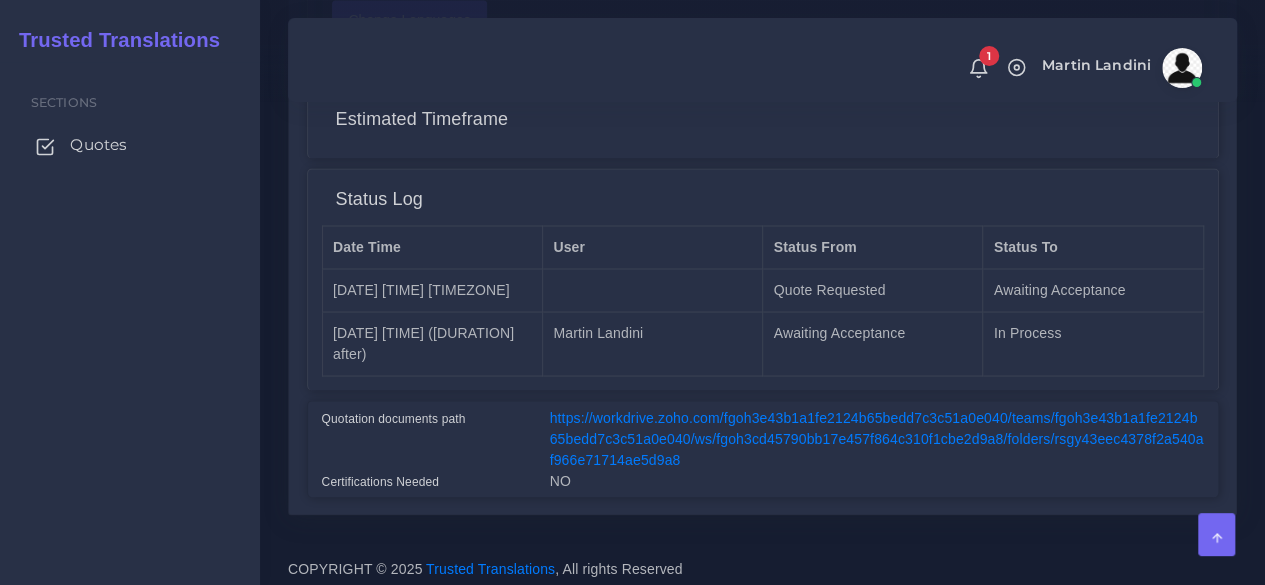 click on "Quotes" at bounding box center (98, 145) 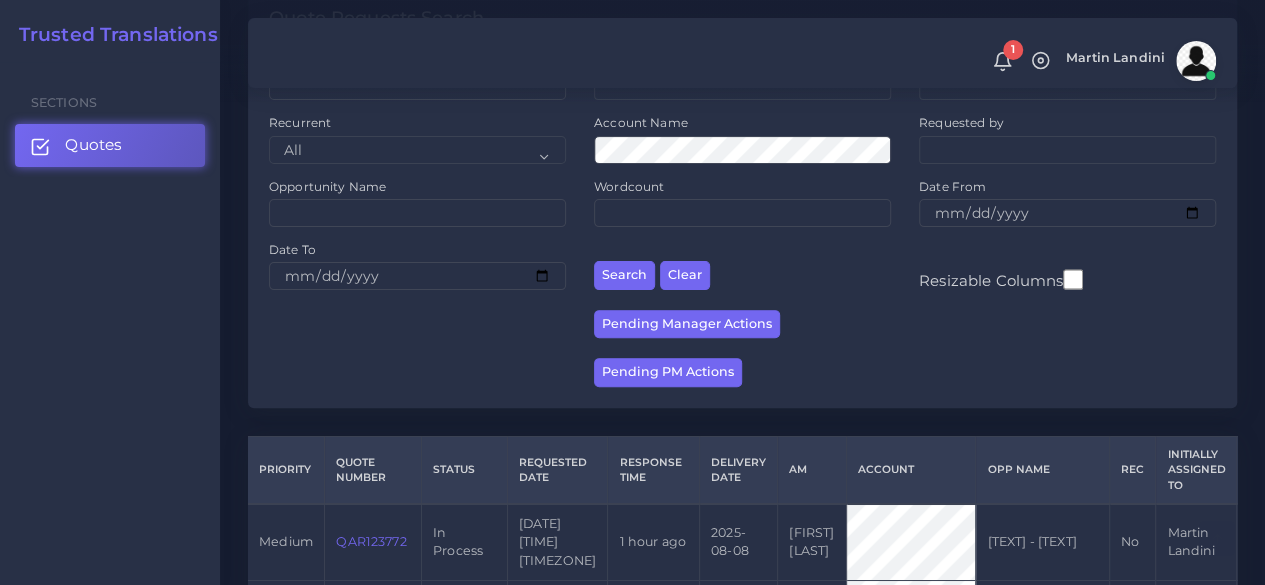 scroll, scrollTop: 500, scrollLeft: 0, axis: vertical 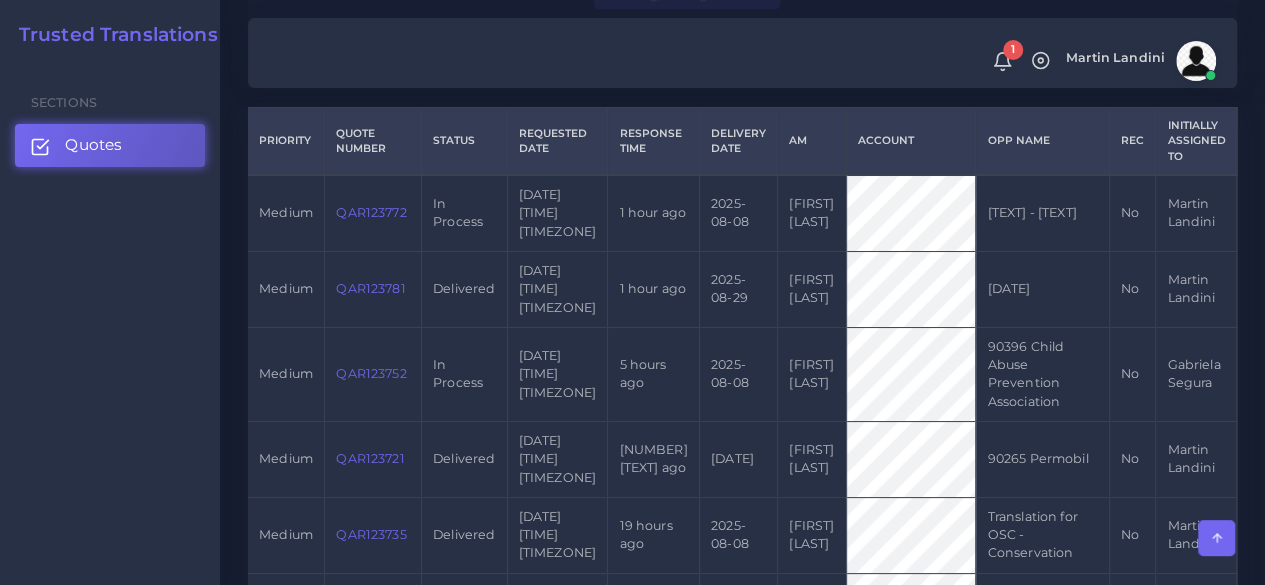 click on "[ID]" at bounding box center (371, 212) 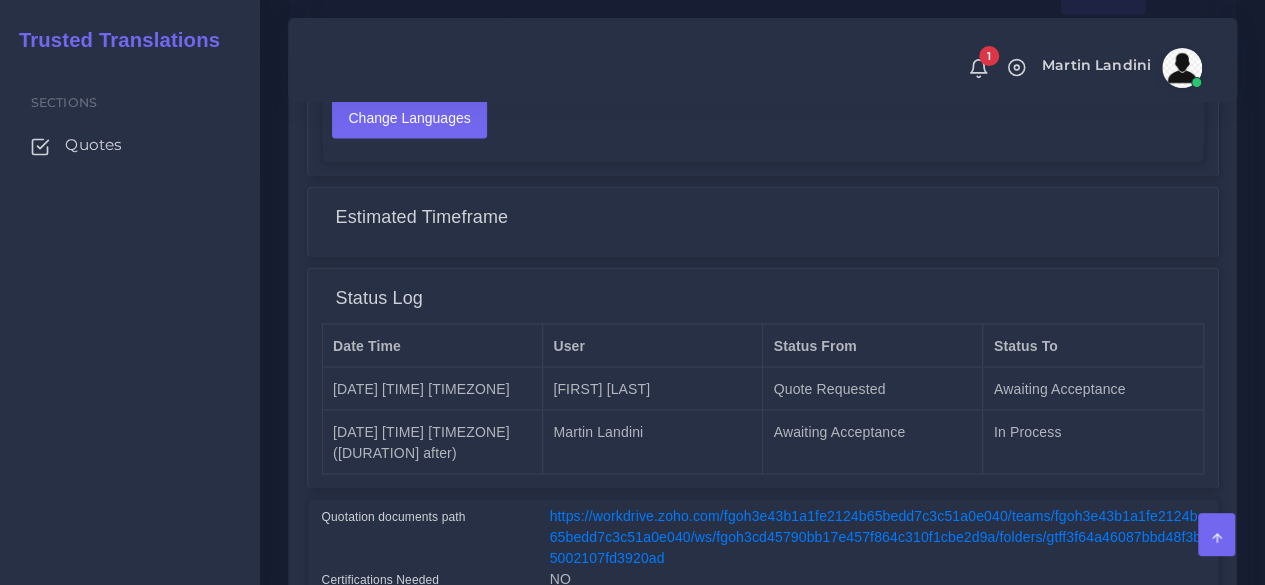 scroll, scrollTop: 1600, scrollLeft: 0, axis: vertical 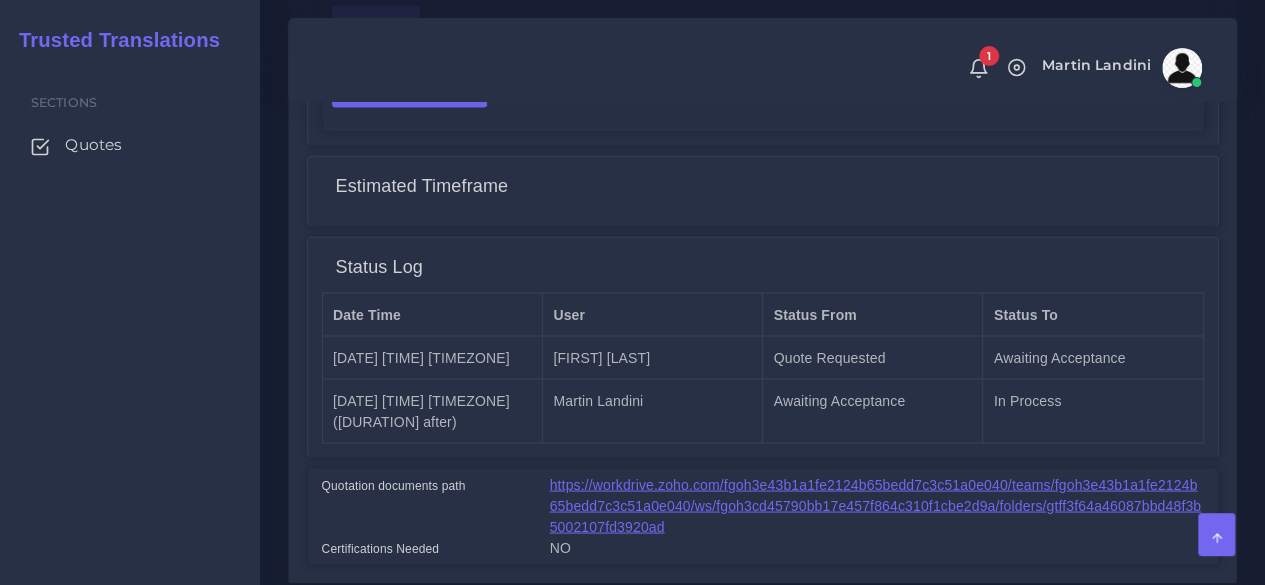 click on "https://workdrive.zoho.com/fgoh3e43b1a1fe2124b65bedd7c3c51a0e040/teams/fgoh3e43b1a1fe2124b65bedd7c3c51a0e040/ws/fgoh3cd45790bb17e457f864c310f1cbe2d9a/folders/gtff3f64a46087bbd48f3b5002107fd3920ad" at bounding box center [875, 505] 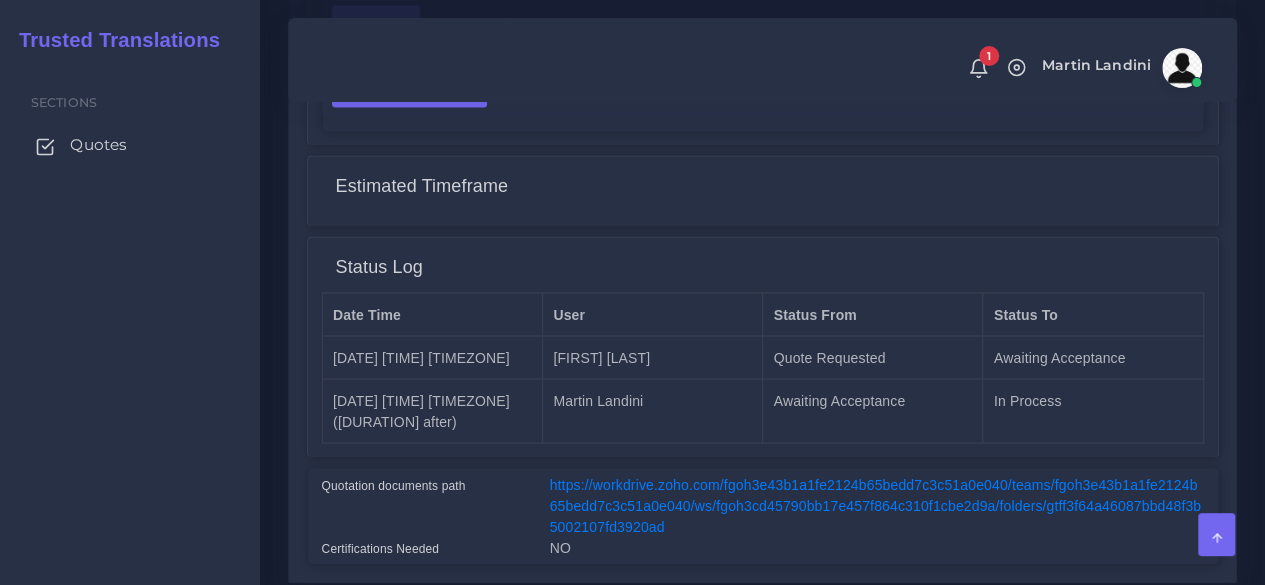 click on "Quotes" at bounding box center (98, 145) 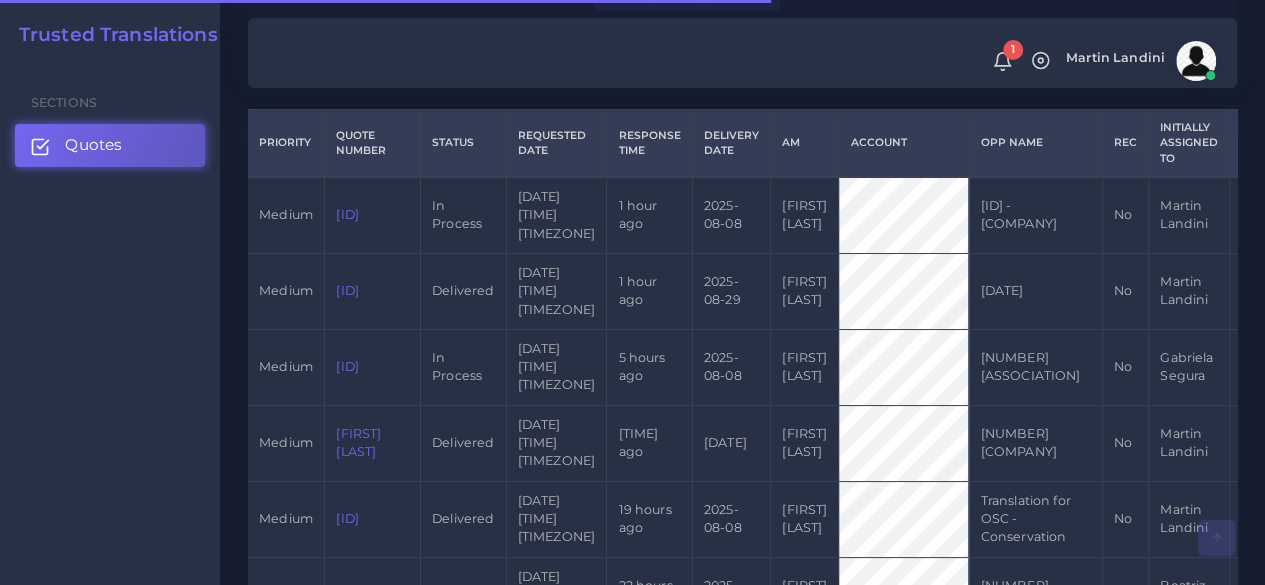 scroll, scrollTop: 500, scrollLeft: 0, axis: vertical 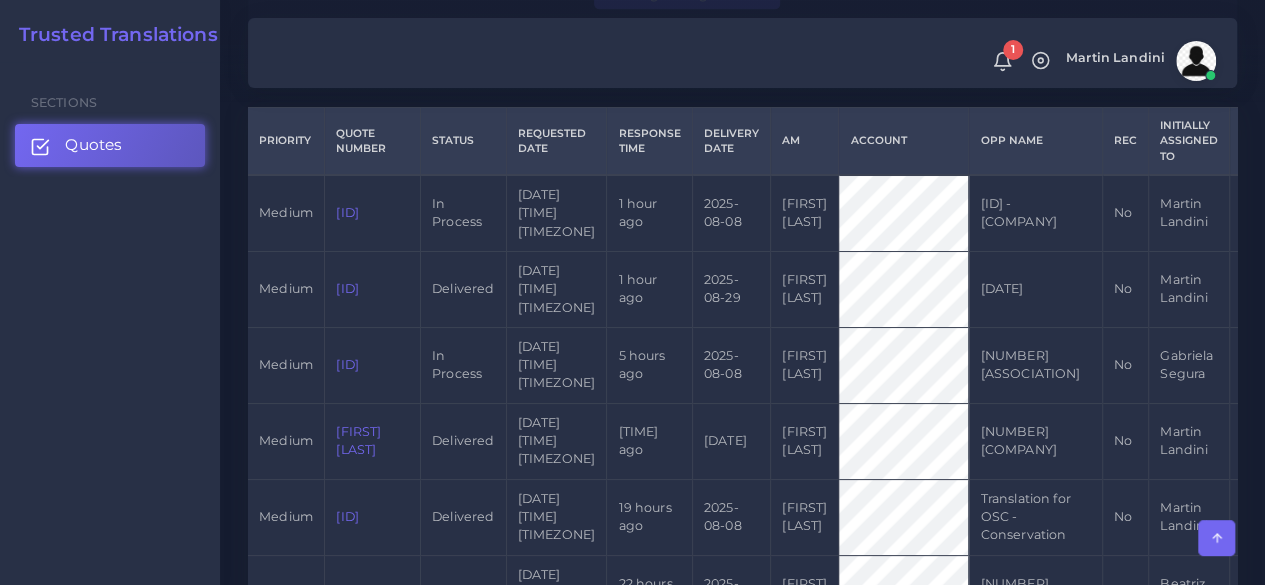 click on "[ID]" at bounding box center [347, 364] 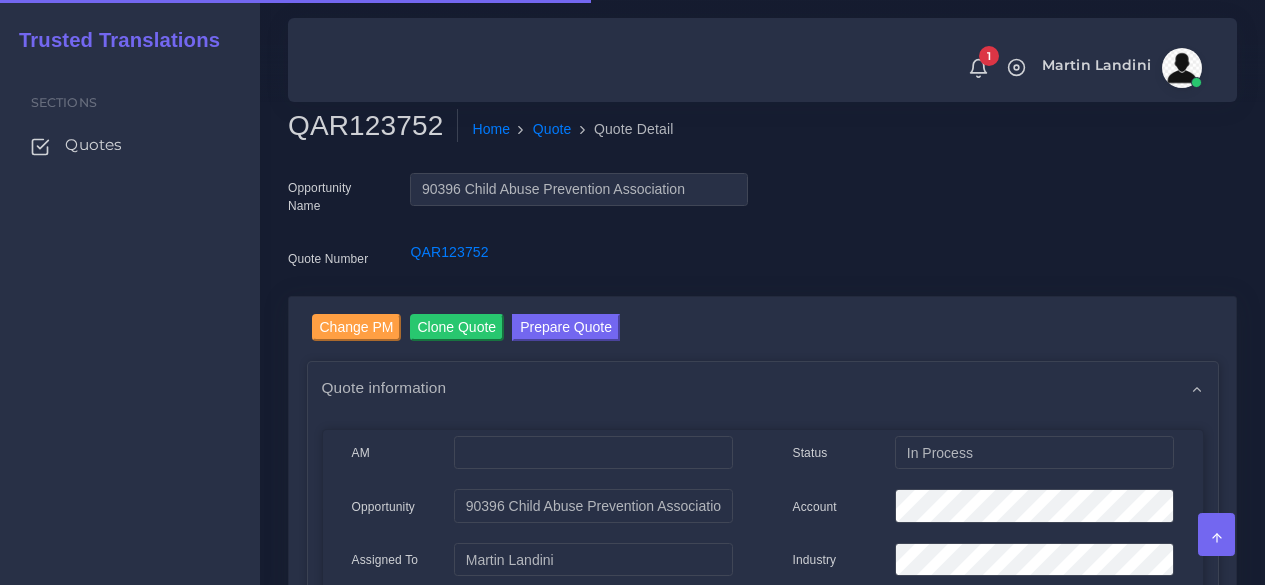scroll, scrollTop: 0, scrollLeft: 0, axis: both 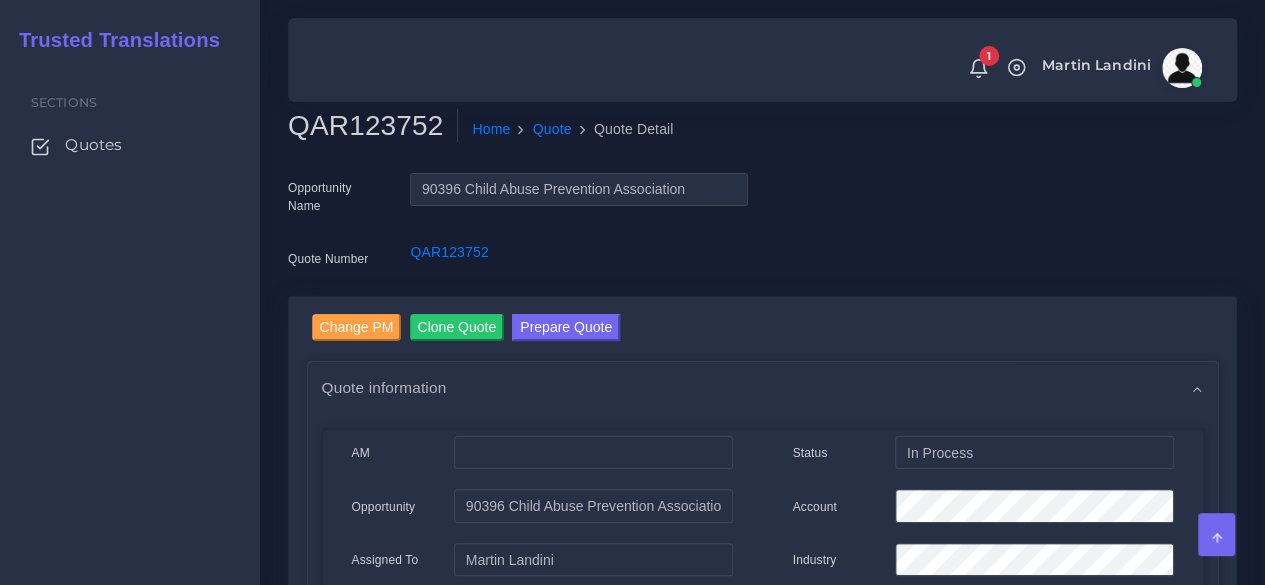 click on "Sections
Quotes" at bounding box center [130, 323] 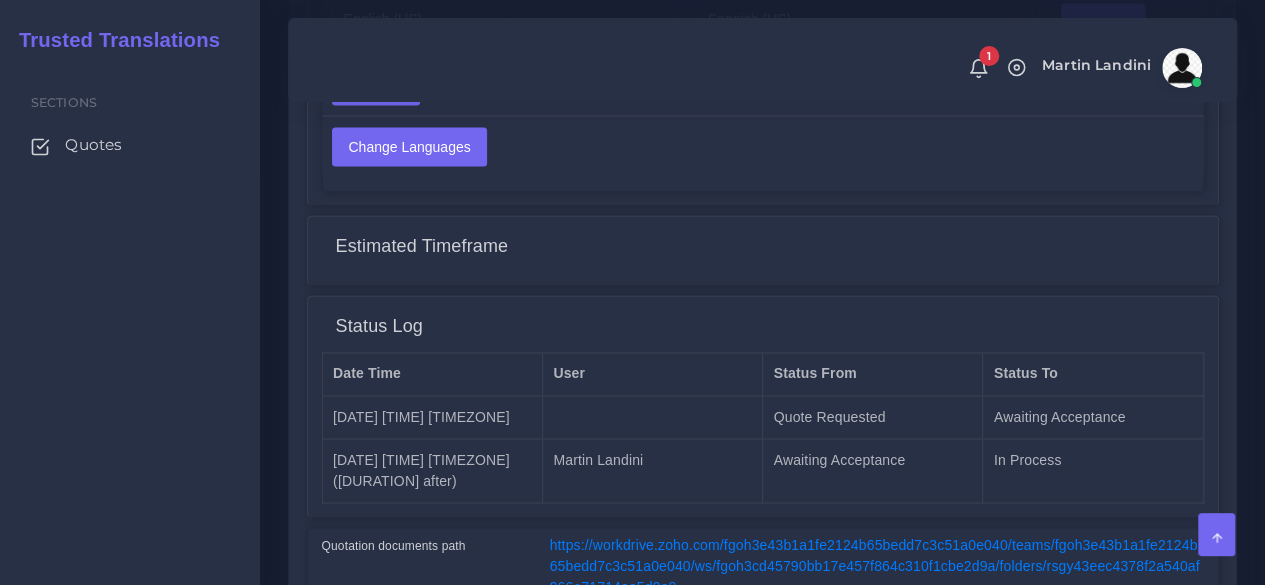scroll, scrollTop: 1500, scrollLeft: 0, axis: vertical 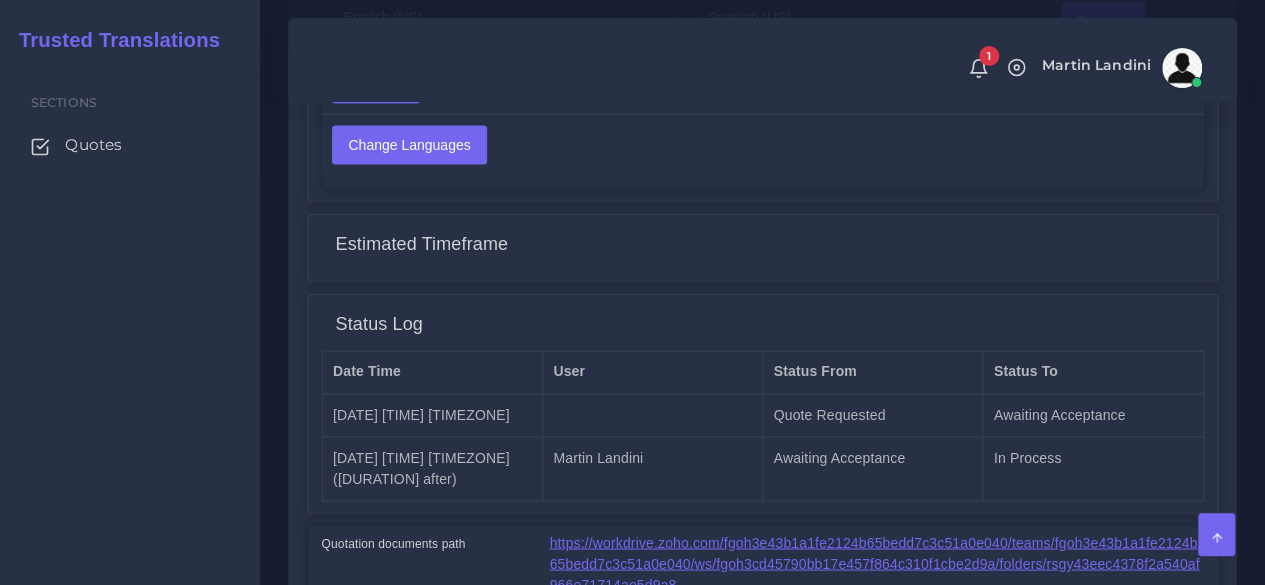 click on "https://workdrive.zoho.com/fgoh3e43b1a1fe2124b65bedd7c3c51a0e040/teams/fgoh3e43b1a1fe2124b65bedd7c3c51a0e040/ws/fgoh3cd45790bb17e457f864c310f1cbe2d9a/folders/rsgy43eec4378f2a540af966e71714ae5d9a8" at bounding box center [875, 563] 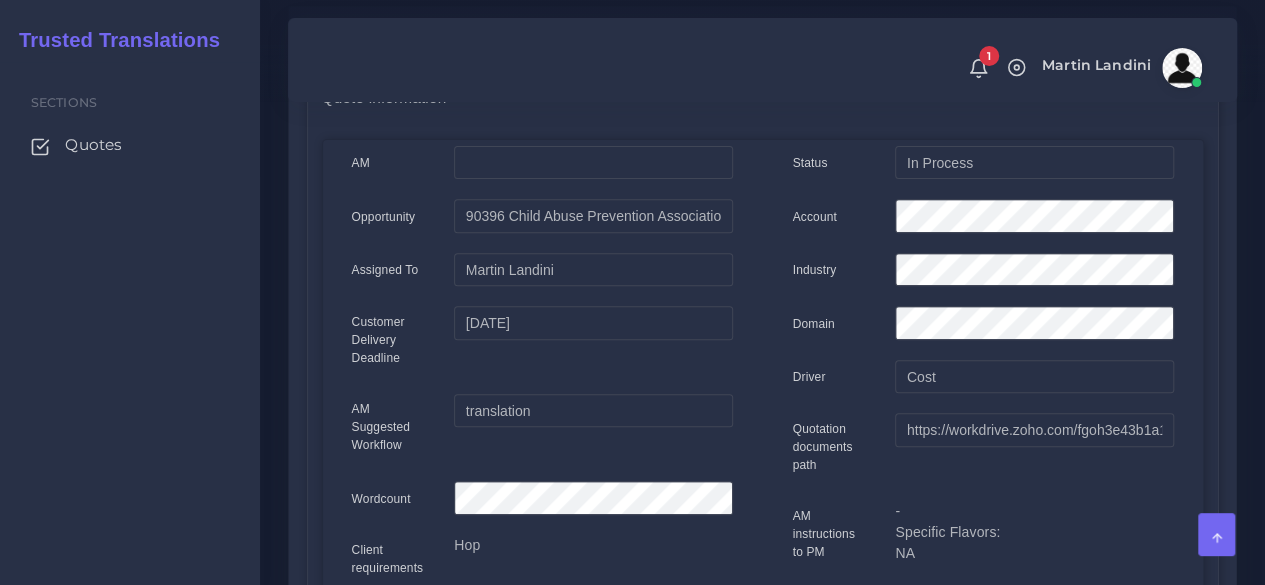 scroll, scrollTop: 200, scrollLeft: 0, axis: vertical 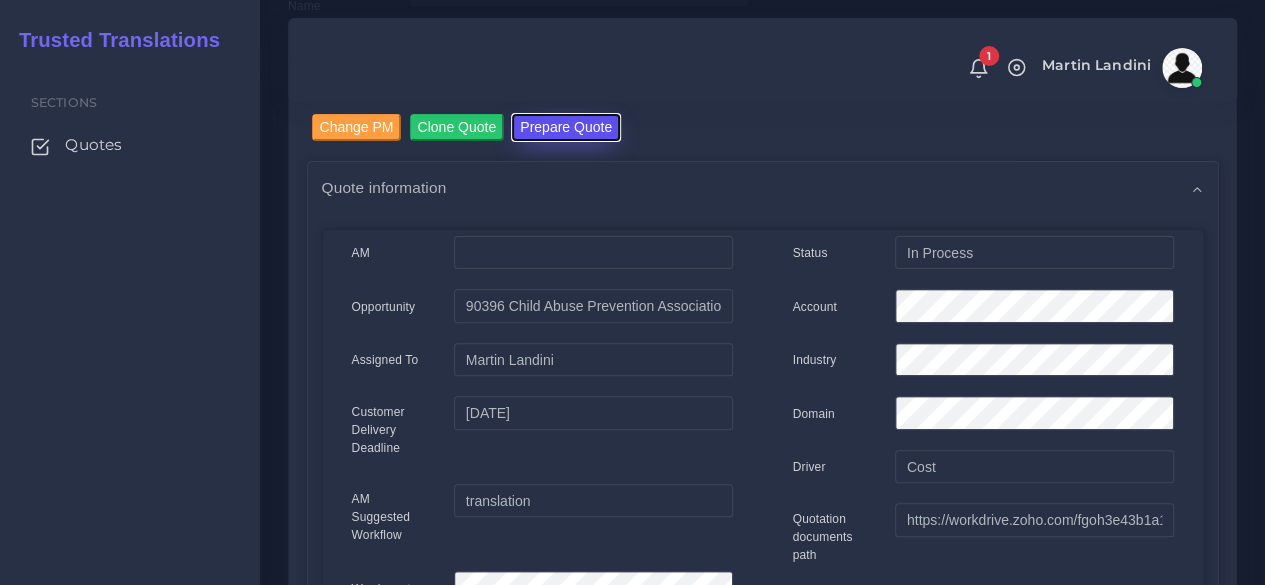 click on "Prepare Quote" at bounding box center (566, 127) 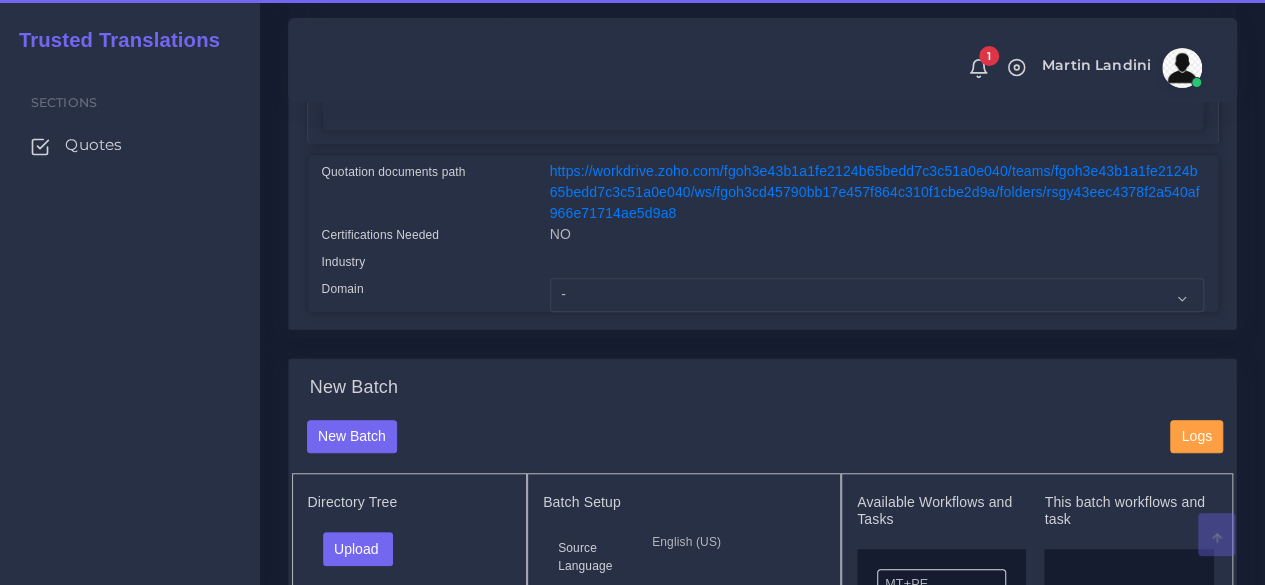 scroll, scrollTop: 500, scrollLeft: 0, axis: vertical 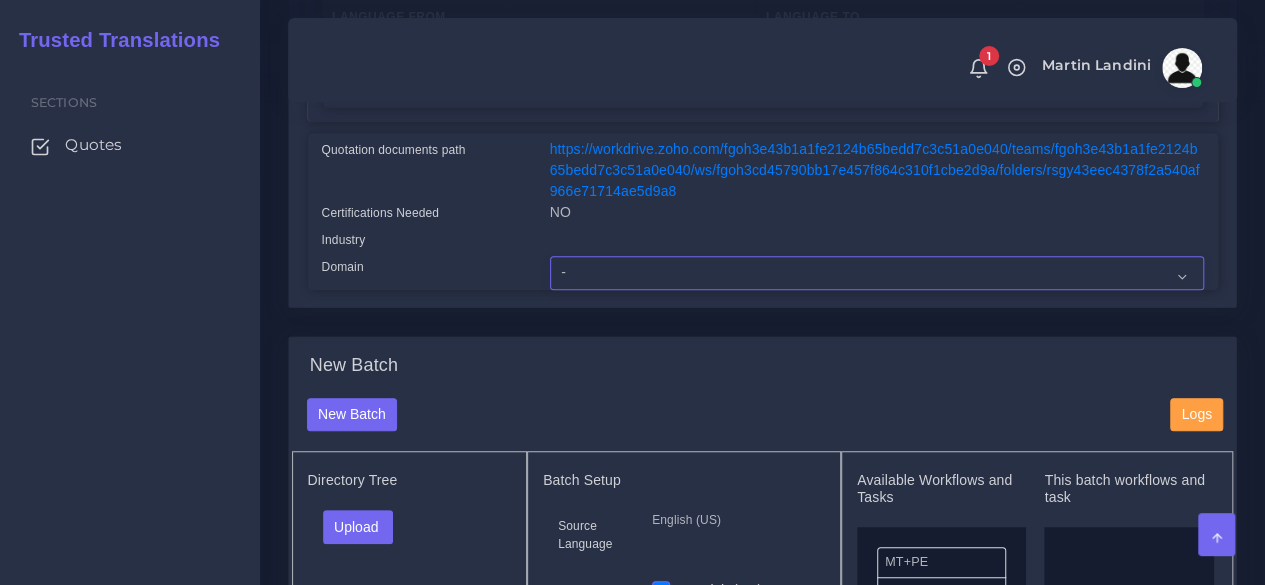 click on "-
Advertising and Media
Agriculture, Forestry and Fishing
Architecture, Building and Construction
Automotive
Chemicals
Computer Hardware
Computer Software
Consumer Electronics - Home appliances
Education
Energy, Water, Transportation and Utilities
Finance - Banking
Food Manufacturing and Services
Healthcare and Health Sciences
Hospitality, Leisure, Tourism and Arts
Human Resources - HR
Industrial Electronics
Industrial Manufacturing Insurance" at bounding box center (877, 273) 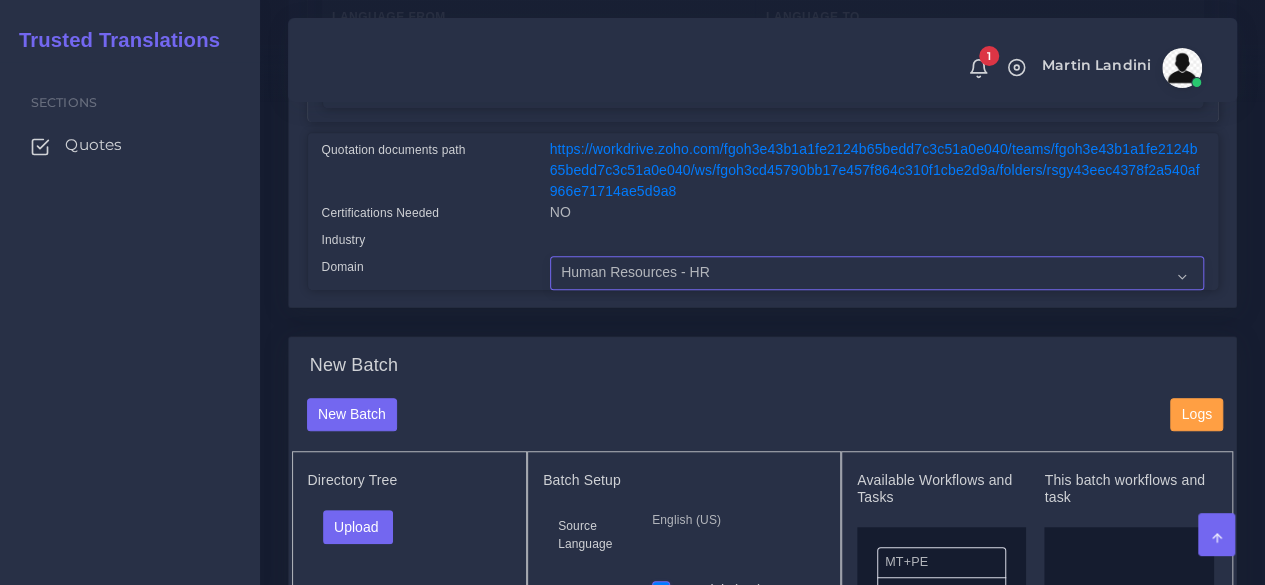 click on "-
Advertising and Media
Agriculture, Forestry and Fishing
Architecture, Building and Construction
Automotive
Chemicals
Computer Hardware
Computer Software
Consumer Electronics - Home appliances
Education
Energy, Water, Transportation and Utilities
Finance - Banking
Food Manufacturing and Services
Healthcare and Health Sciences
Hospitality, Leisure, Tourism and Arts
Human Resources - HR
Industrial Electronics
Industrial Manufacturing Insurance" at bounding box center (877, 273) 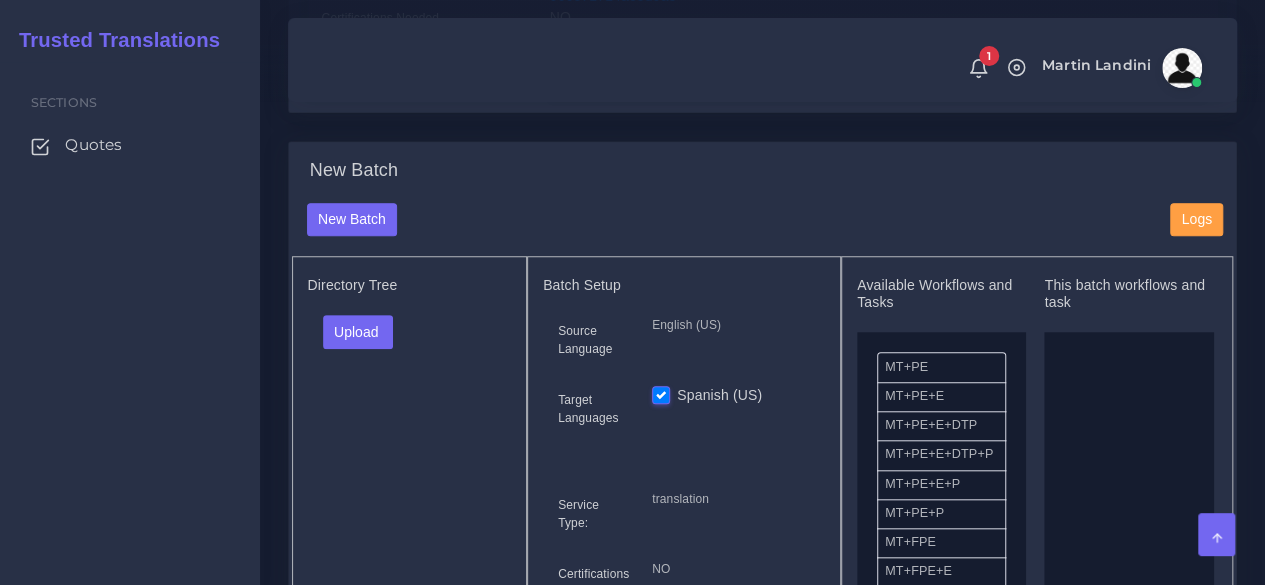 scroll, scrollTop: 800, scrollLeft: 0, axis: vertical 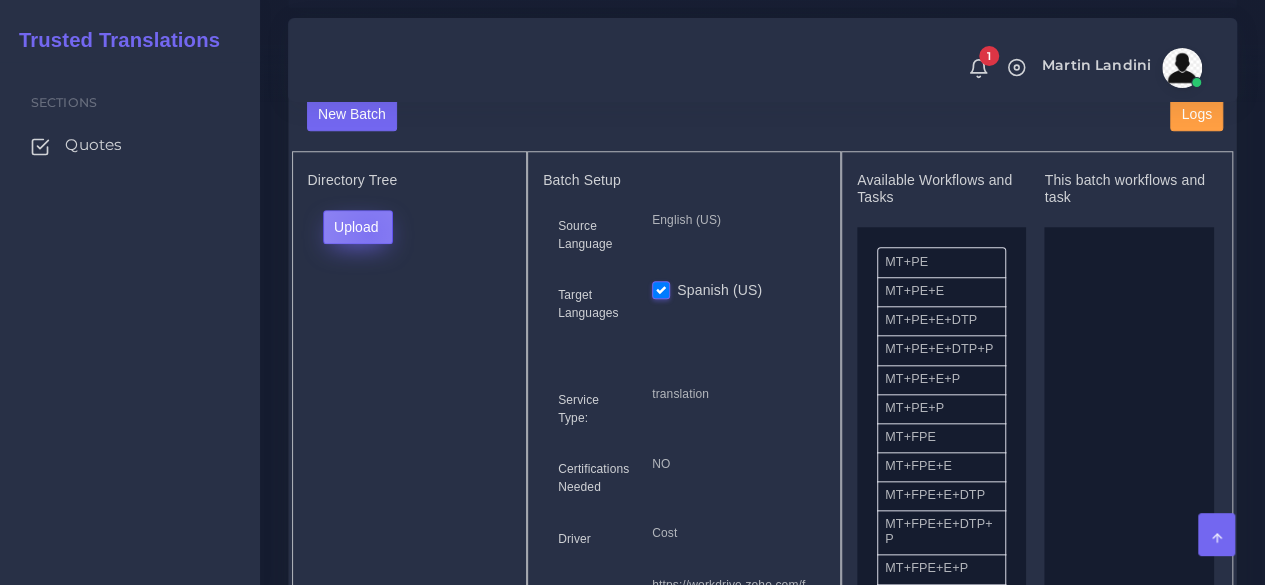 click on "Upload" at bounding box center (358, 227) 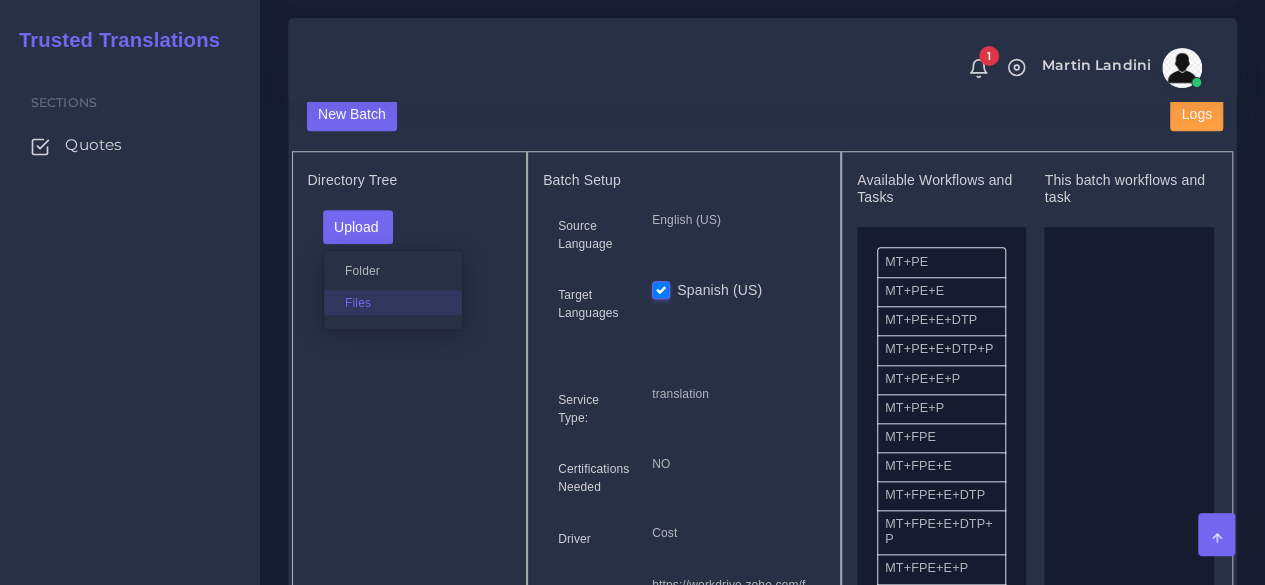 click on "Files" at bounding box center [393, 302] 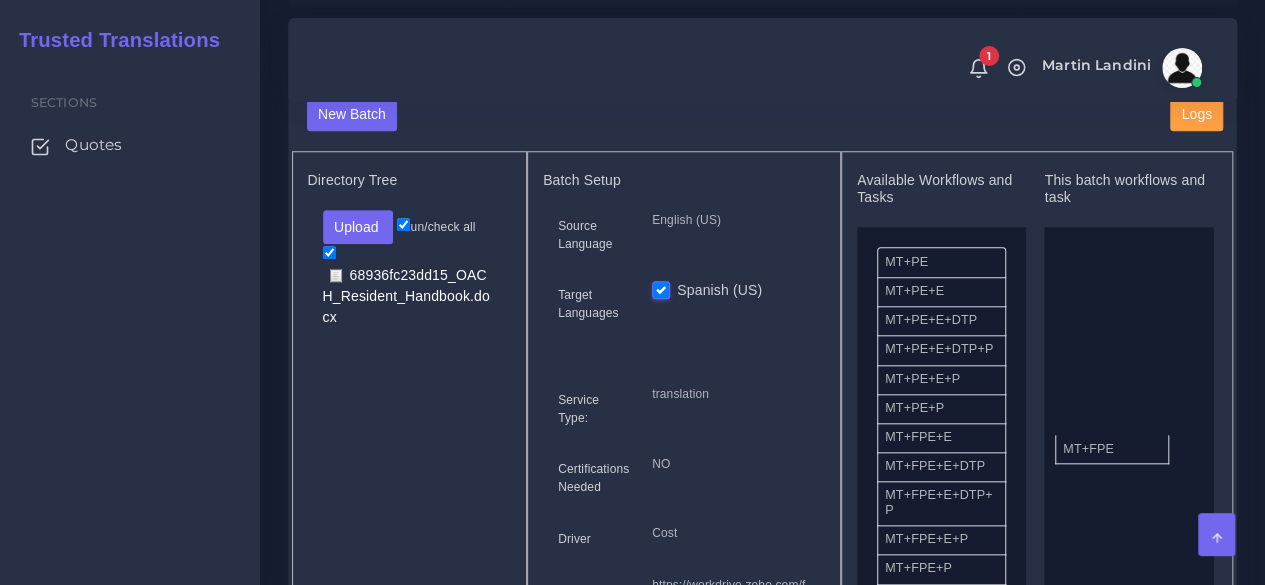 drag, startPoint x: 920, startPoint y: 437, endPoint x: 1098, endPoint y: 436, distance: 178.0028 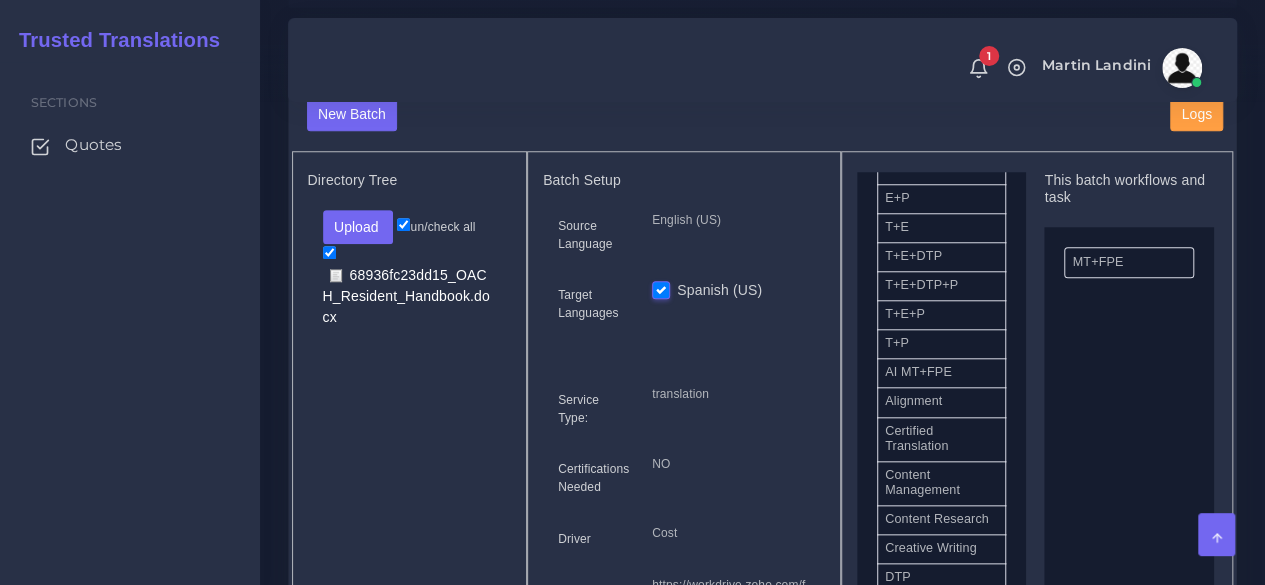 scroll, scrollTop: 500, scrollLeft: 0, axis: vertical 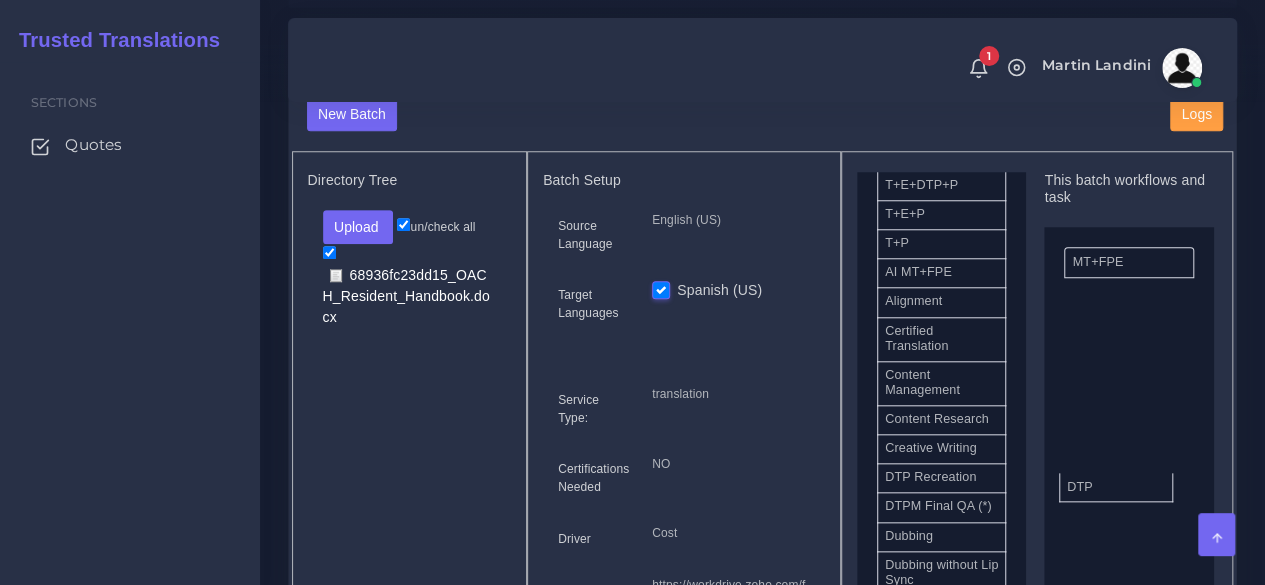 drag, startPoint x: 936, startPoint y: 488, endPoint x: 1118, endPoint y: 475, distance: 182.4637 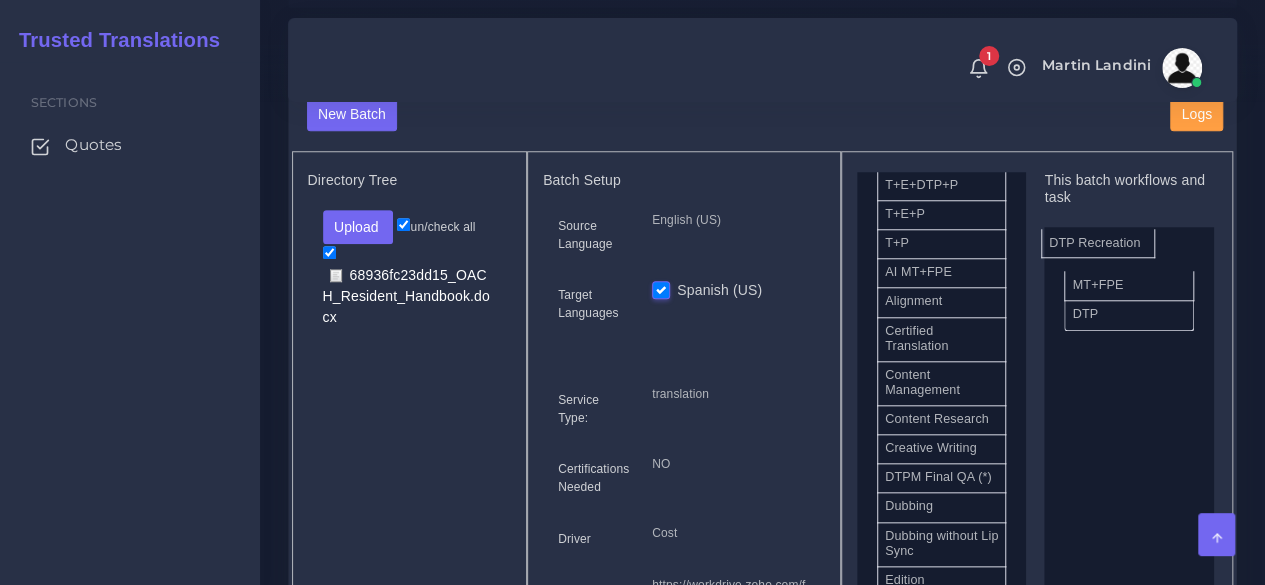 drag, startPoint x: 957, startPoint y: 492, endPoint x: 1121, endPoint y: 235, distance: 304.86884 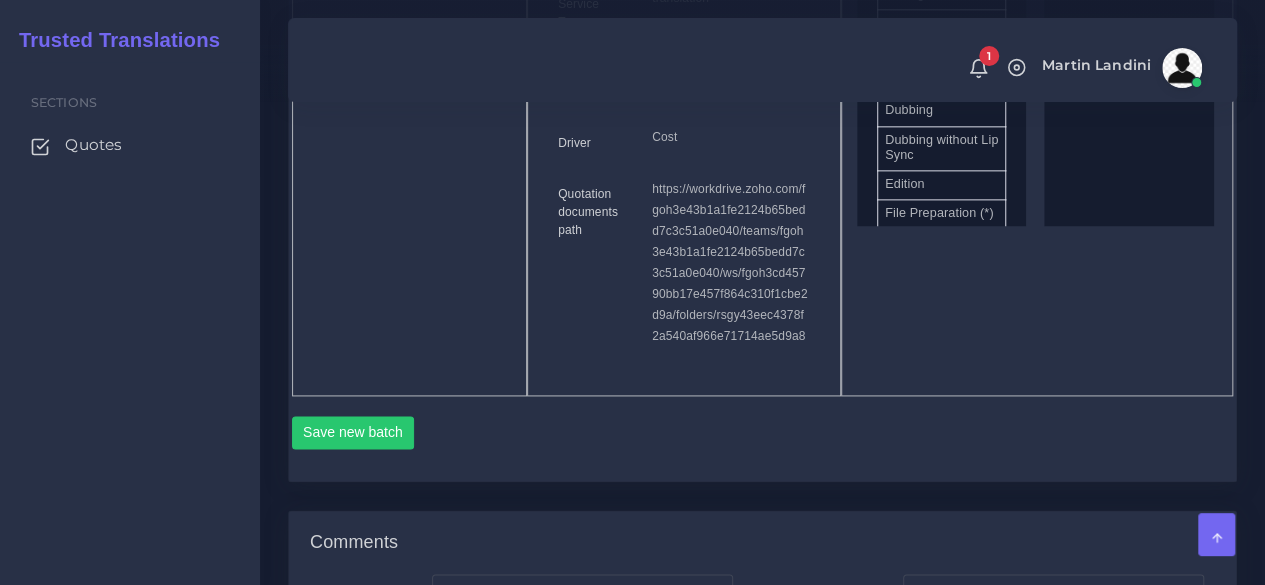 scroll, scrollTop: 1200, scrollLeft: 0, axis: vertical 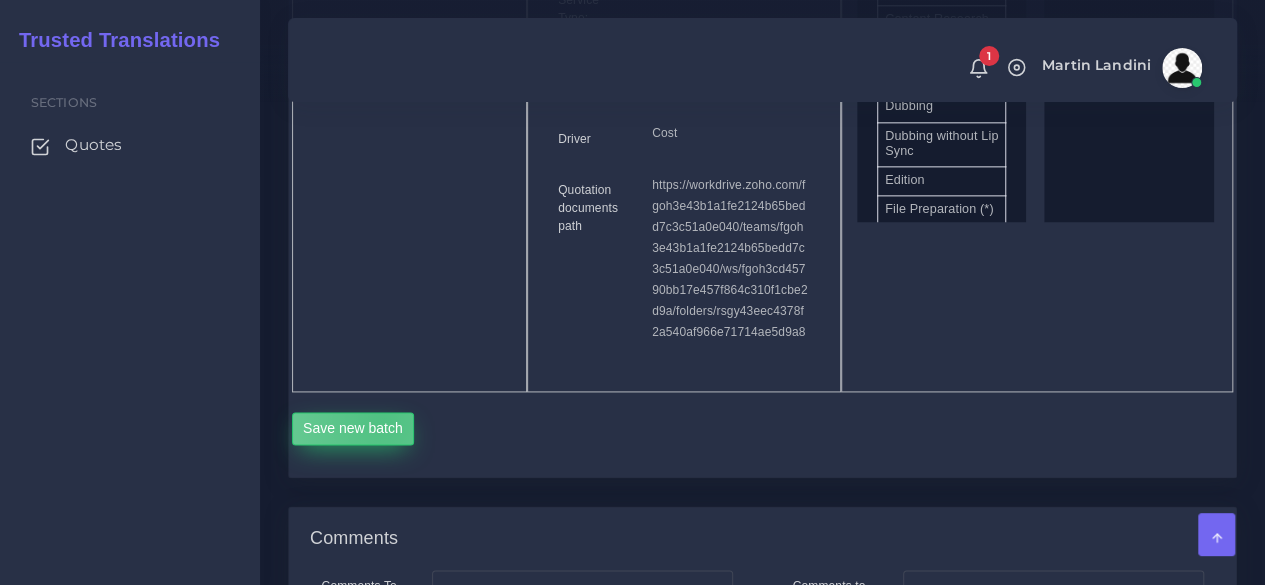 click on "Save new batch" at bounding box center [353, 429] 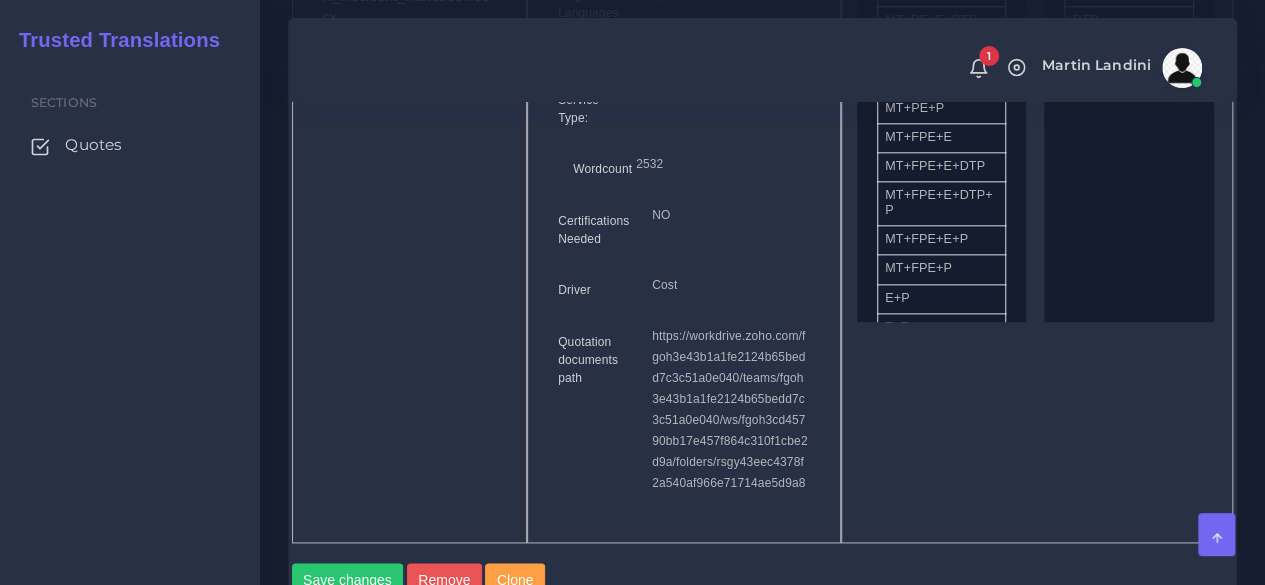 scroll, scrollTop: 1500, scrollLeft: 0, axis: vertical 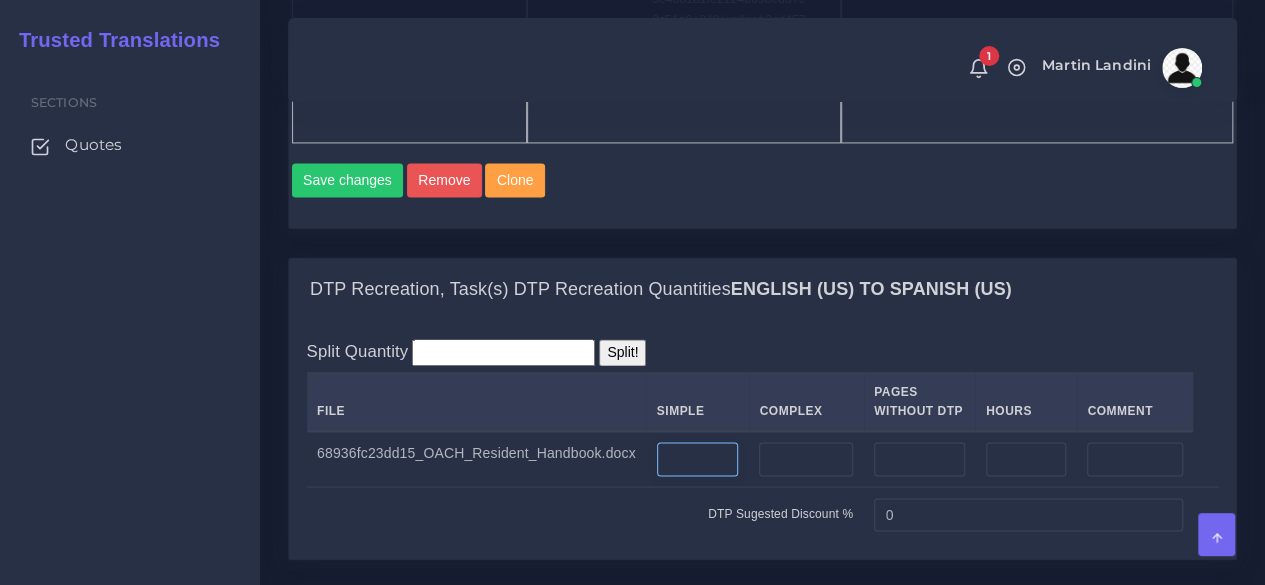 click at bounding box center [698, 459] 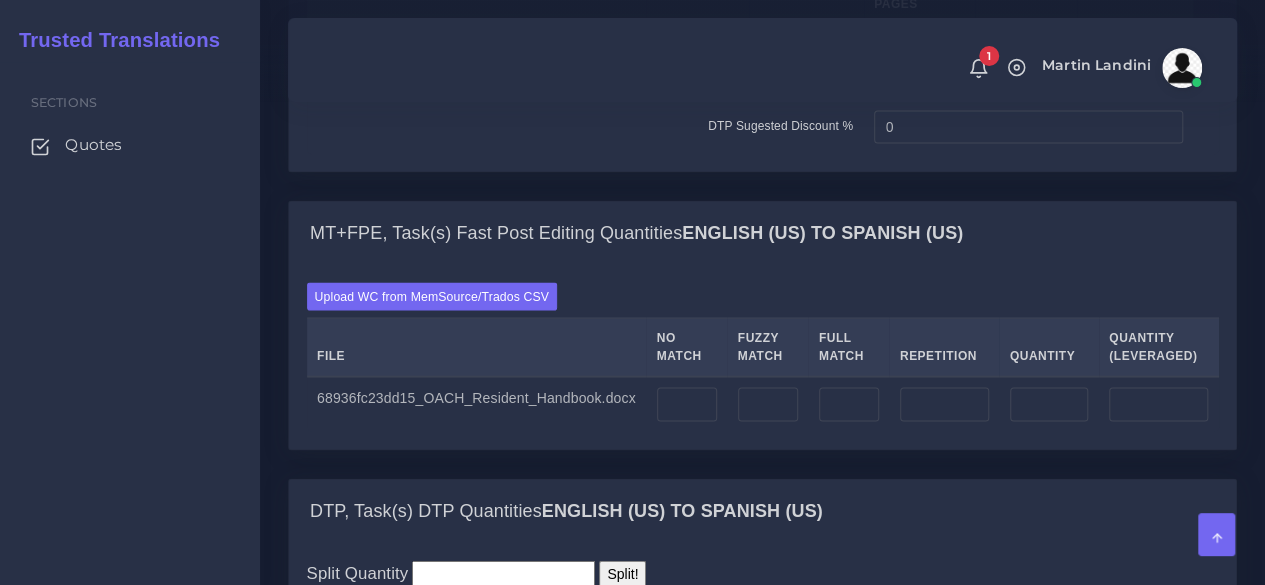 scroll, scrollTop: 1900, scrollLeft: 0, axis: vertical 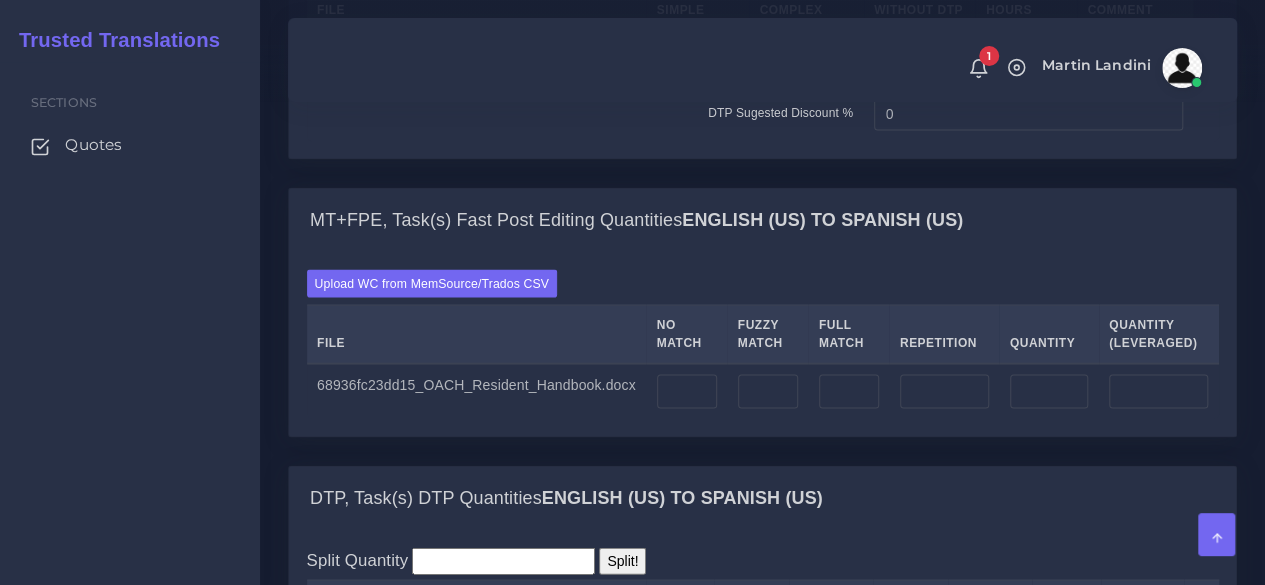 type on "13" 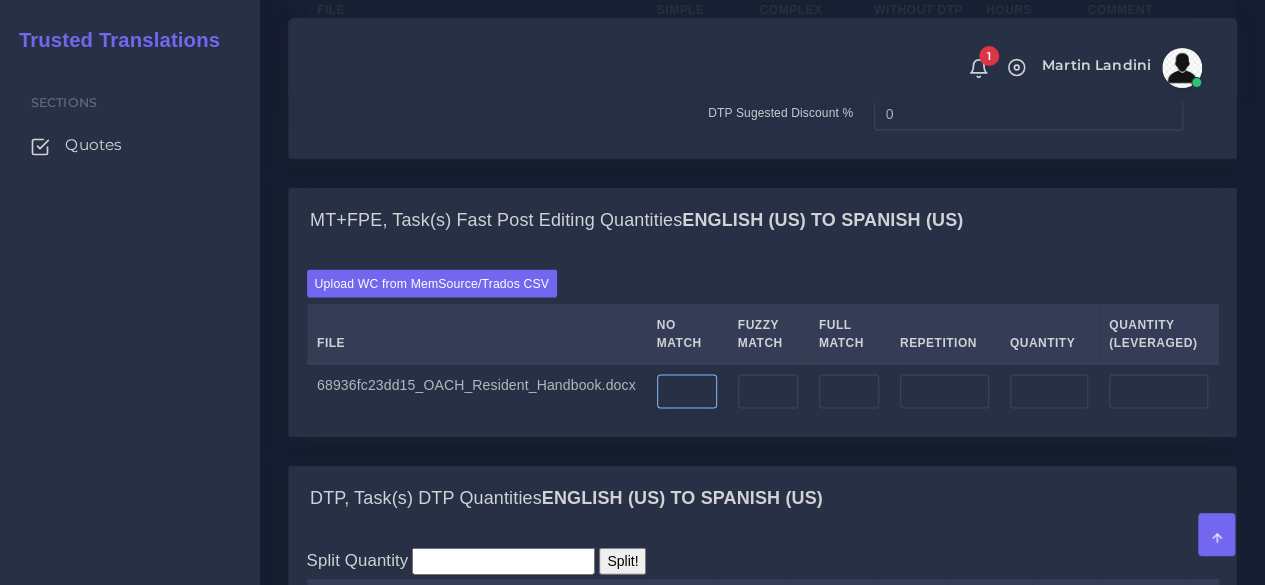 click at bounding box center (687, 392) 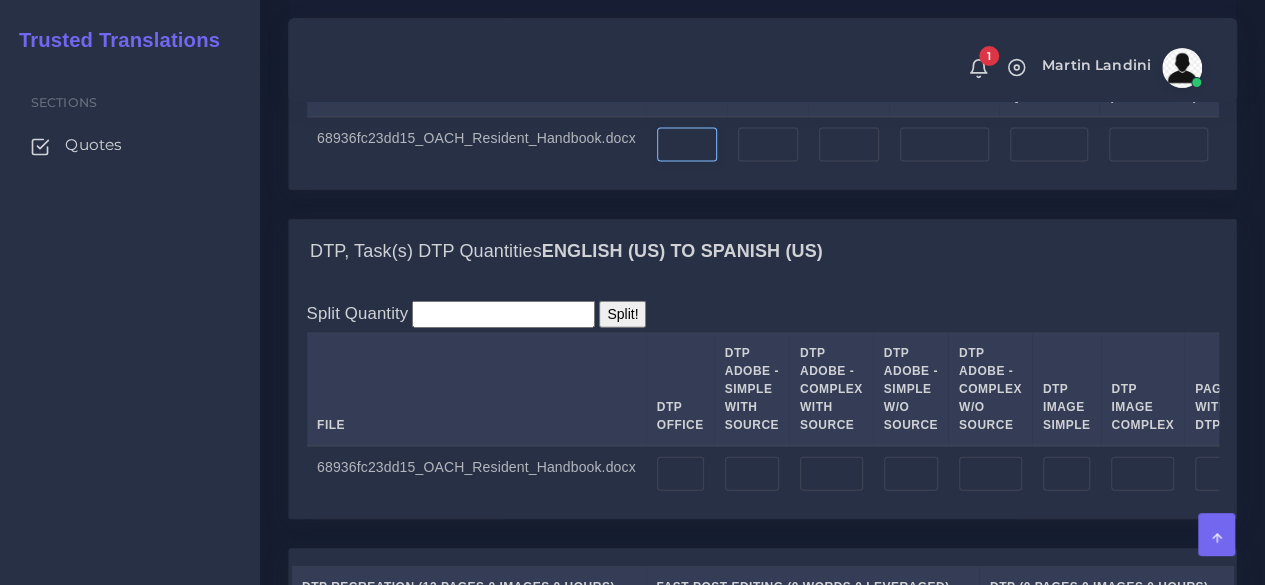scroll, scrollTop: 2200, scrollLeft: 0, axis: vertical 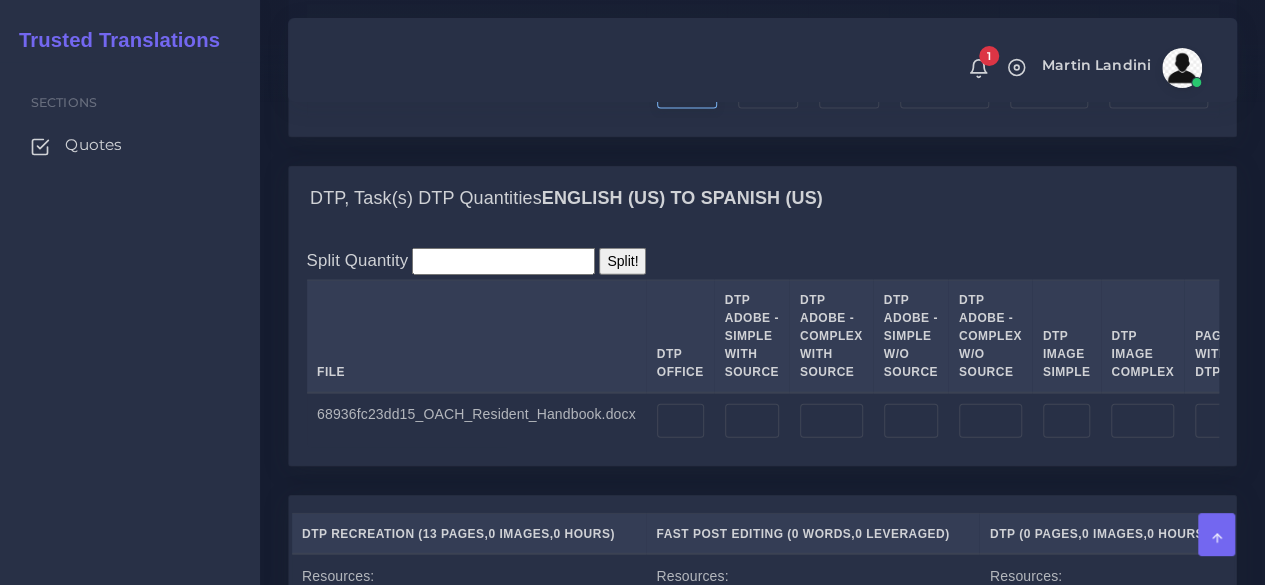 type on "3127" 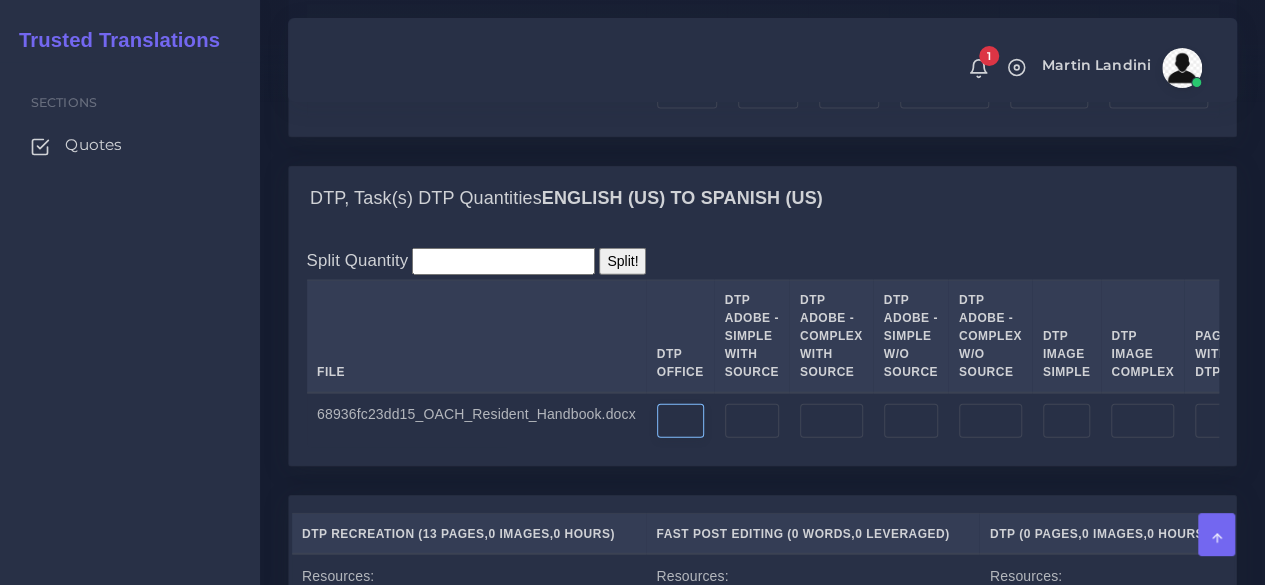 type on "3127" 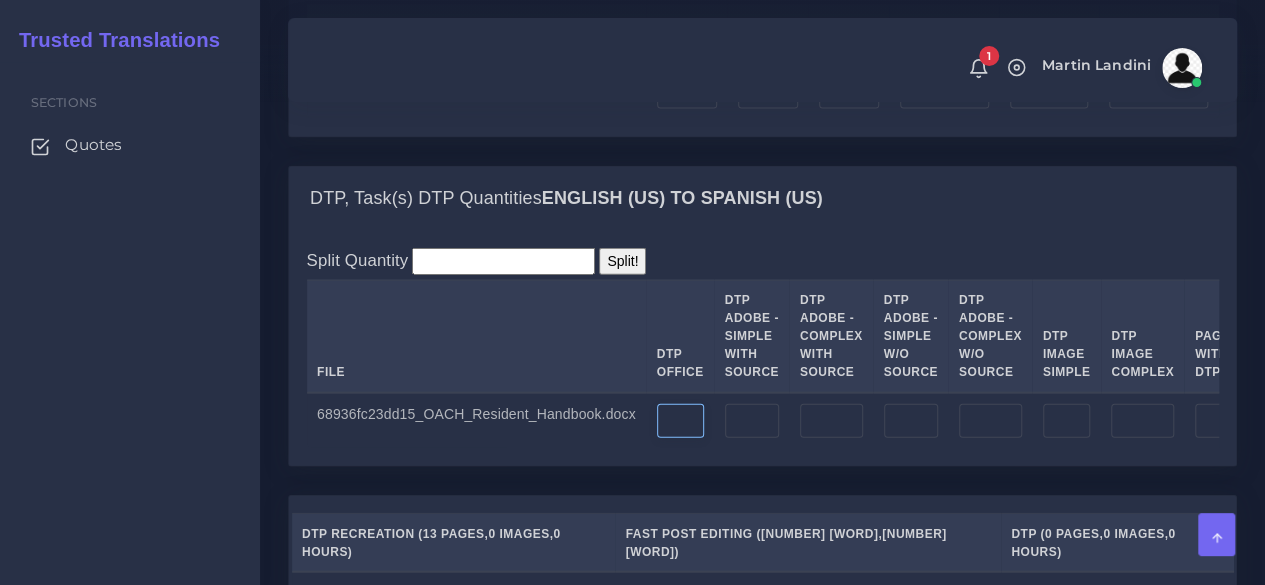 click at bounding box center [680, 421] 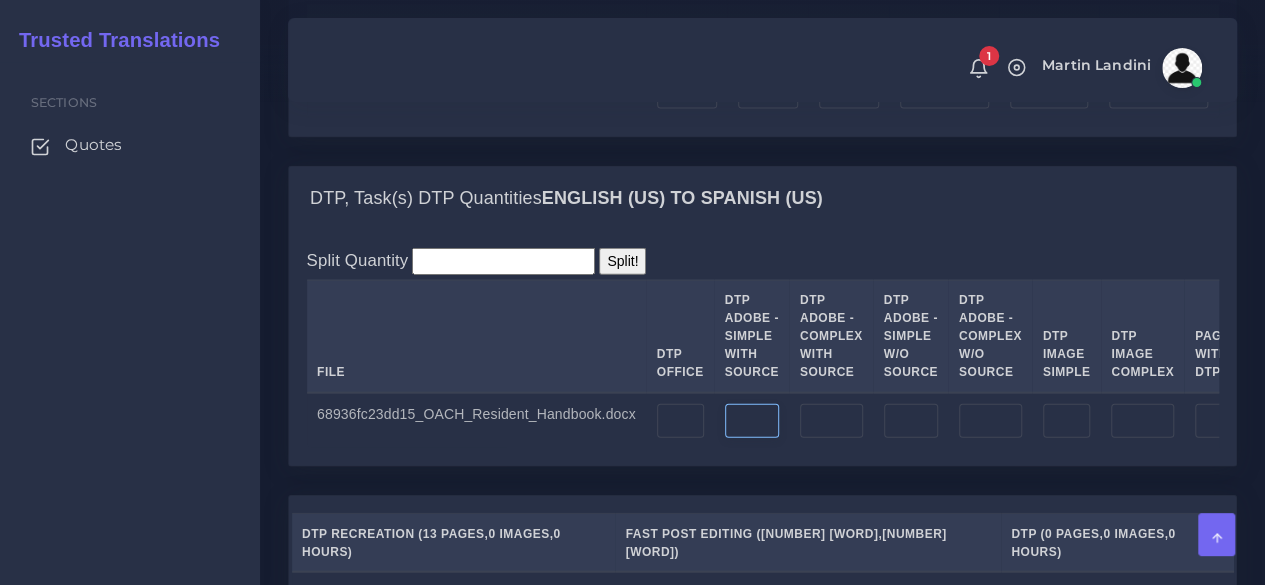 click at bounding box center [752, 421] 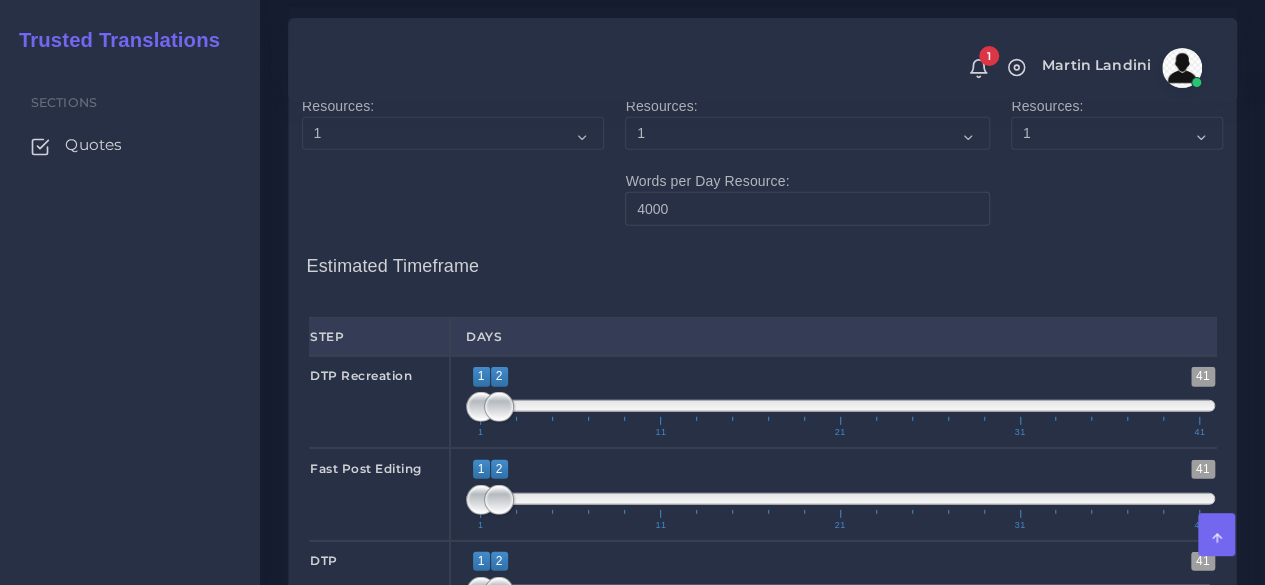 scroll, scrollTop: 2800, scrollLeft: 0, axis: vertical 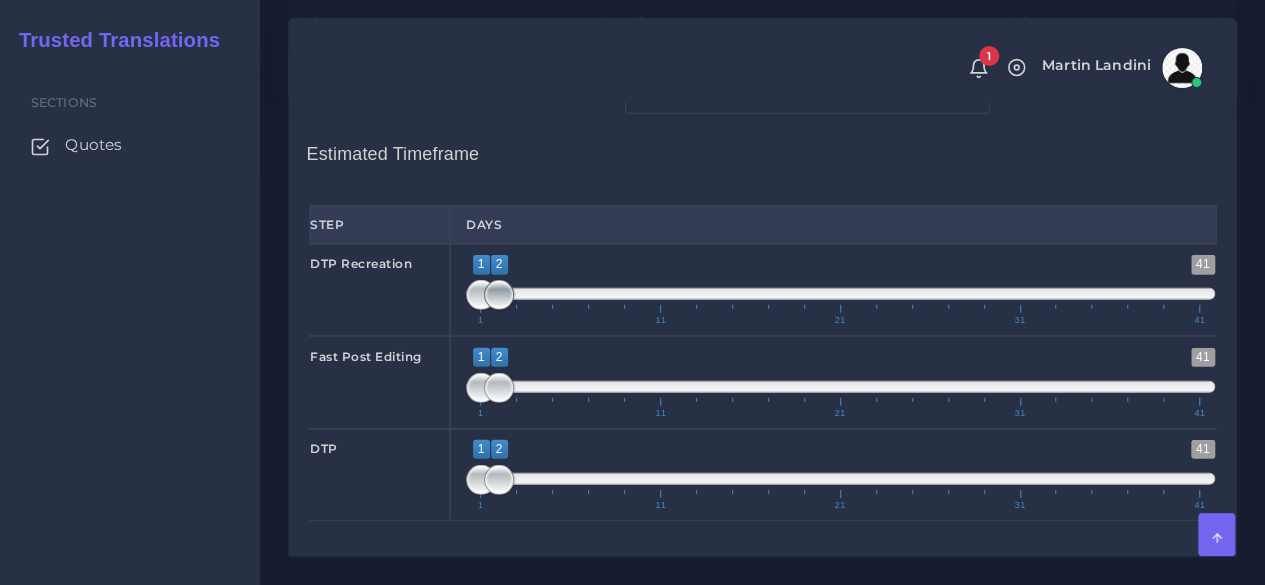 type on "13" 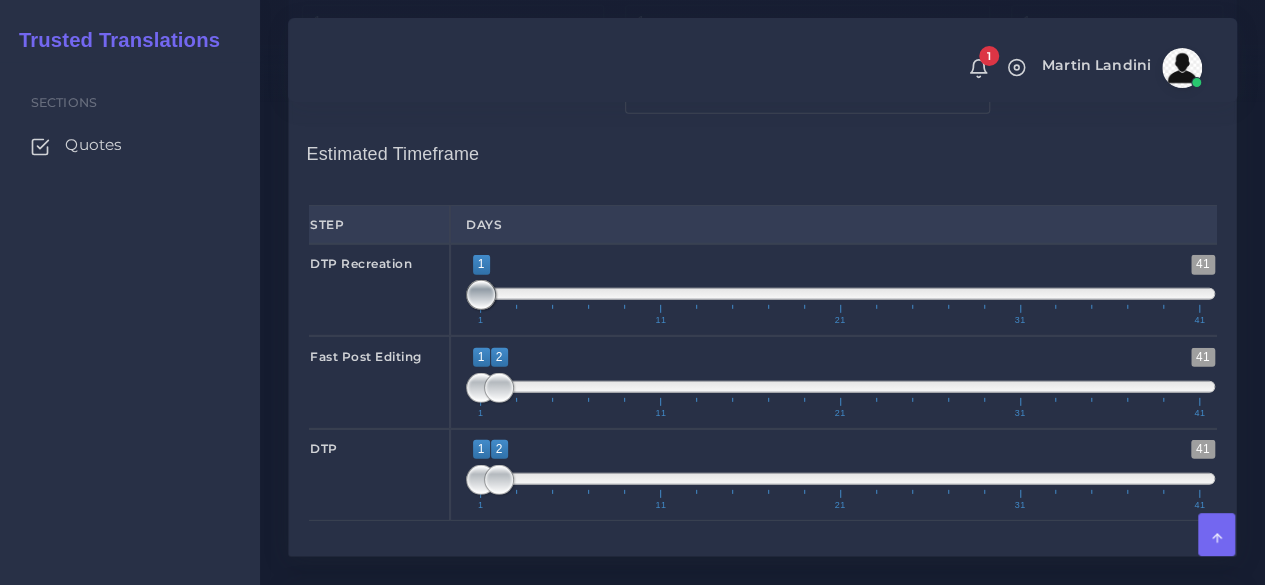 drag, startPoint x: 498, startPoint y: 309, endPoint x: 466, endPoint y: 313, distance: 32.24903 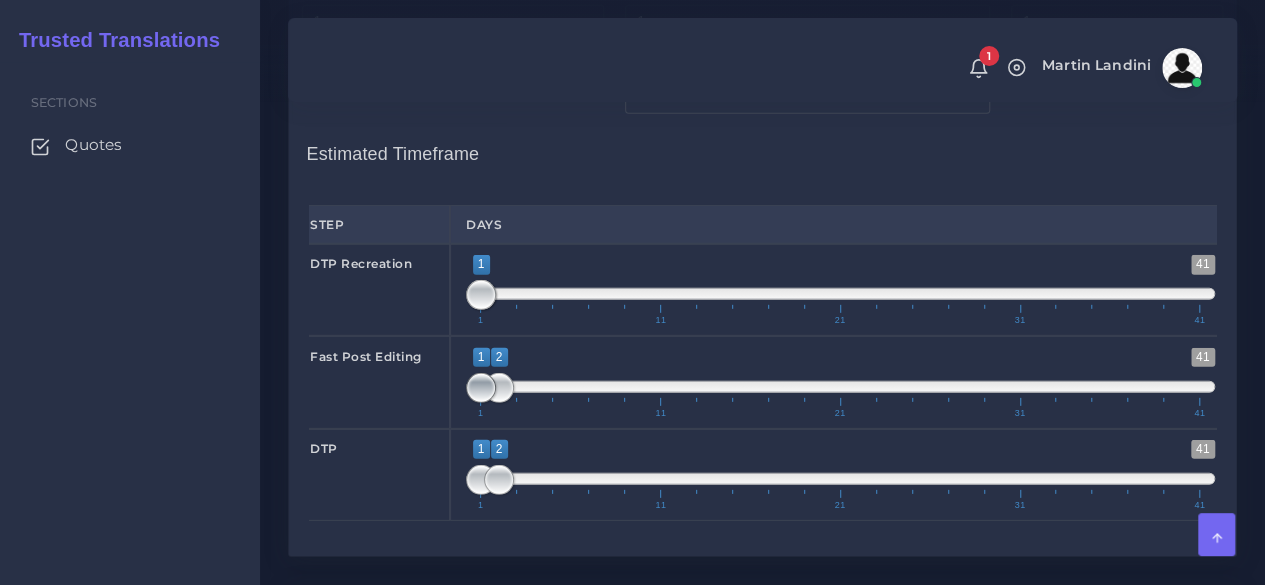 type on "2;2" 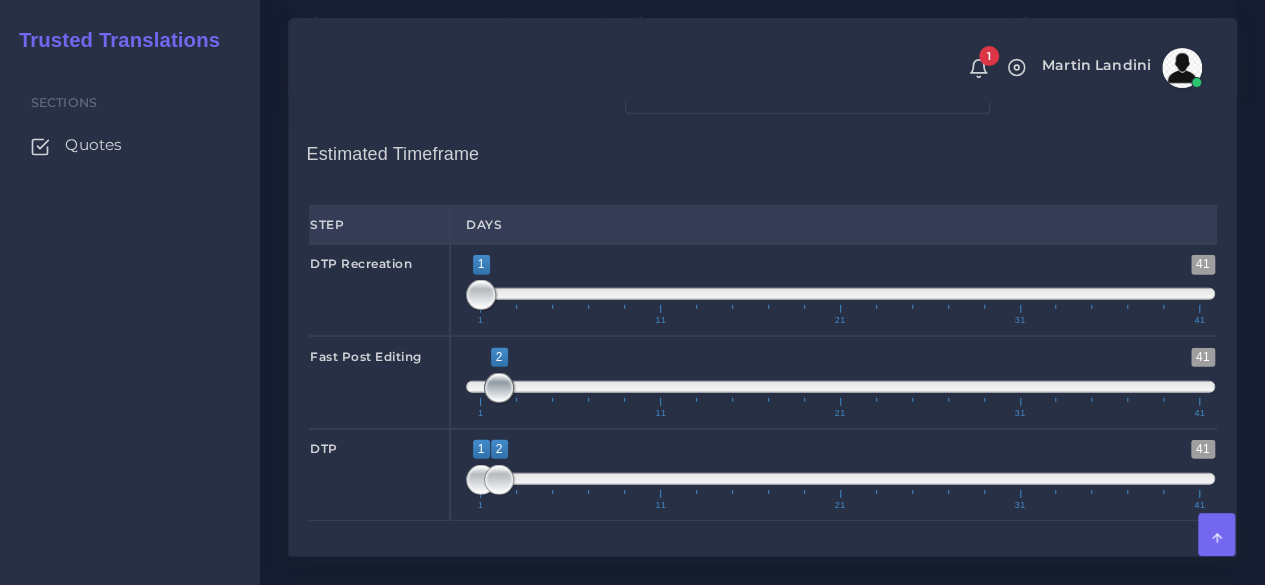 click at bounding box center [499, 388] 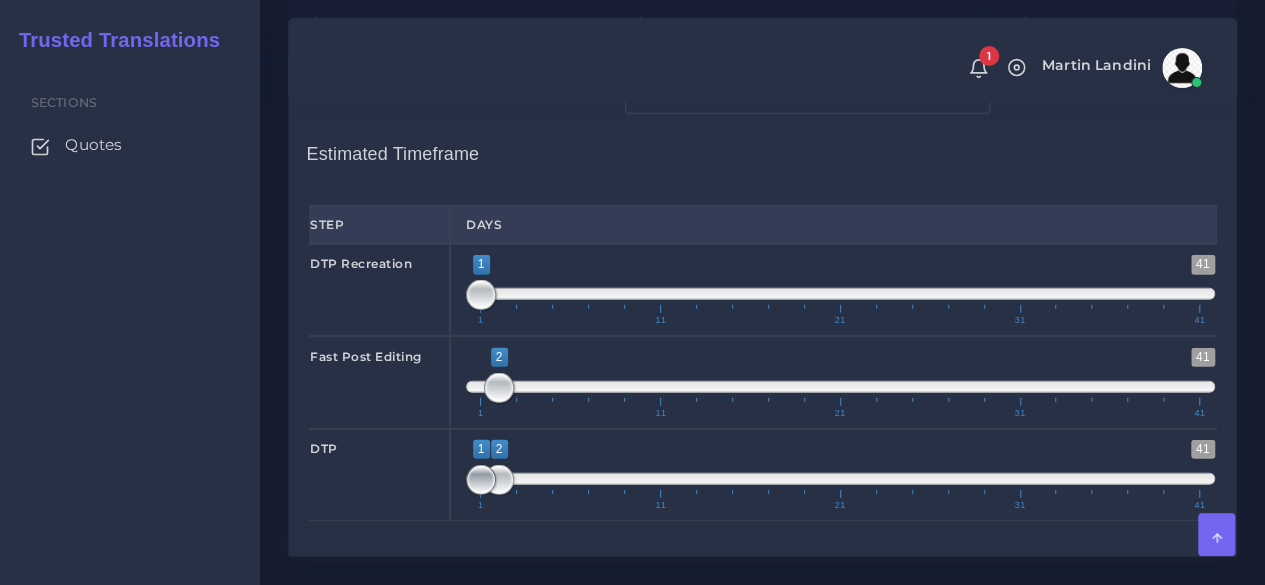 type on "2;2" 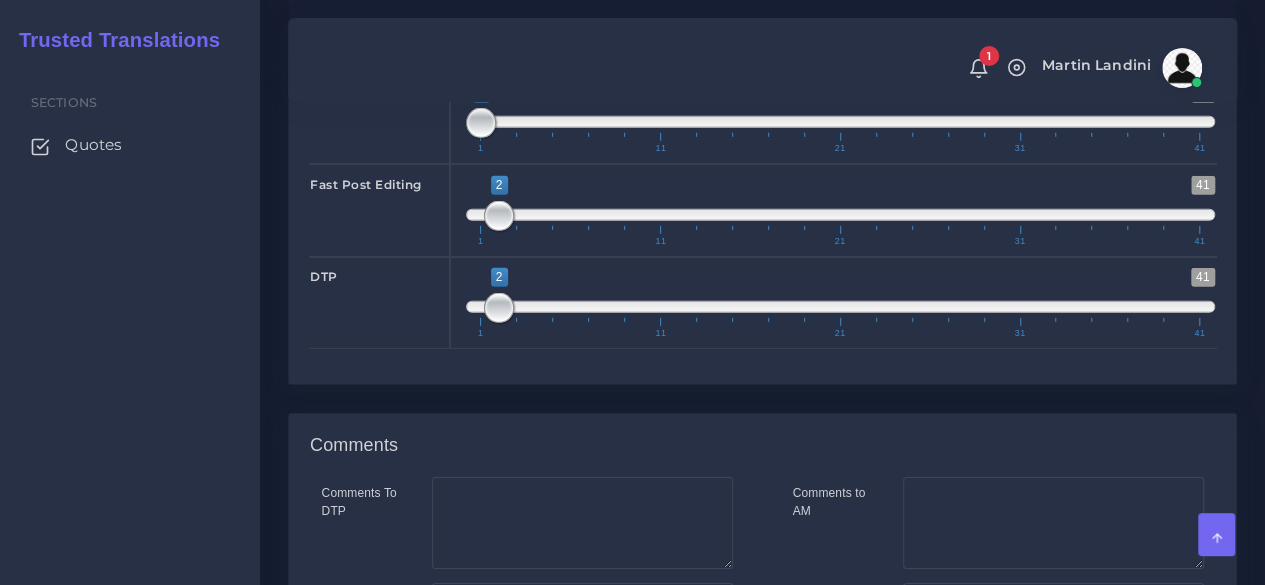 scroll, scrollTop: 3246, scrollLeft: 0, axis: vertical 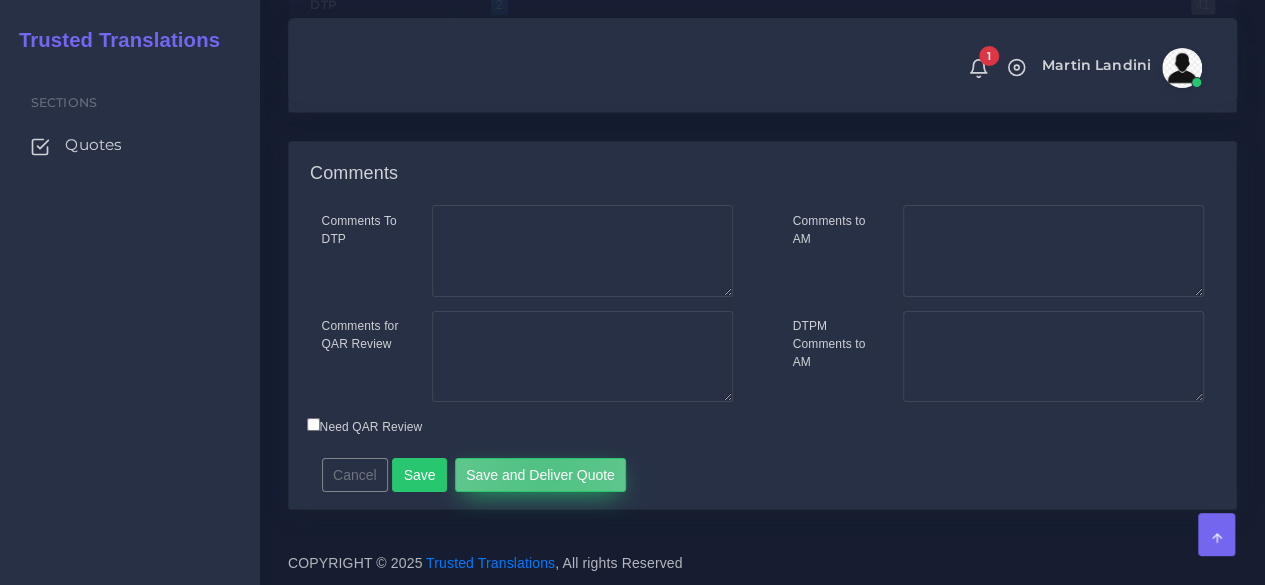 click on "Save and  Deliver Quote" at bounding box center (541, 475) 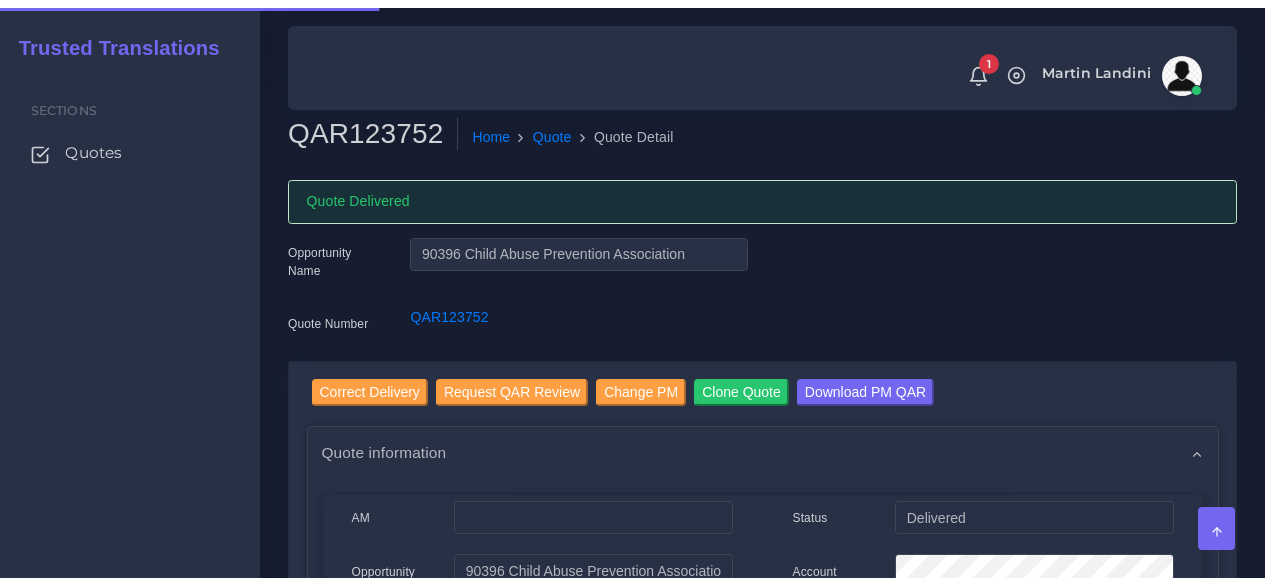 scroll, scrollTop: 0, scrollLeft: 0, axis: both 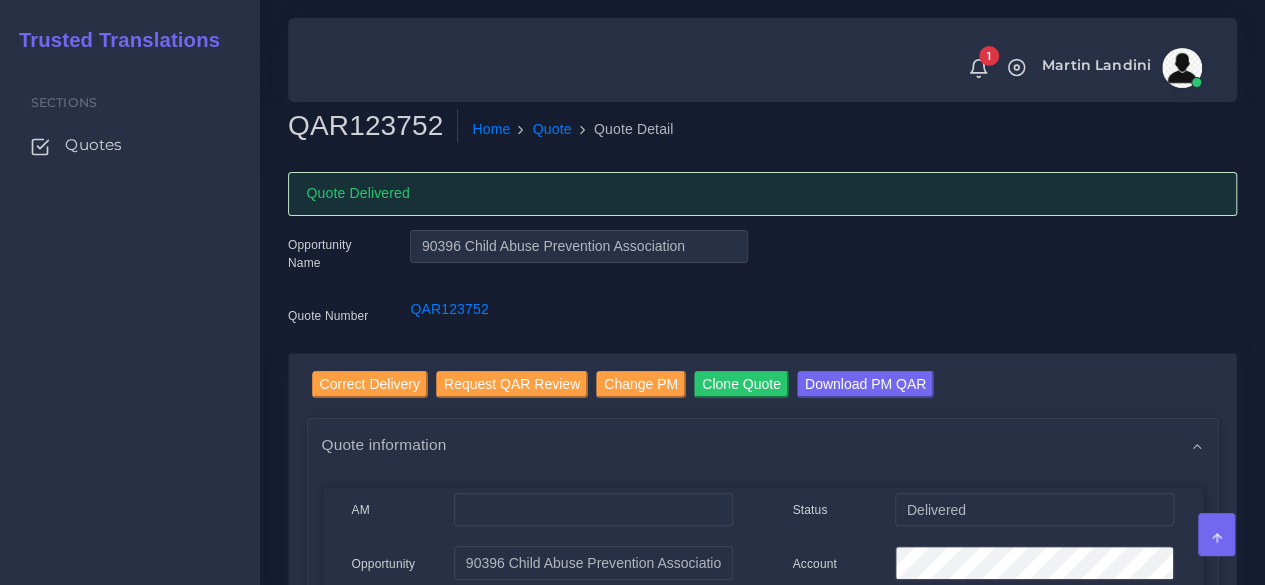 click on "Sections
Quotes" at bounding box center (130, 323) 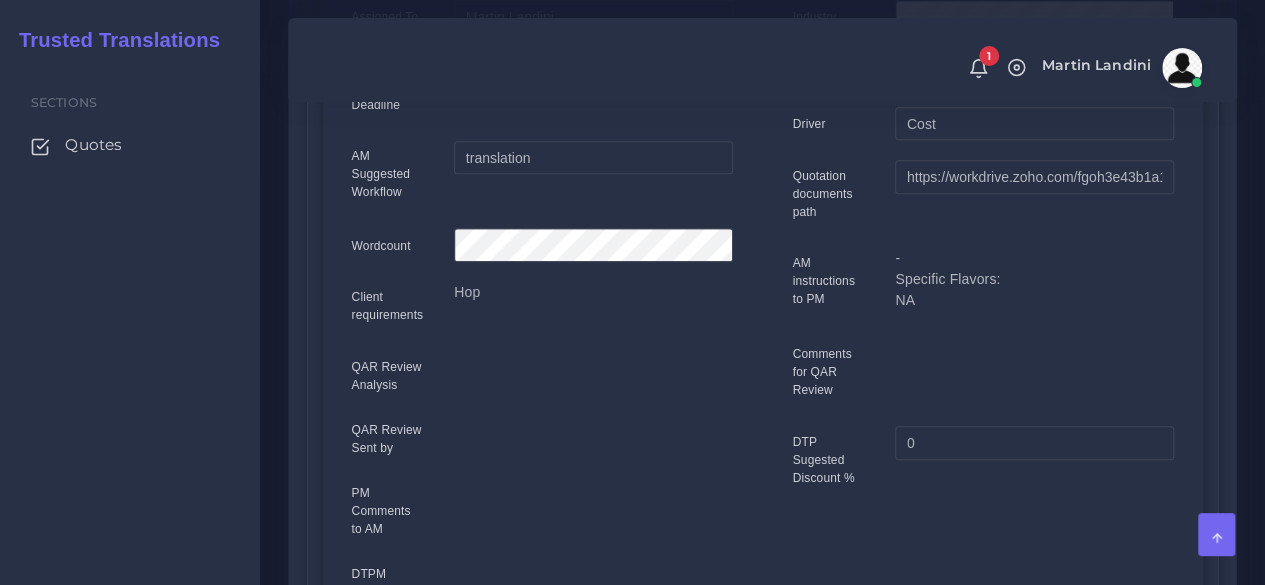 scroll, scrollTop: 1200, scrollLeft: 0, axis: vertical 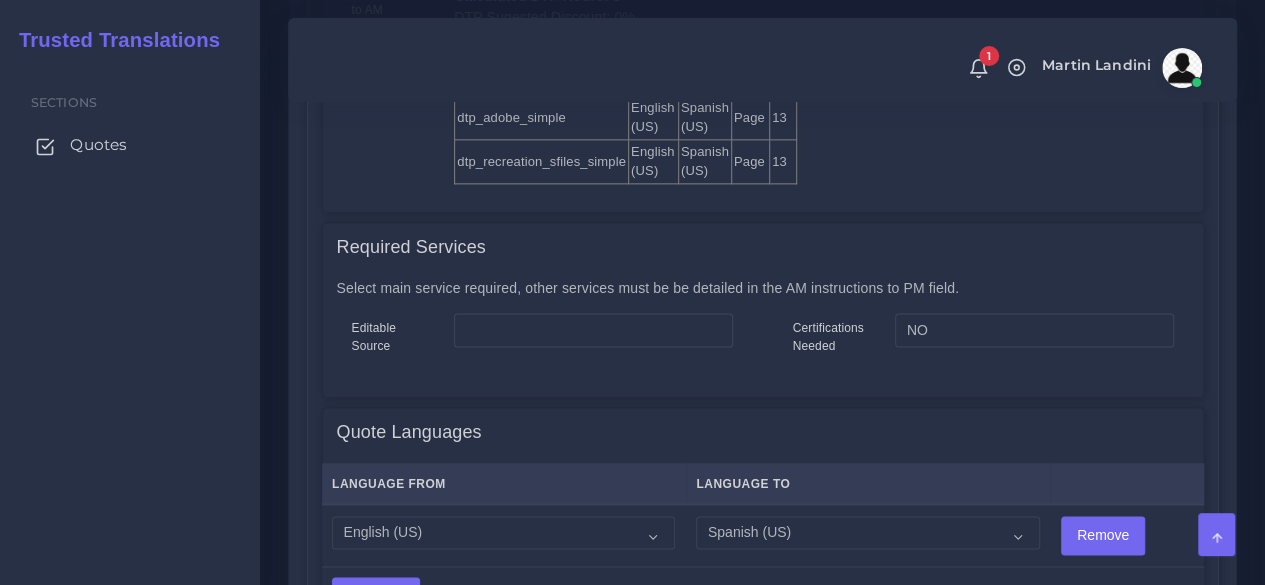 click on "Quotes" at bounding box center [98, 145] 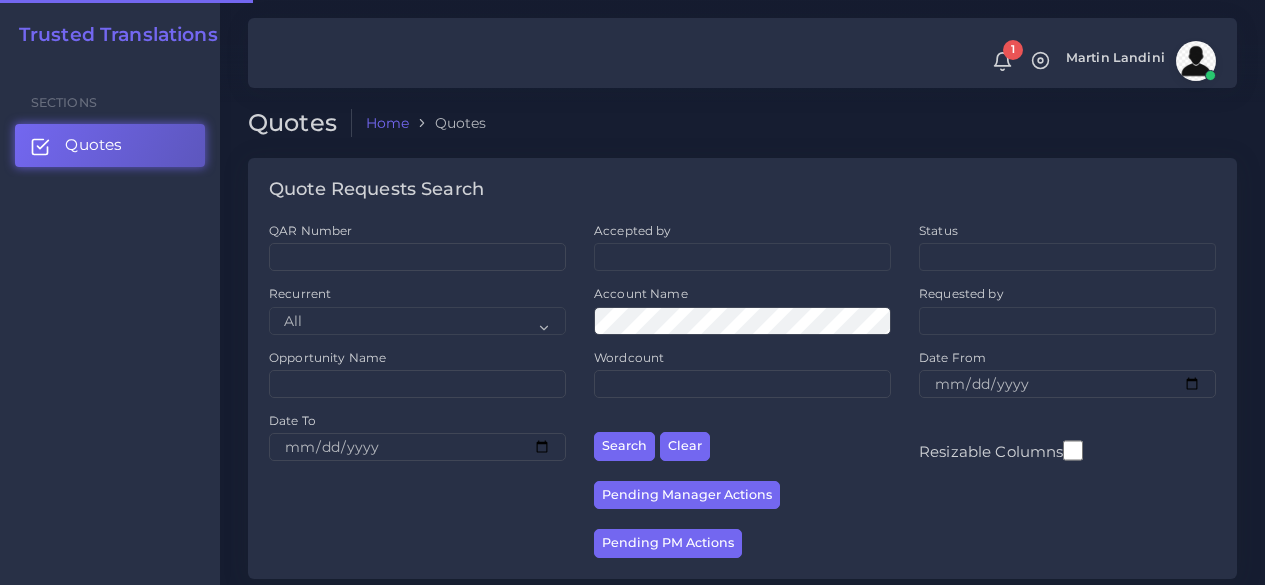 scroll, scrollTop: 0, scrollLeft: 0, axis: both 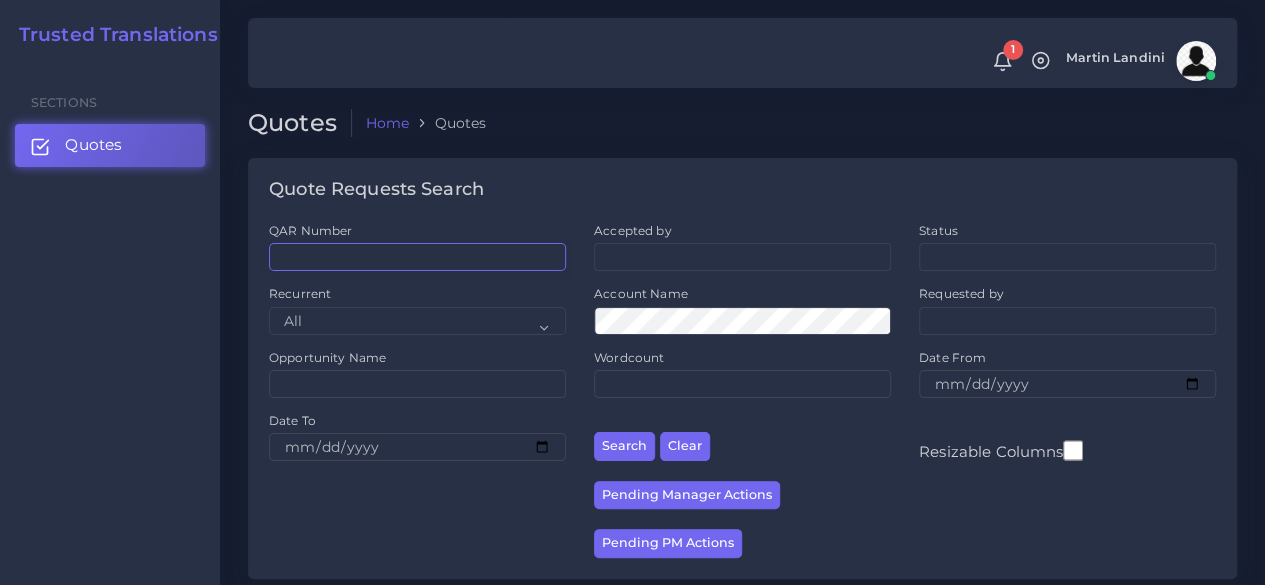click on "QAR Number" at bounding box center (417, 257) 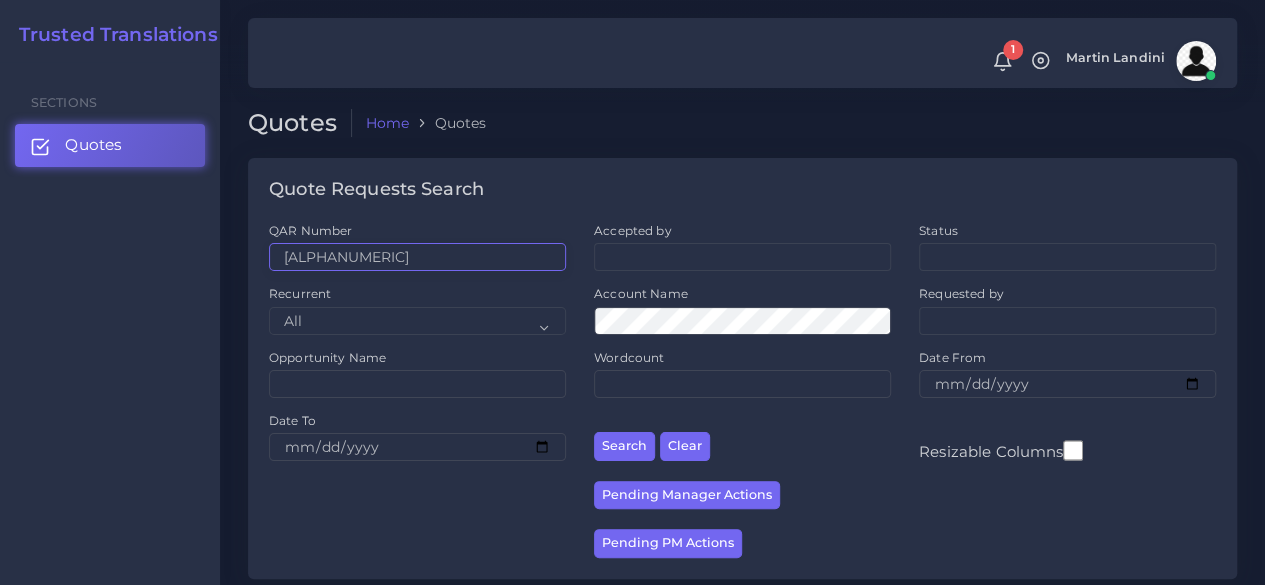 type on "QAR122604" 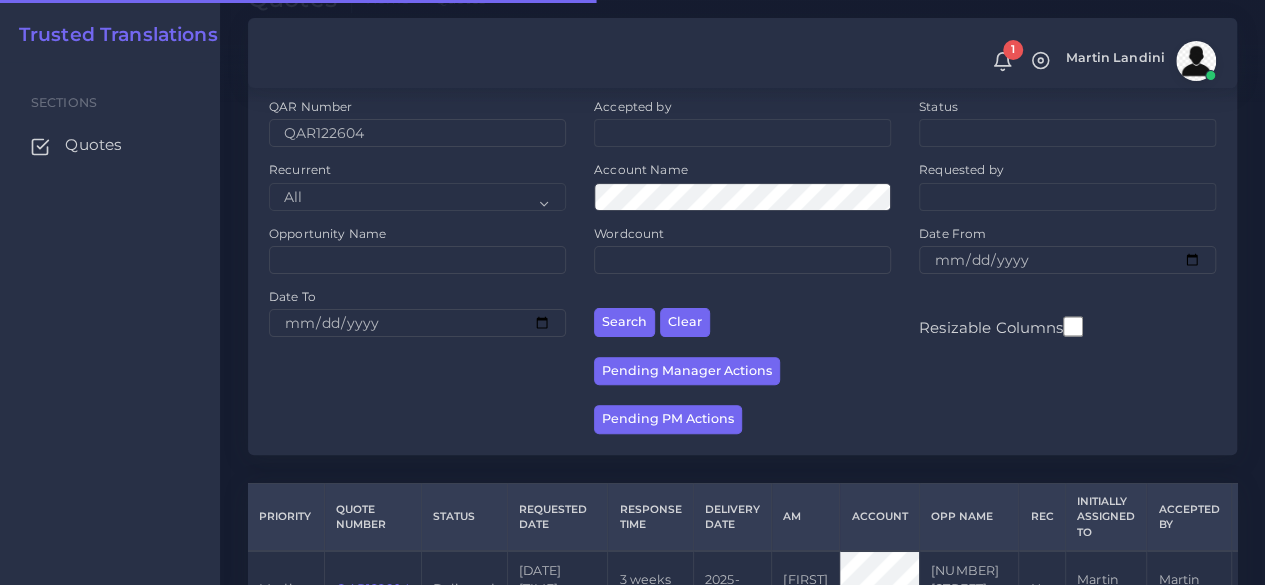 scroll, scrollTop: 255, scrollLeft: 0, axis: vertical 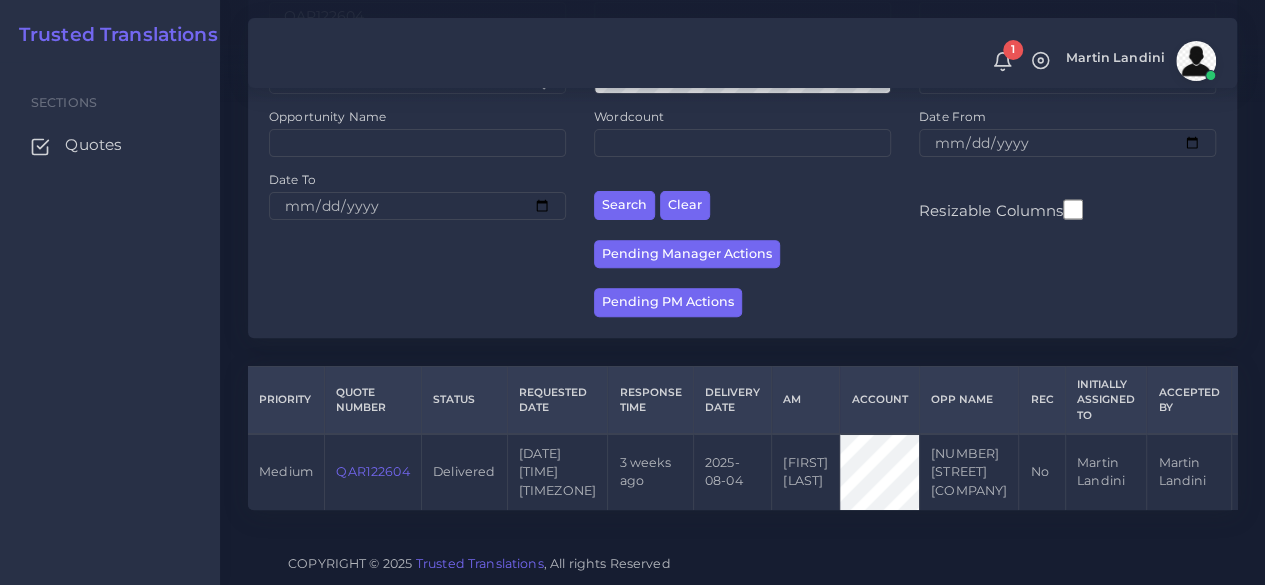 click on "QAR122604" at bounding box center [372, 471] 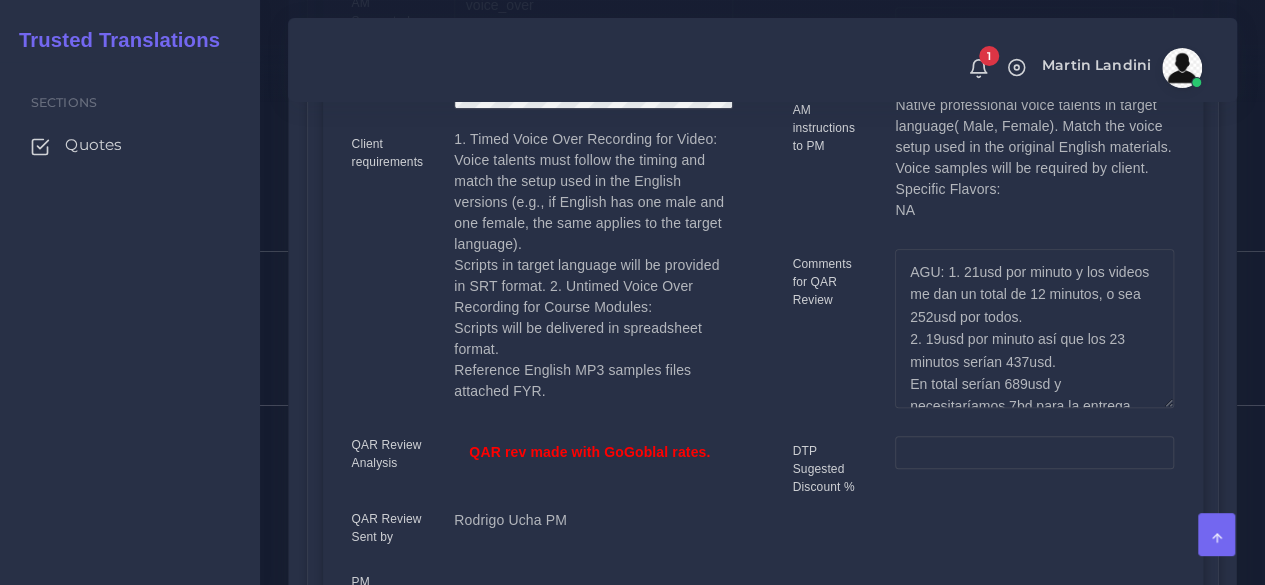 scroll, scrollTop: 700, scrollLeft: 0, axis: vertical 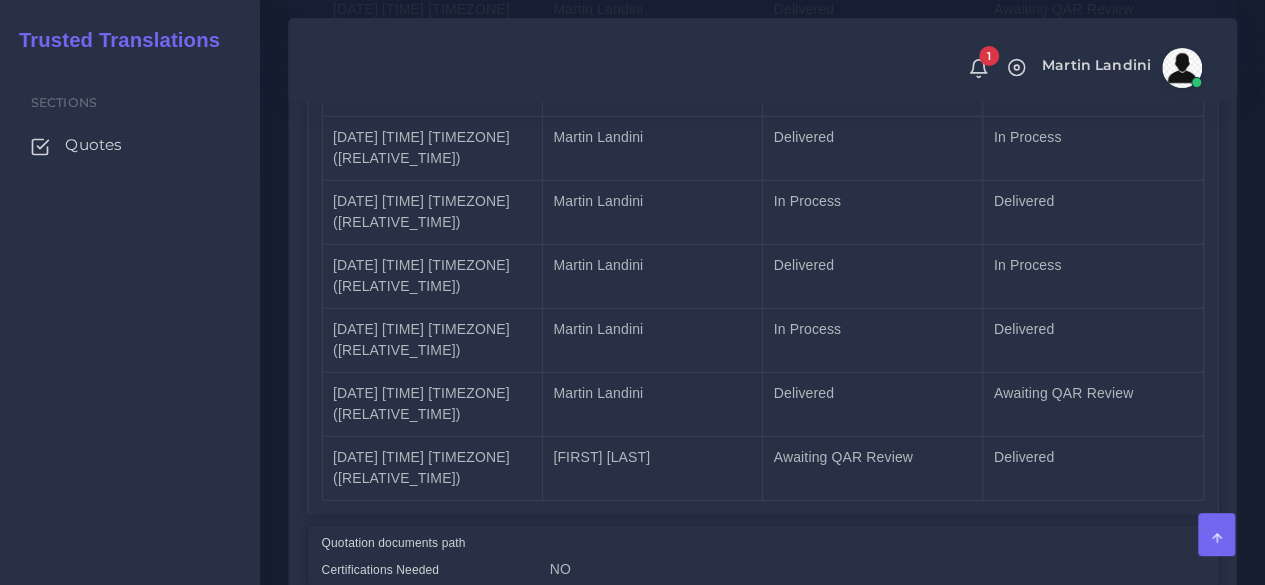 click on "Sections
Quotes" at bounding box center (130, 323) 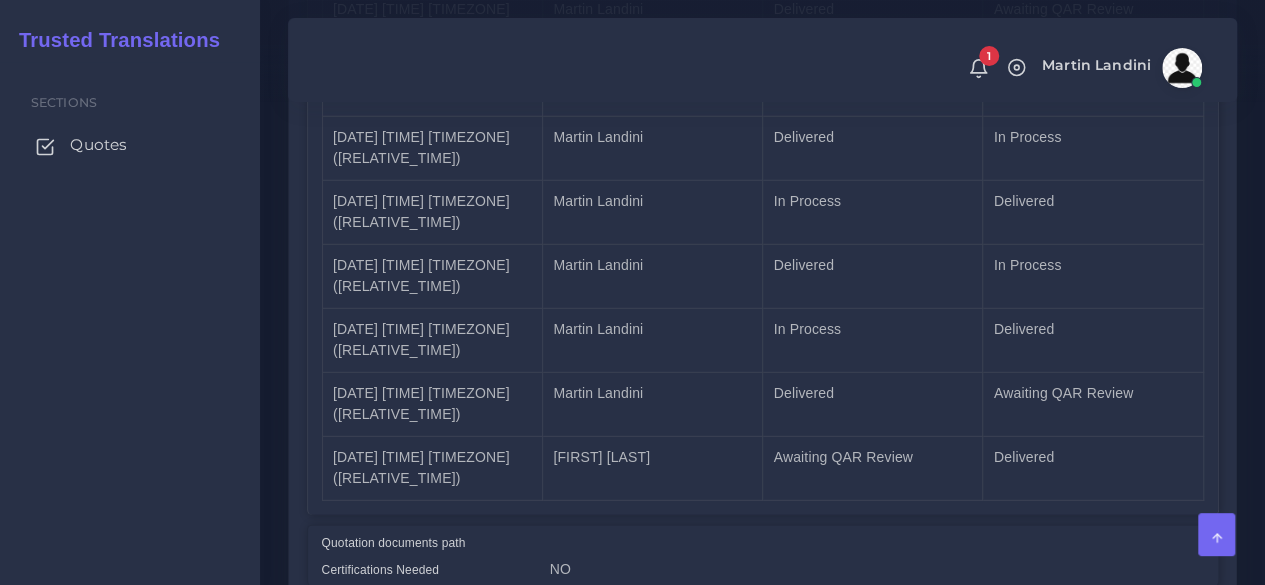 click on "Quotes" at bounding box center [98, 145] 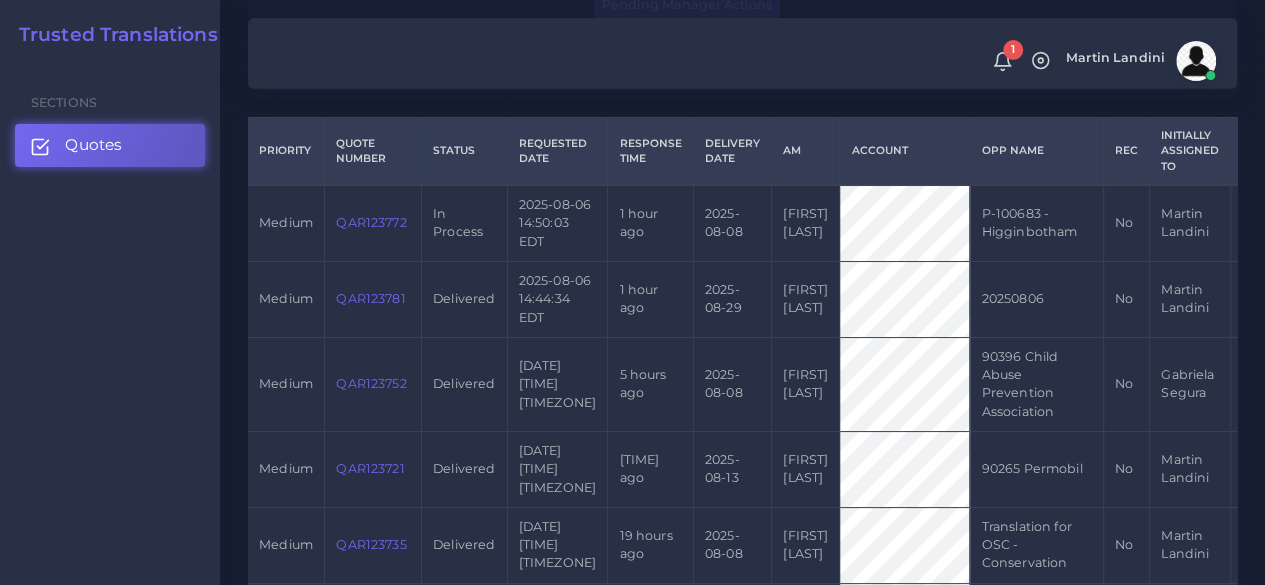 scroll, scrollTop: 500, scrollLeft: 0, axis: vertical 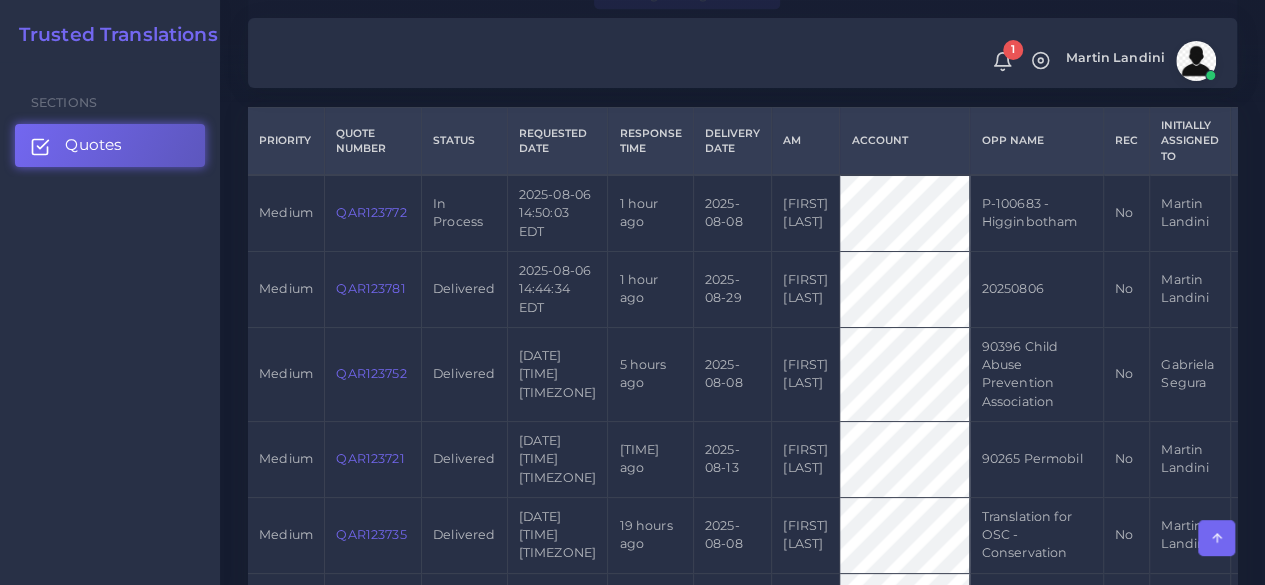 click on "QAR123772" at bounding box center (371, 212) 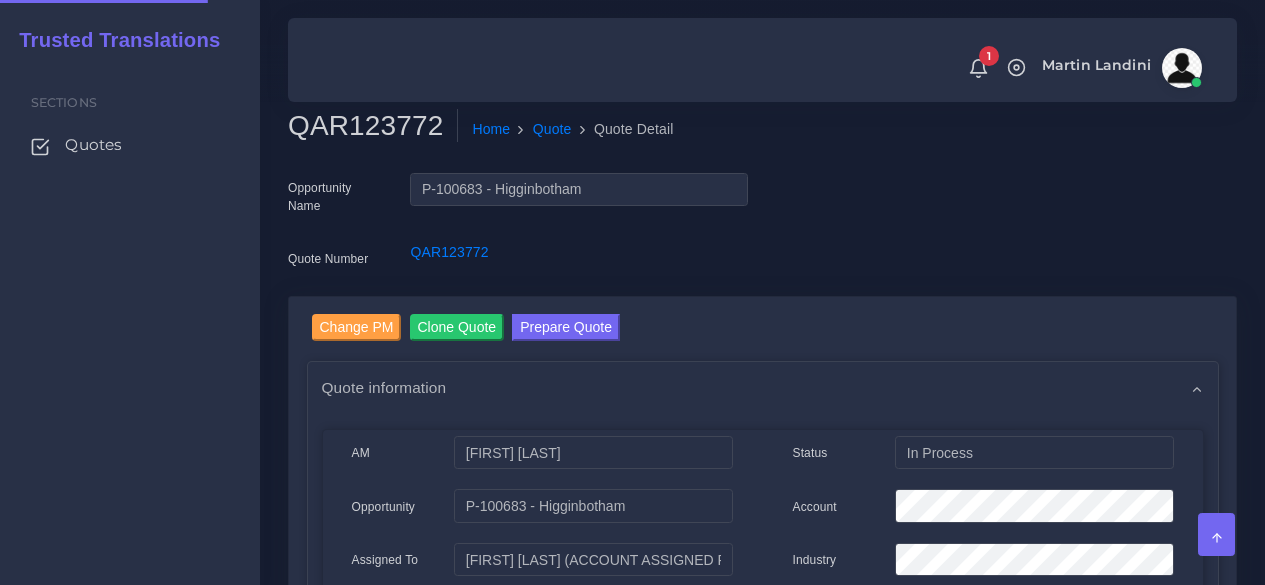 scroll, scrollTop: 0, scrollLeft: 0, axis: both 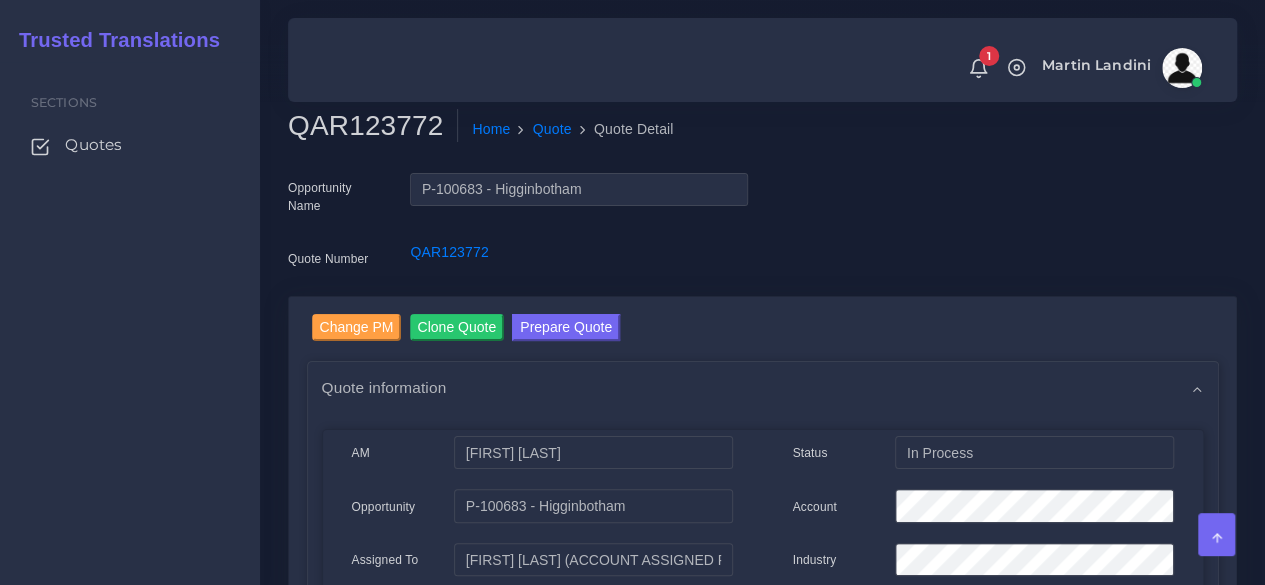 click on "Prepare Quote" at bounding box center (566, 330) 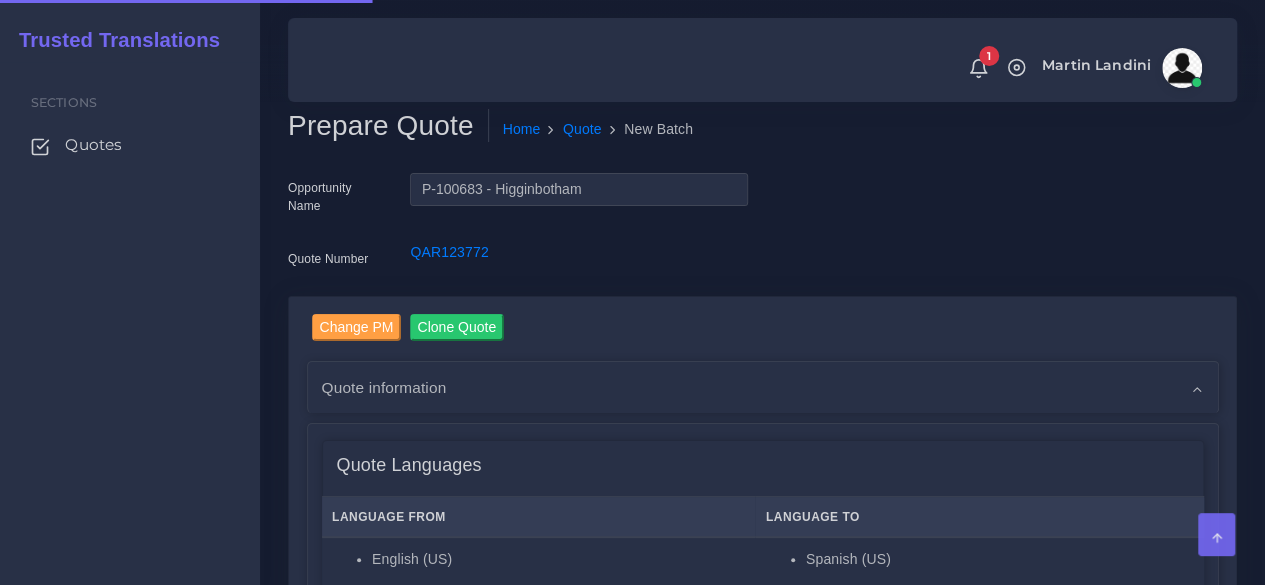 scroll, scrollTop: 500, scrollLeft: 0, axis: vertical 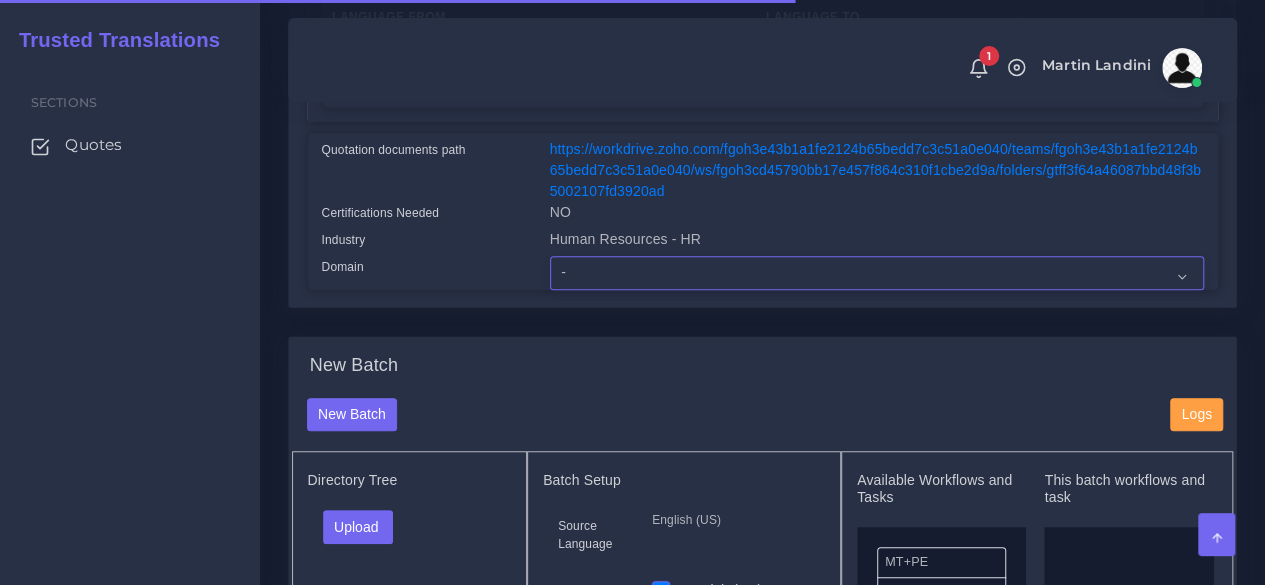 click on "-
Advertising and Media
Agriculture, Forestry and Fishing
Architecture, Building and Construction
Automotive
Chemicals
Computer Hardware
Computer Software
Consumer Electronics - Home appliances
Education
Energy, Water, Transportation and Utilities
Finance - Banking
Food Manufacturing and Services
Healthcare and Health Sciences
Hospitality, Leisure, Tourism and Arts
Human Resources - HR
Industrial Electronics
Industrial Manufacturing Insurance" at bounding box center (877, 273) 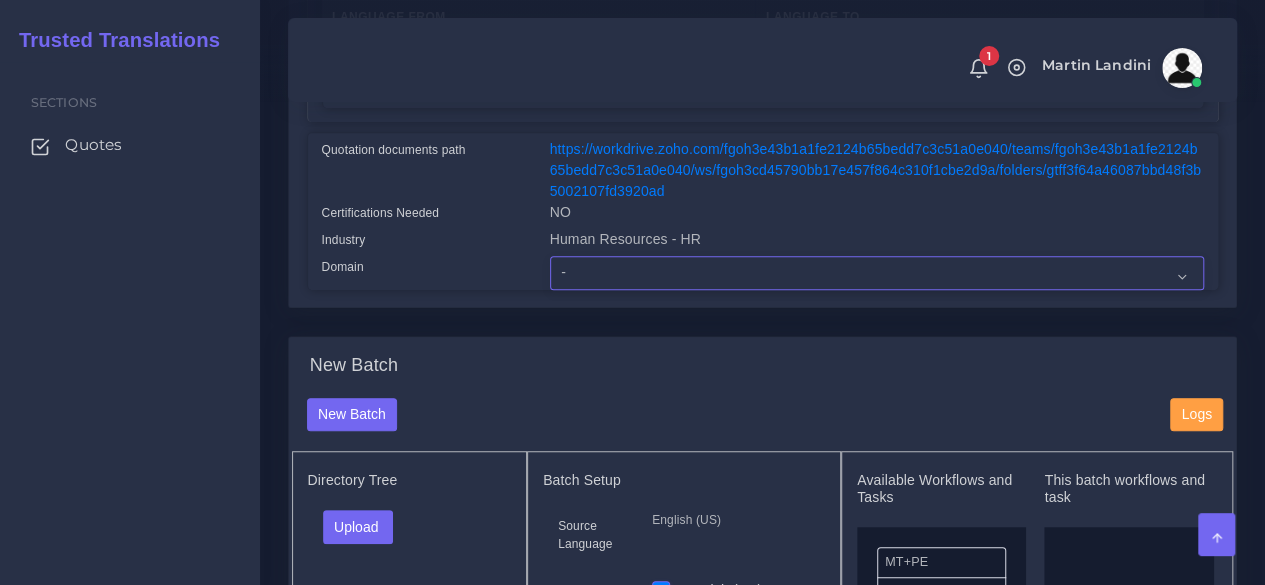 select on "Human Resources - HR" 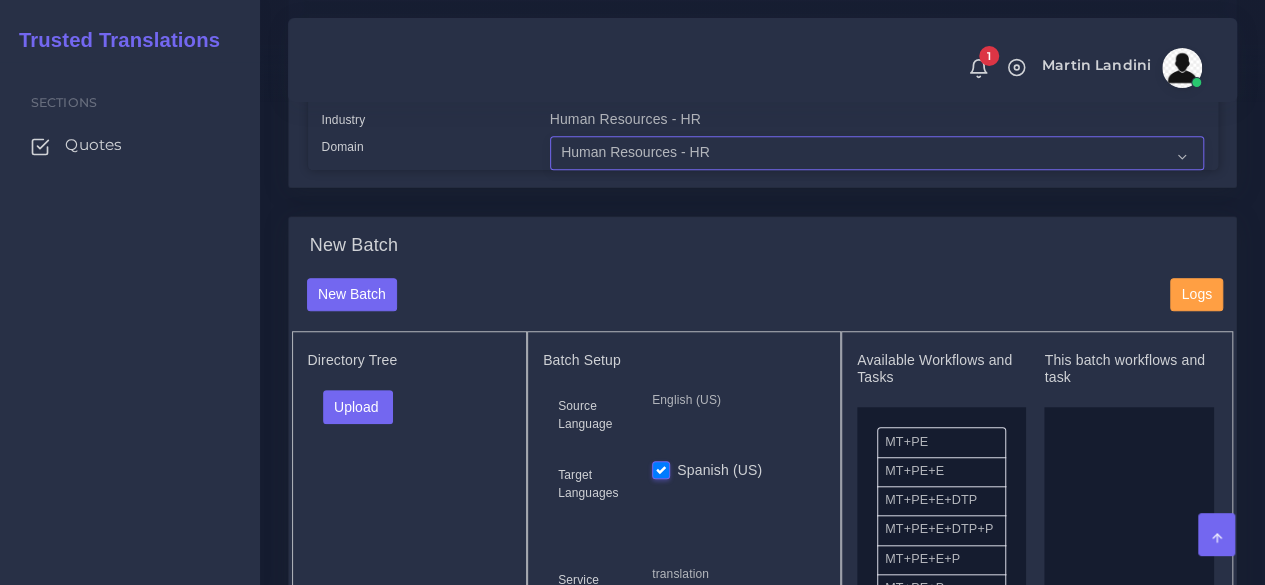 scroll, scrollTop: 800, scrollLeft: 0, axis: vertical 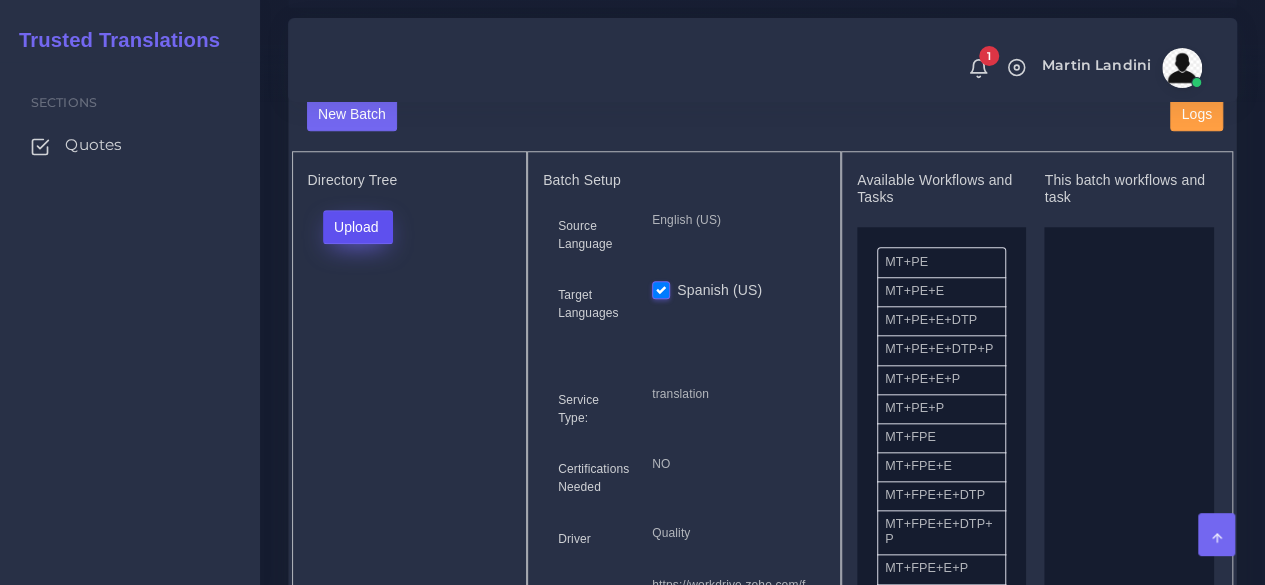click on "Upload" at bounding box center [358, 227] 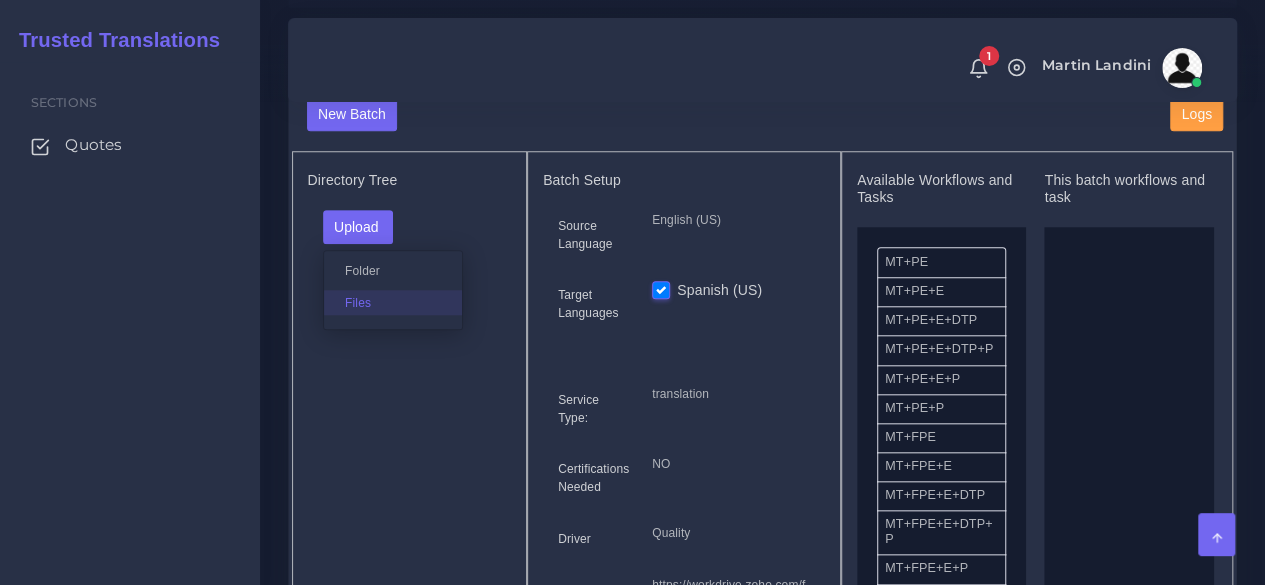 click on "Files" at bounding box center (393, 302) 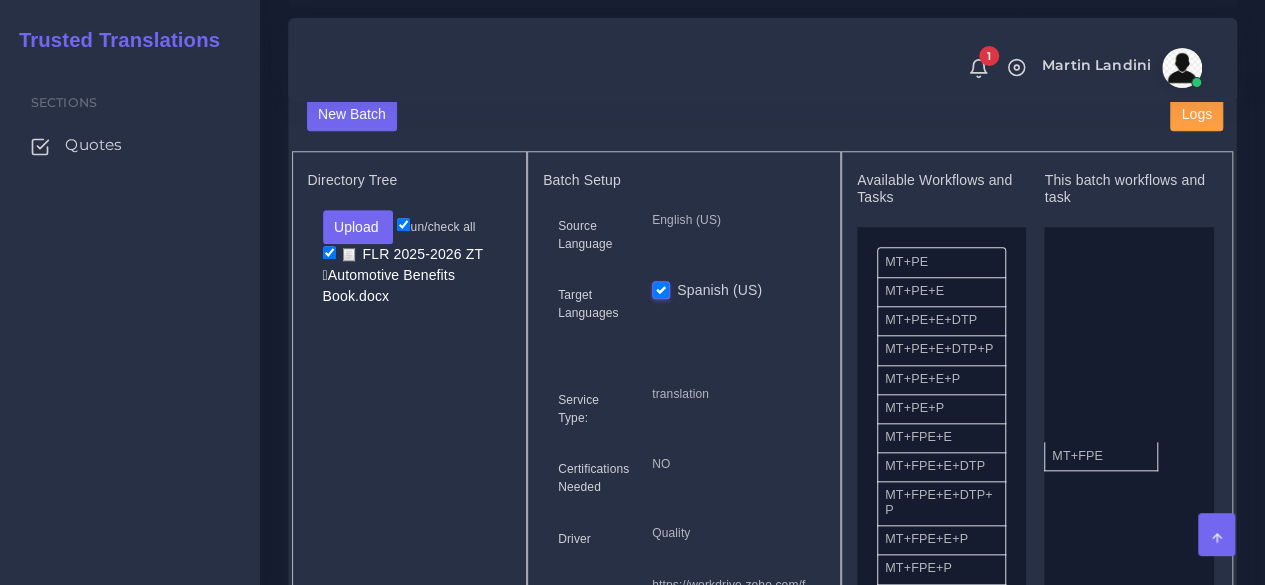 drag, startPoint x: 919, startPoint y: 437, endPoint x: 1097, endPoint y: 439, distance: 178.01123 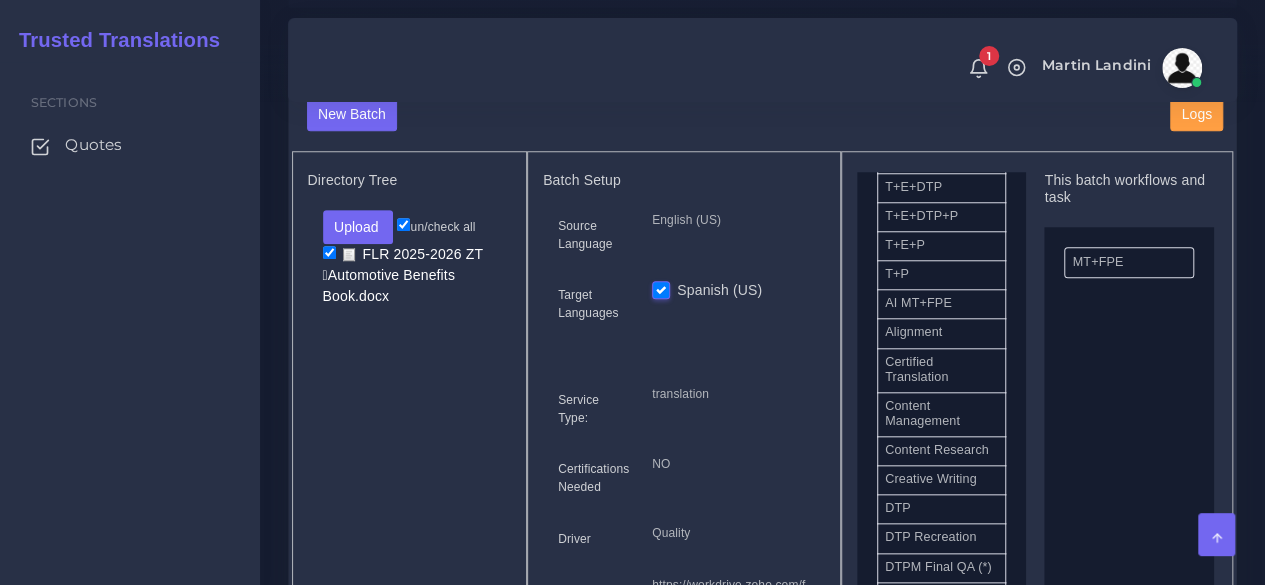scroll, scrollTop: 500, scrollLeft: 0, axis: vertical 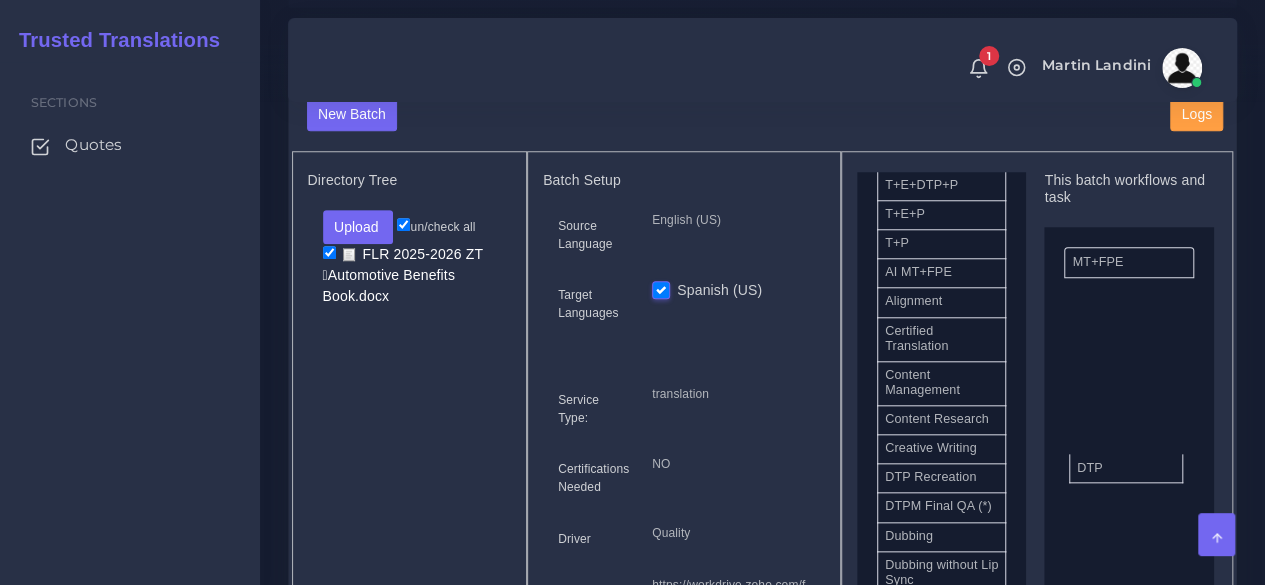 drag, startPoint x: 950, startPoint y: 493, endPoint x: 1142, endPoint y: 461, distance: 194.6484 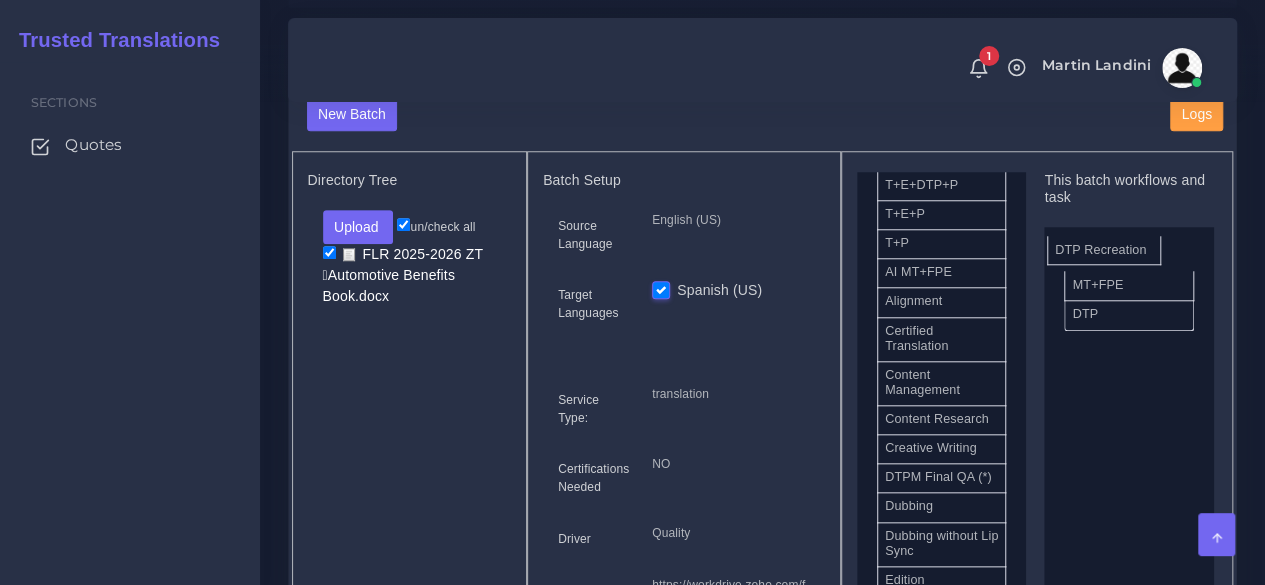 drag, startPoint x: 966, startPoint y: 497, endPoint x: 1136, endPoint y: 247, distance: 302.32434 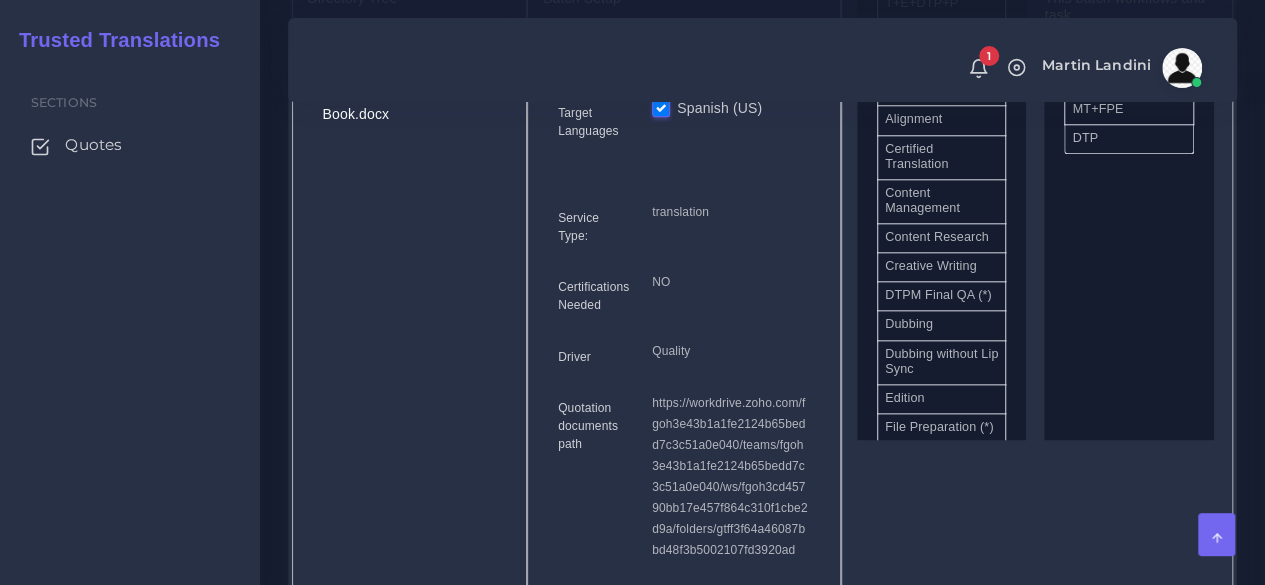 scroll, scrollTop: 1200, scrollLeft: 0, axis: vertical 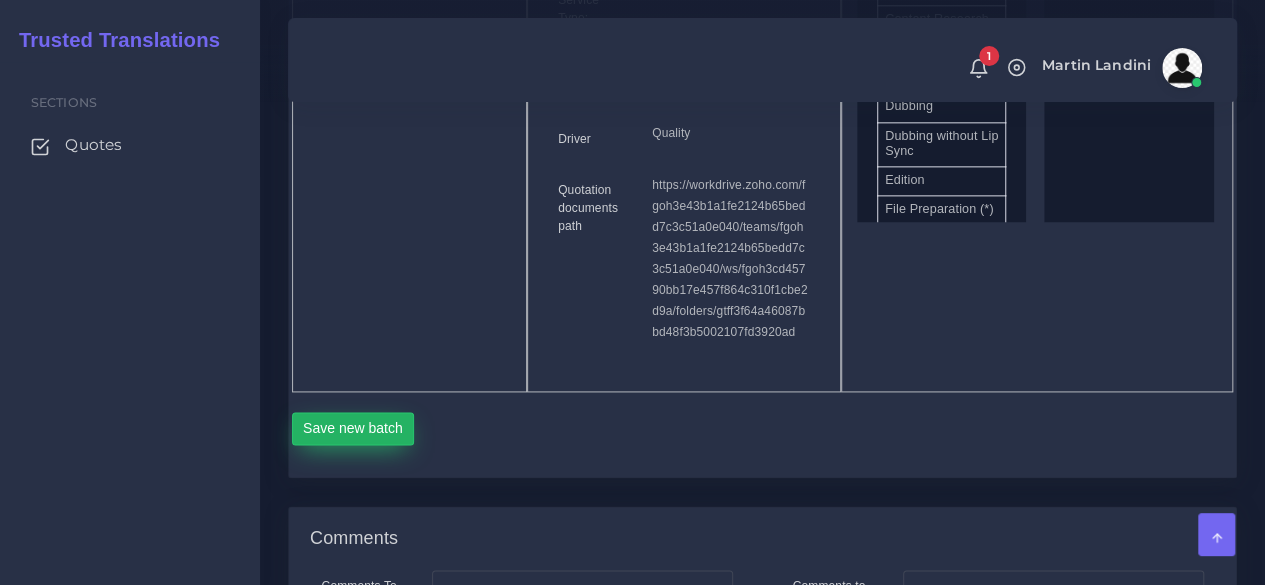 click on "Save new batch" at bounding box center (353, 429) 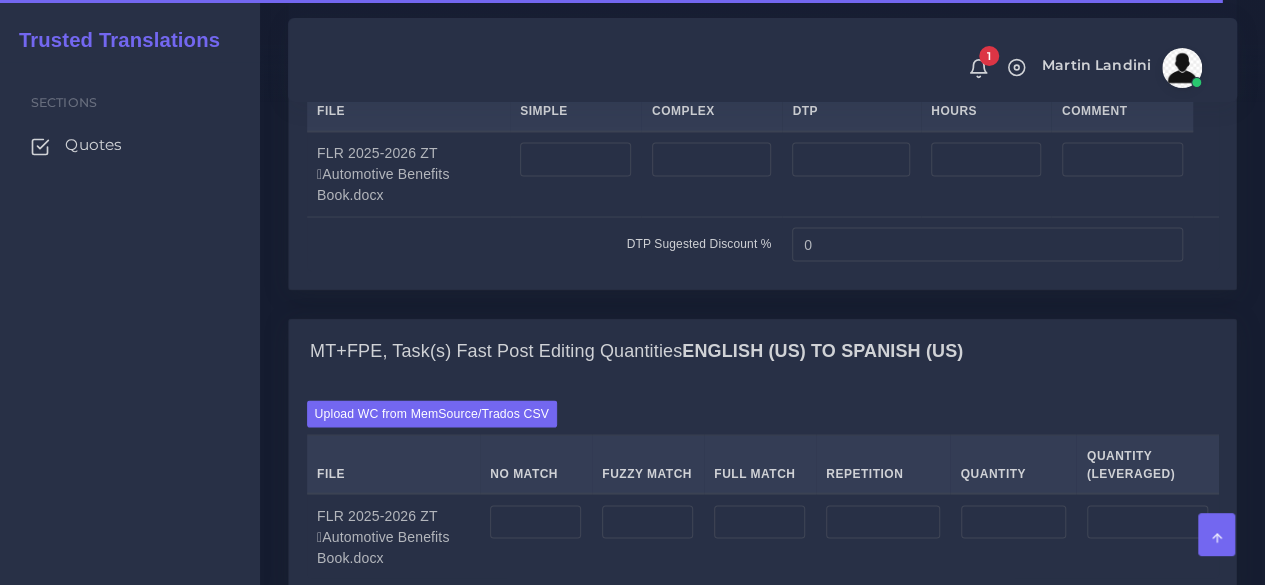 scroll, scrollTop: 1700, scrollLeft: 0, axis: vertical 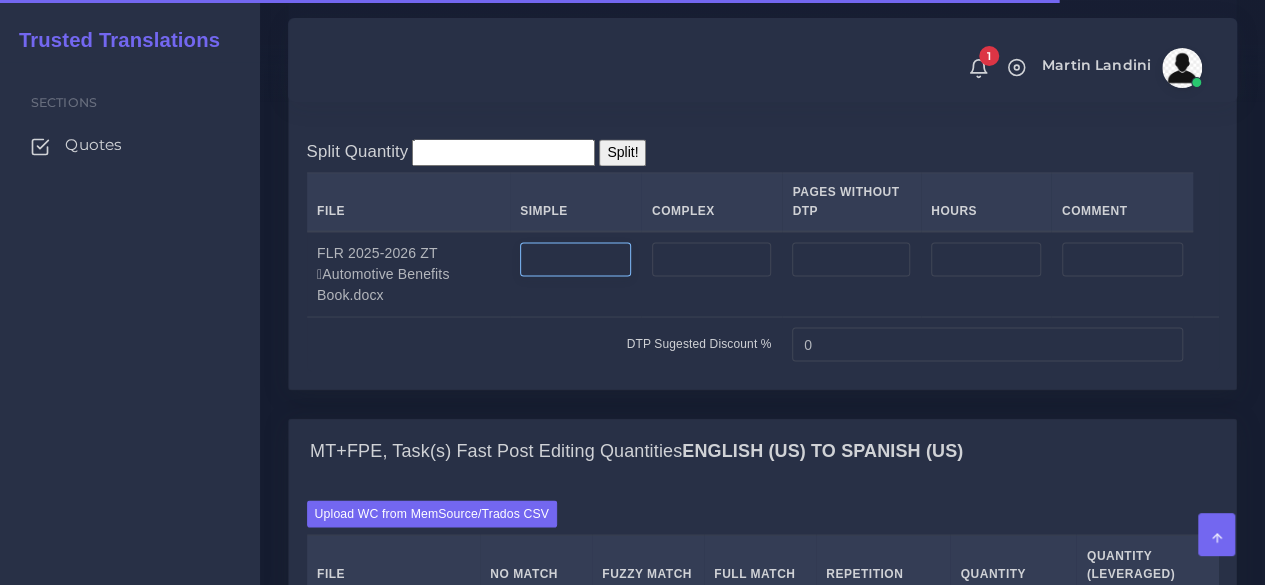 click at bounding box center [575, 259] 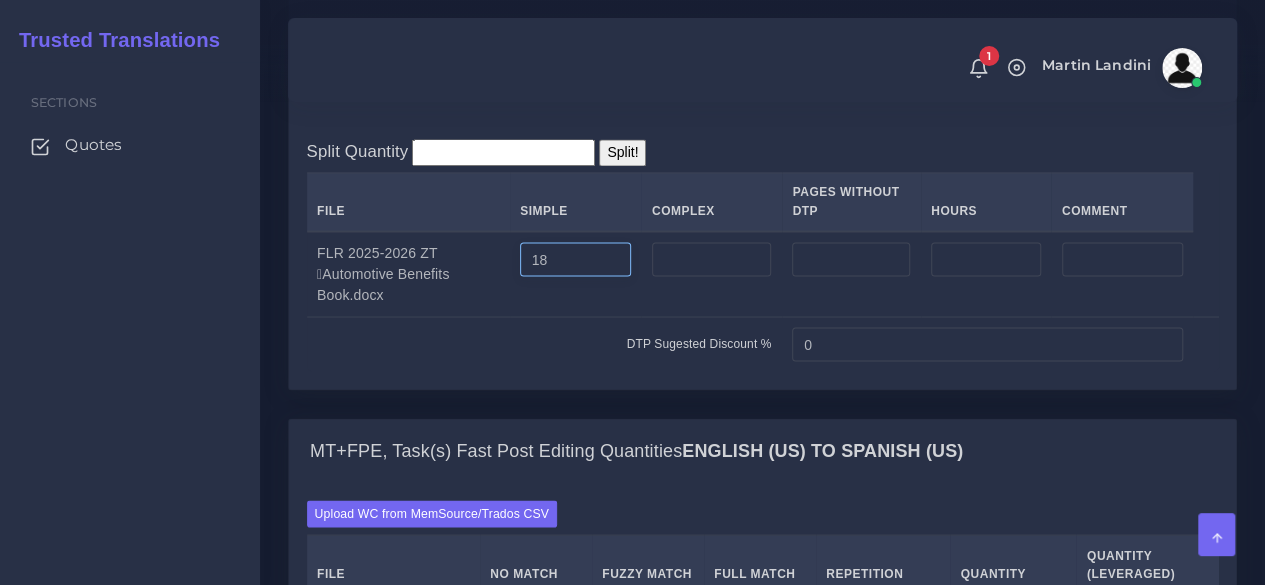 type on "18" 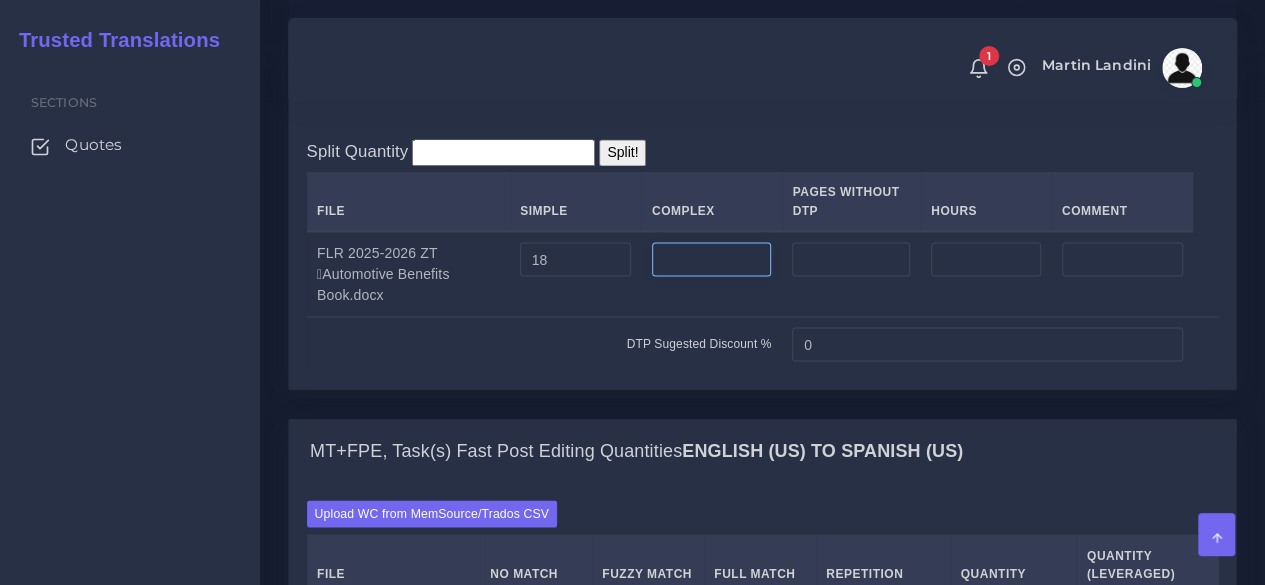 click at bounding box center [712, 259] 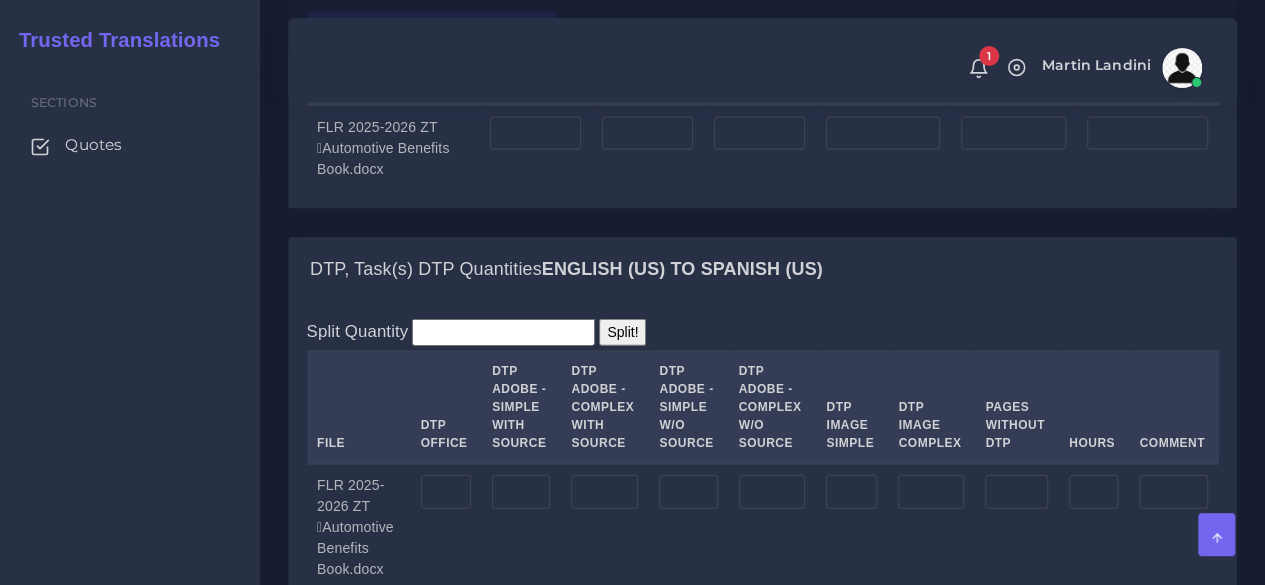 scroll, scrollTop: 2300, scrollLeft: 0, axis: vertical 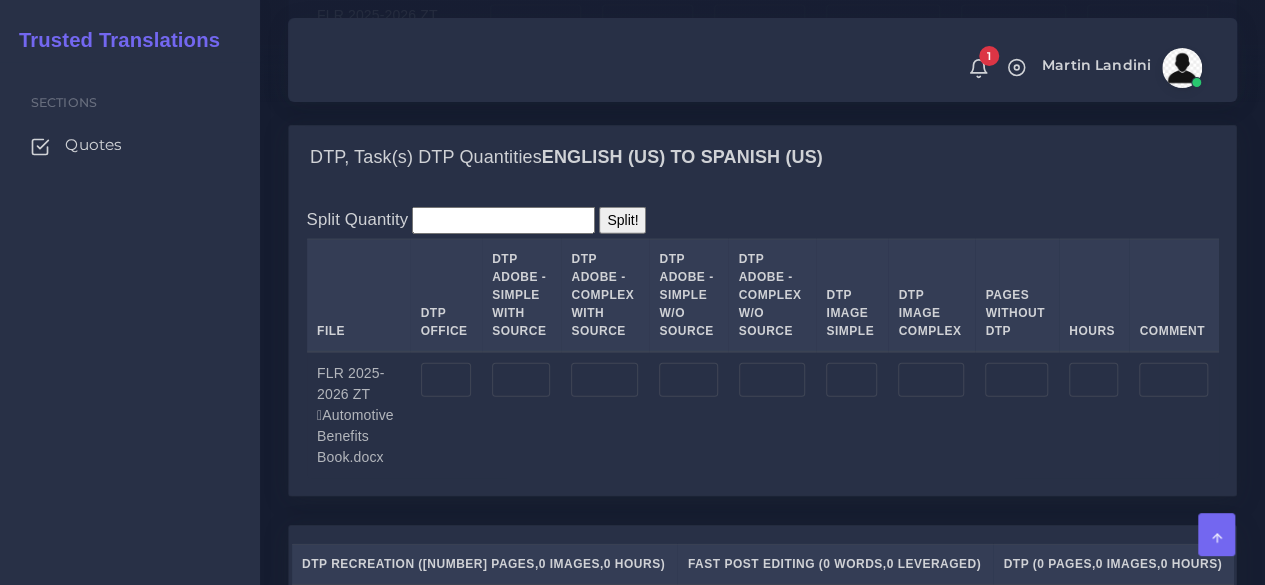 type on "10" 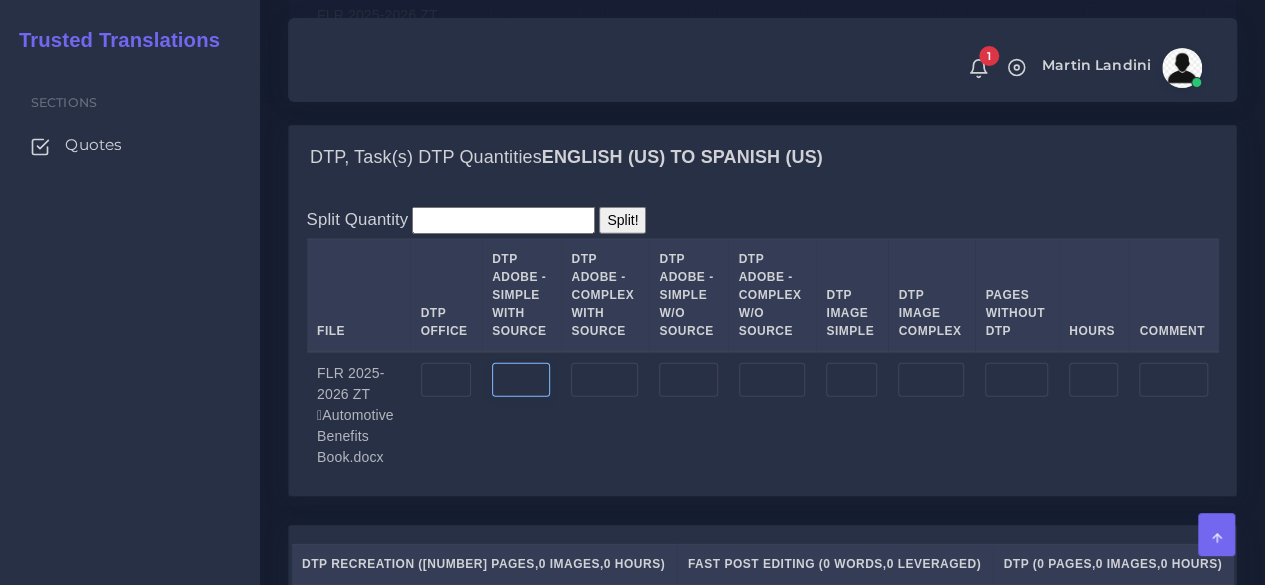 click at bounding box center [521, 380] 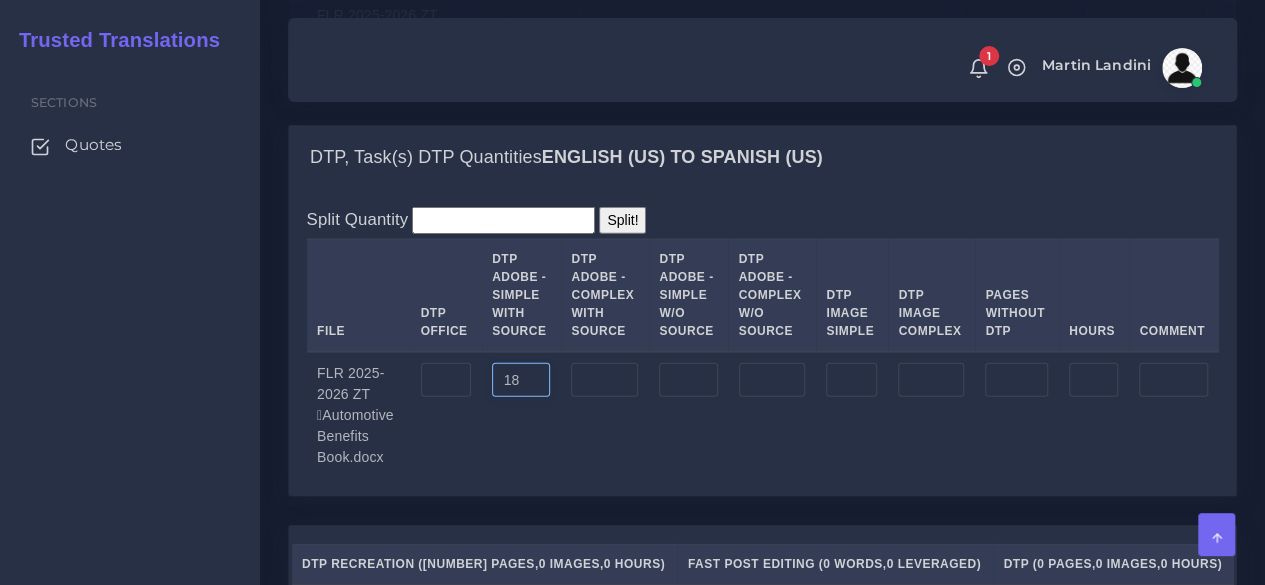 type on "18" 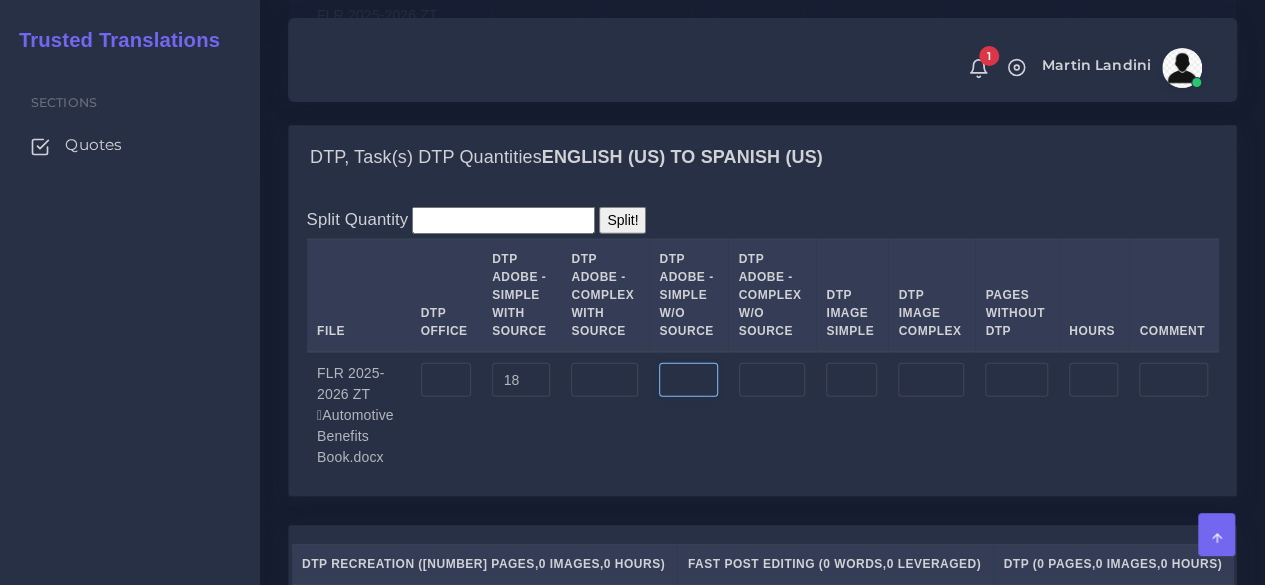click at bounding box center (688, 380) 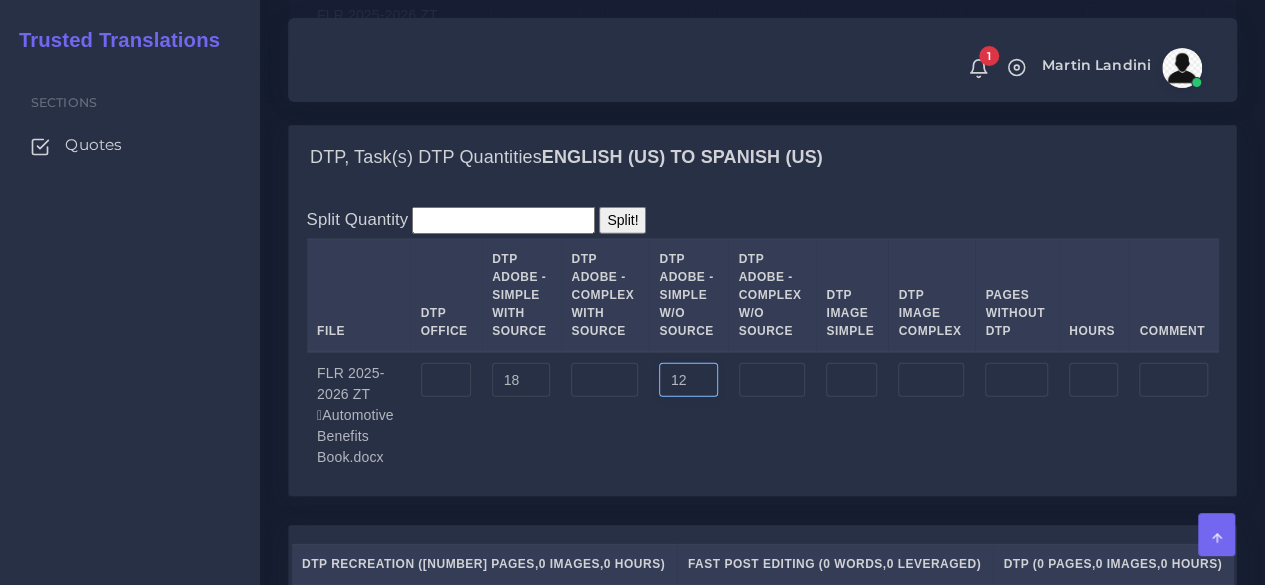 type on "12" 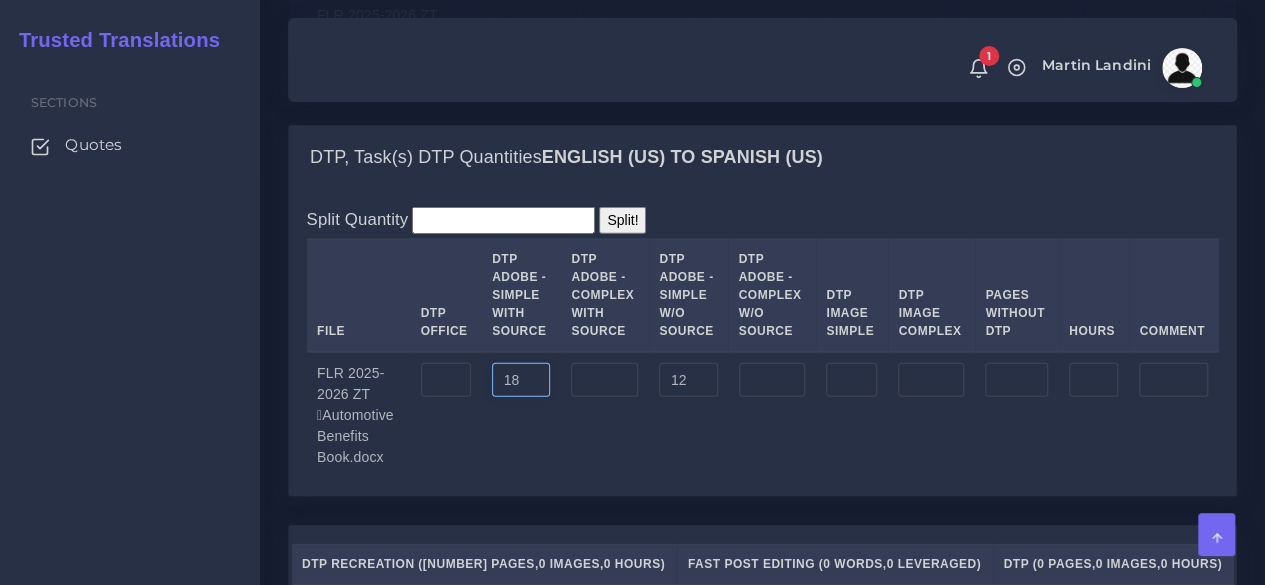 click on "18" at bounding box center [521, 380] 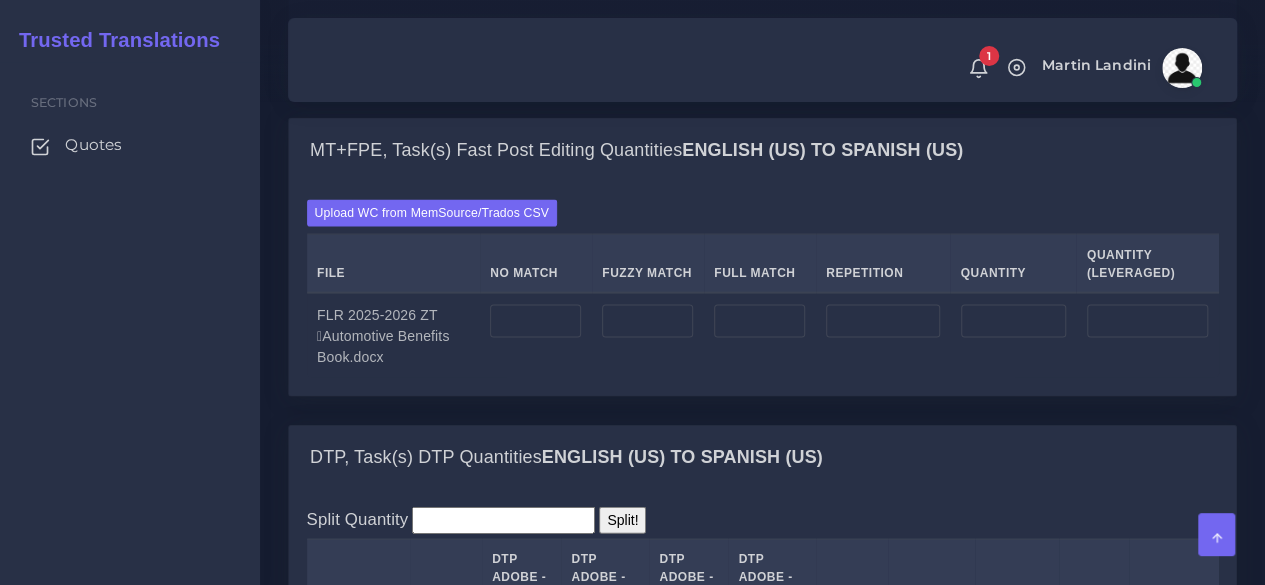 scroll, scrollTop: 1700, scrollLeft: 0, axis: vertical 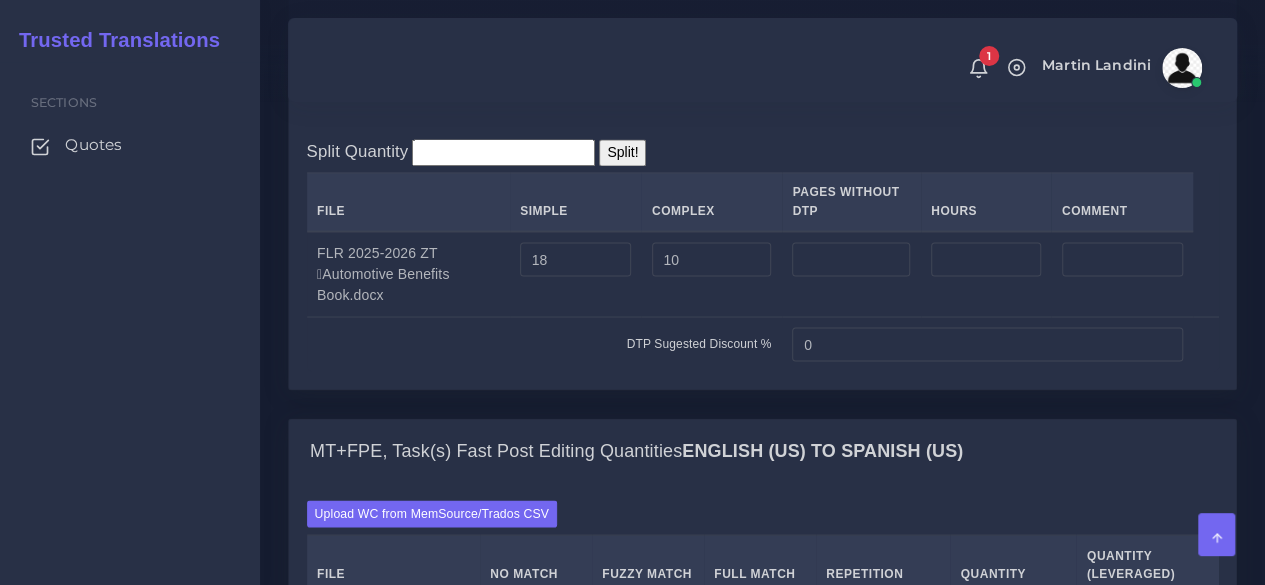 type on "16" 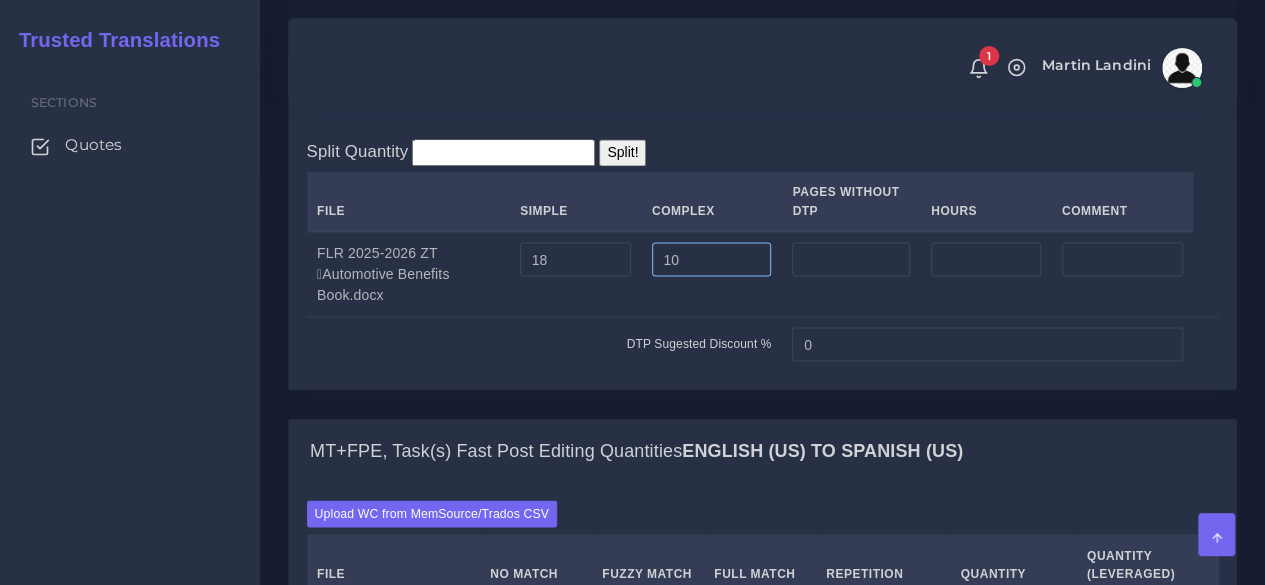 click on "10" at bounding box center (712, 259) 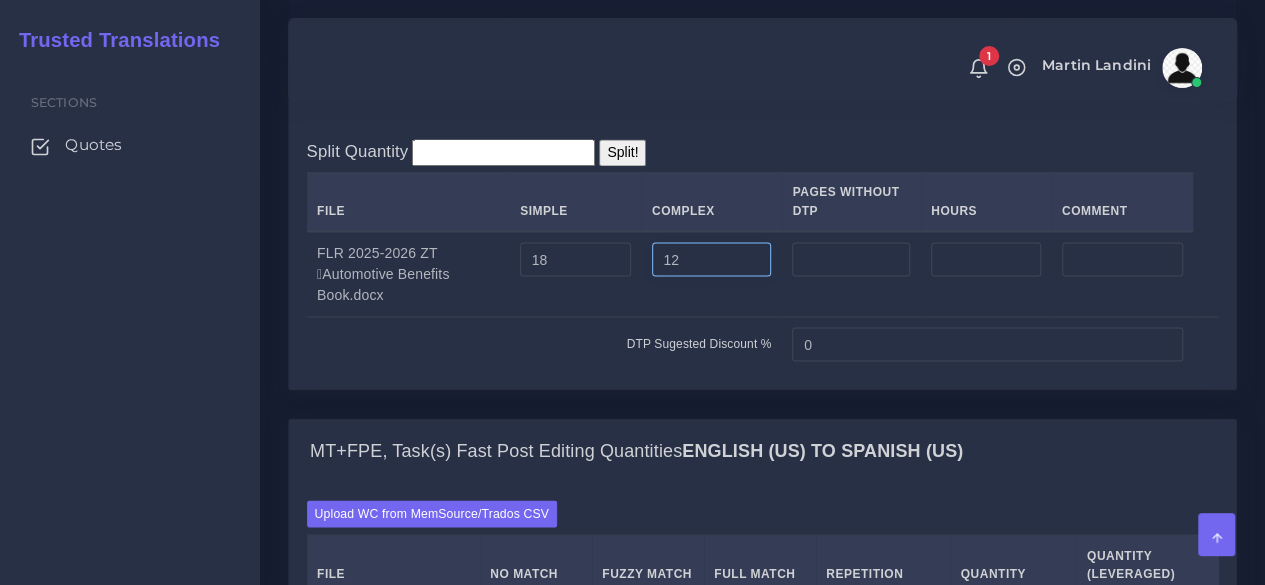 type on "12" 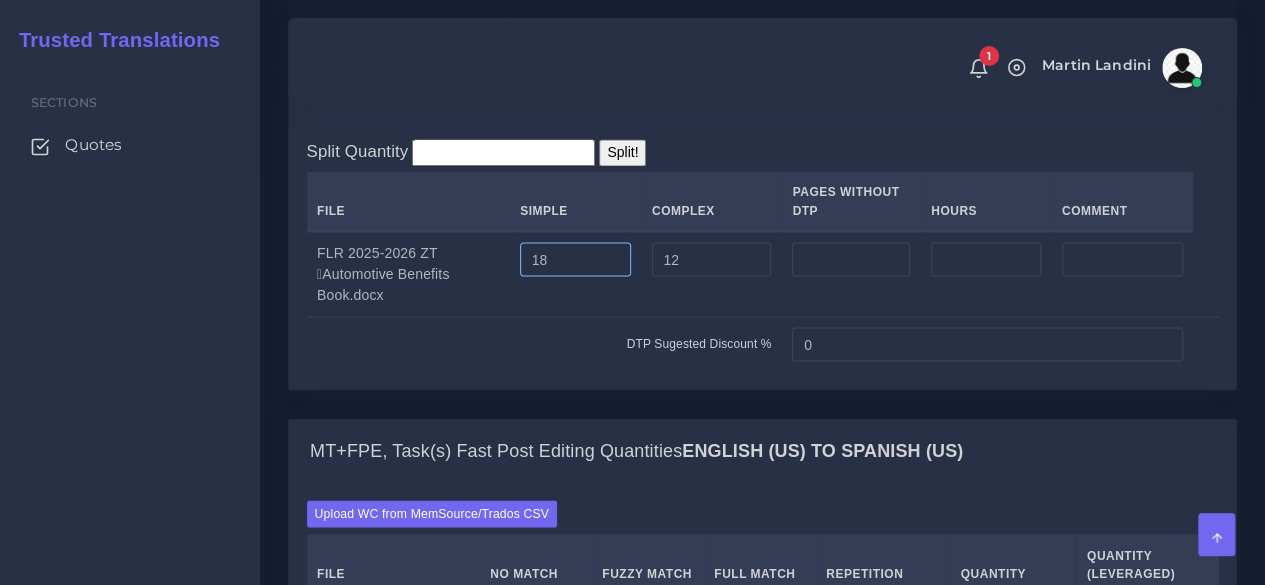 click on "18" at bounding box center (575, 259) 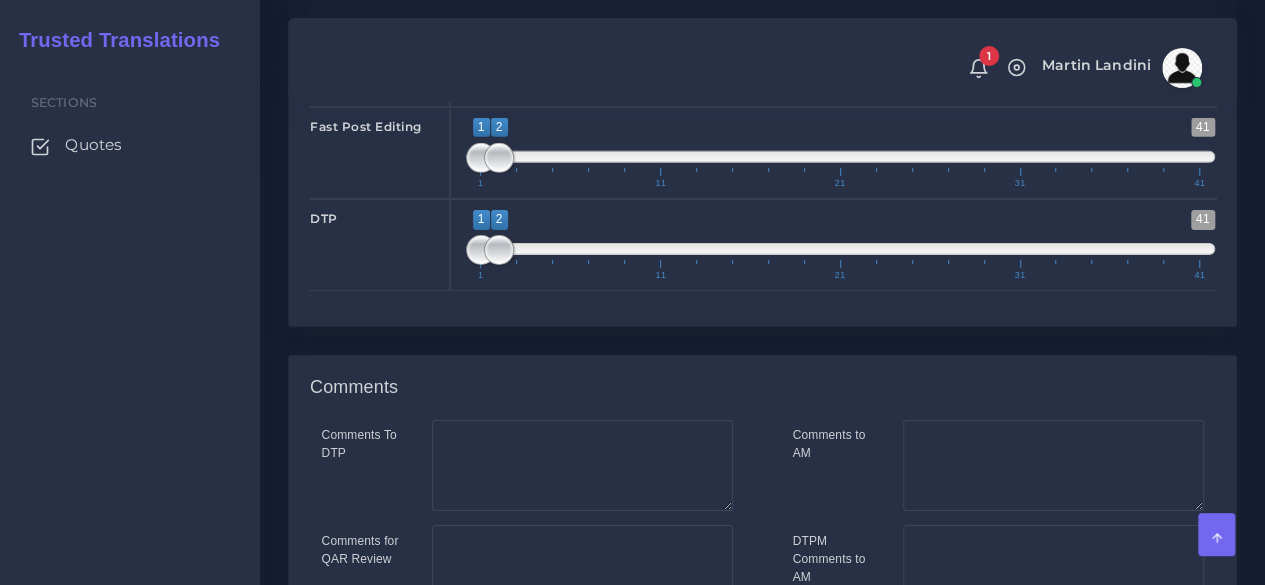 scroll, scrollTop: 3344, scrollLeft: 0, axis: vertical 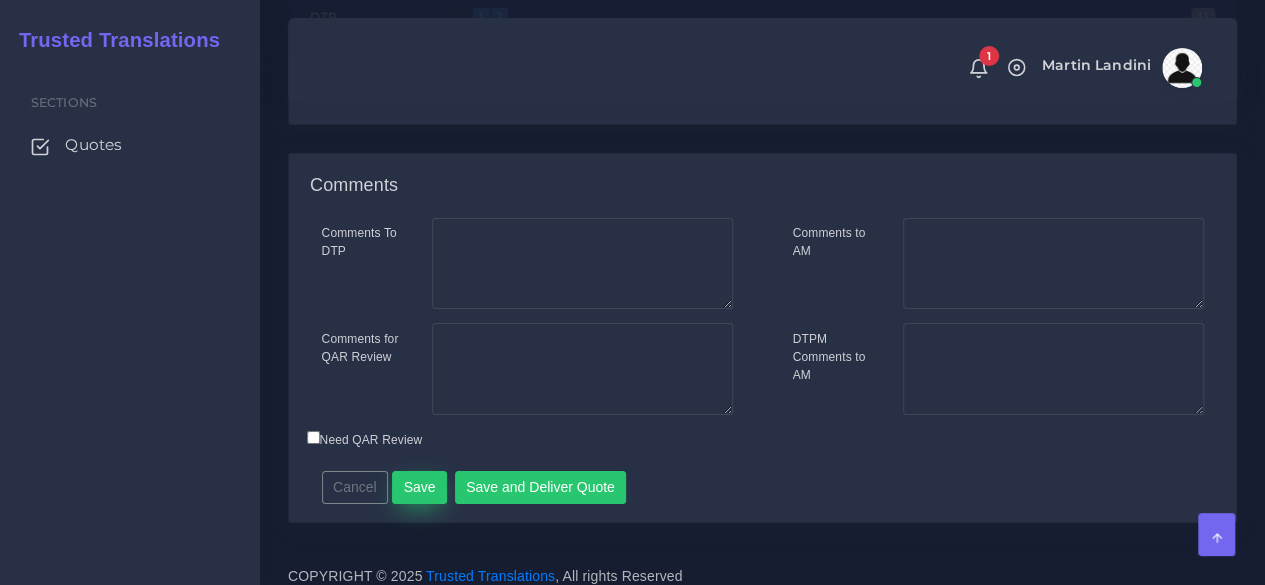 type on "16" 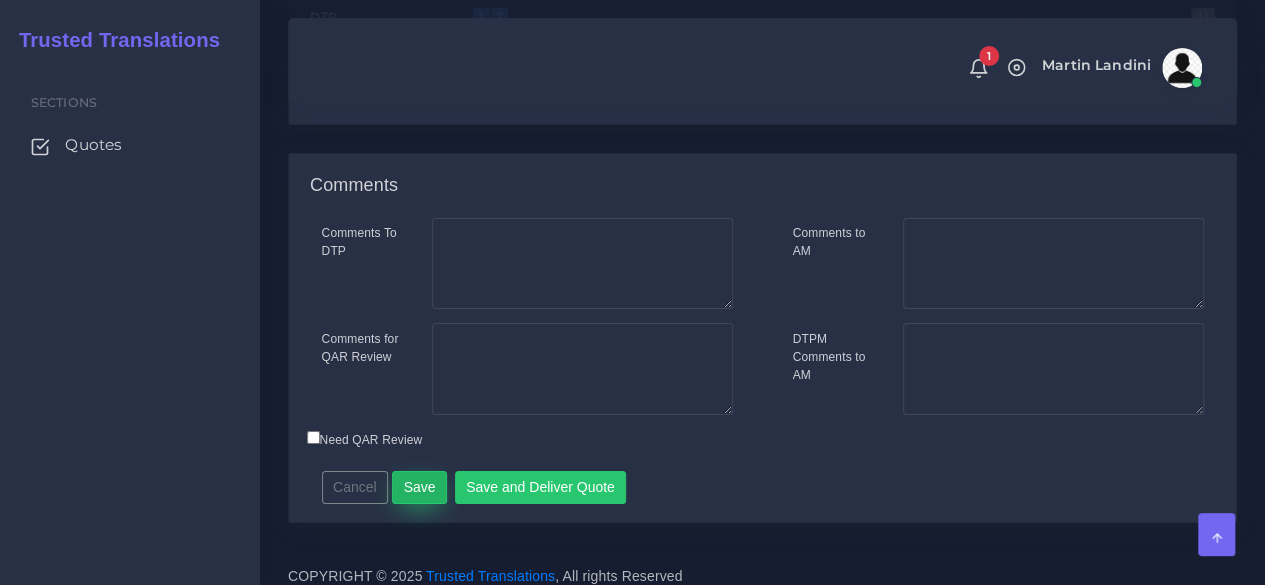 click on "Save" at bounding box center [419, 488] 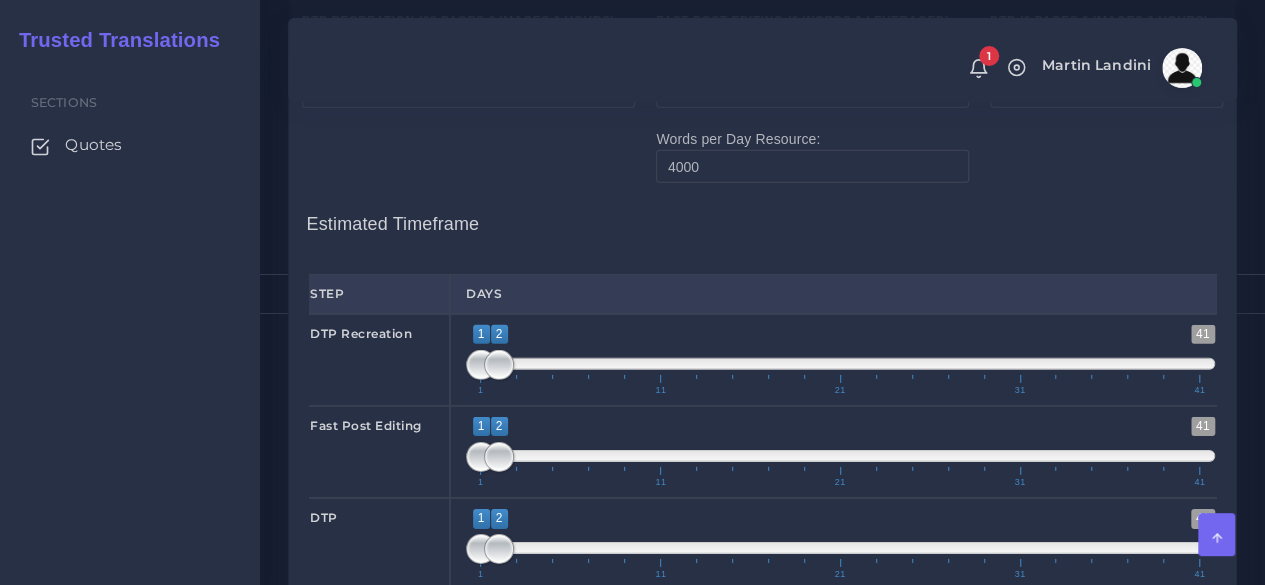 scroll, scrollTop: 3300, scrollLeft: 0, axis: vertical 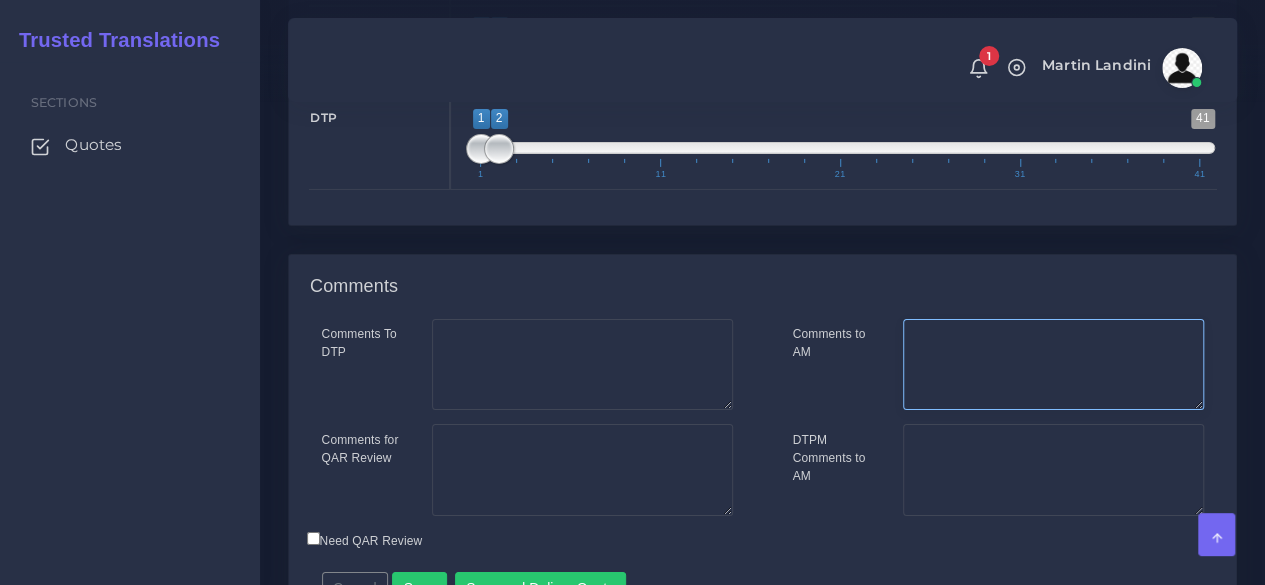 click on "Comments to AM" at bounding box center (1053, 365) 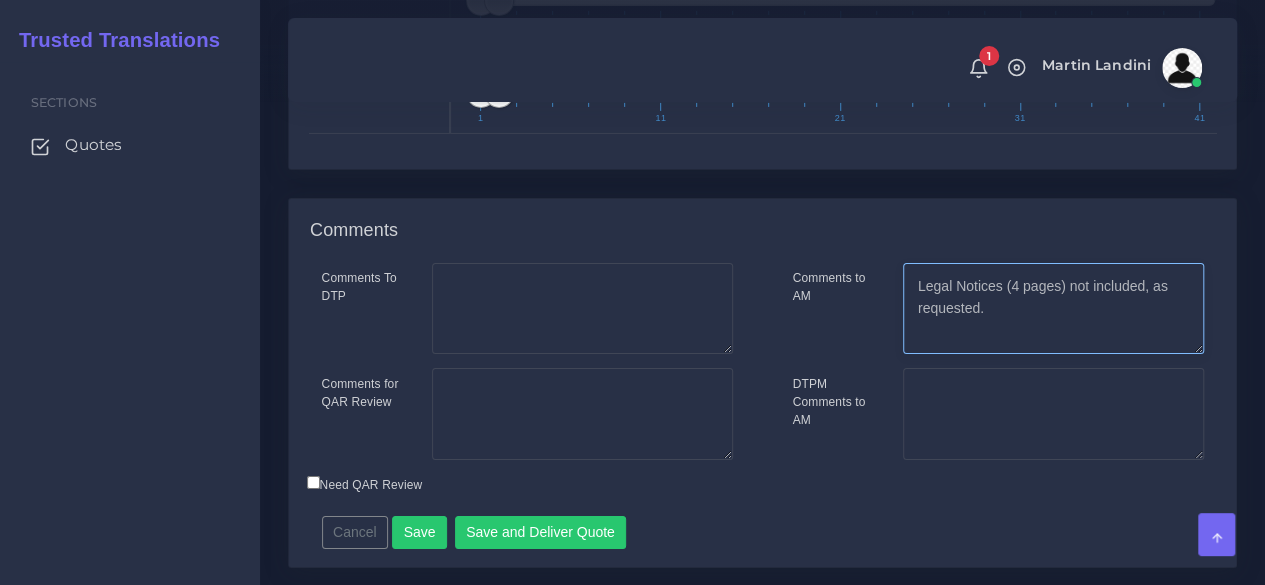 scroll, scrollTop: 3400, scrollLeft: 0, axis: vertical 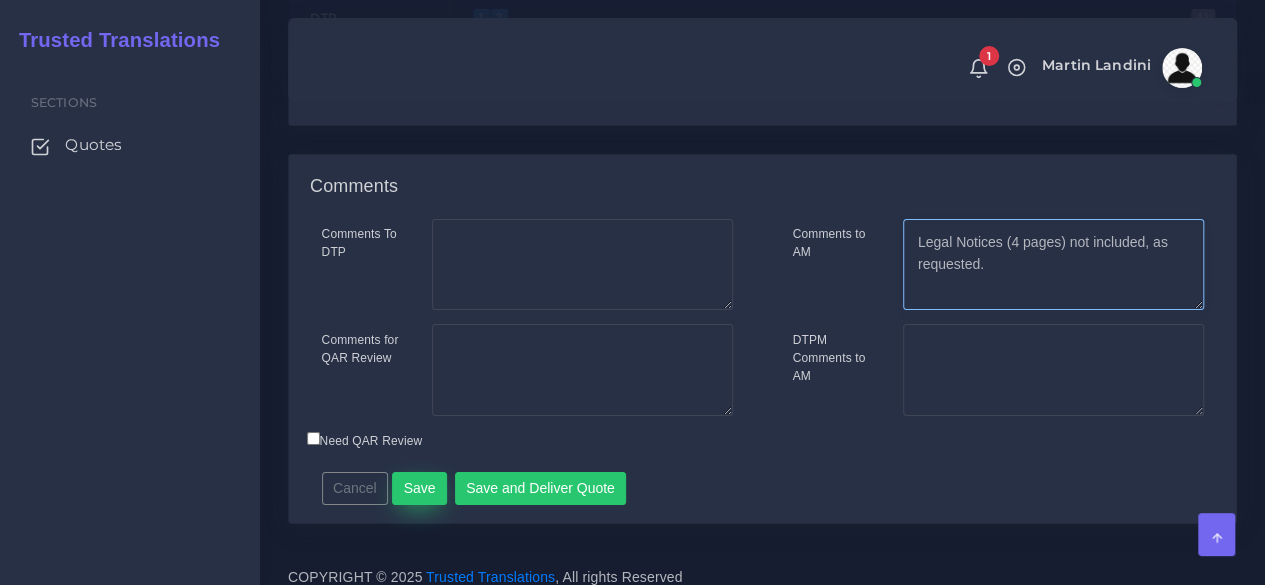 type on "Legal Notices (4 pages) not included, as requested." 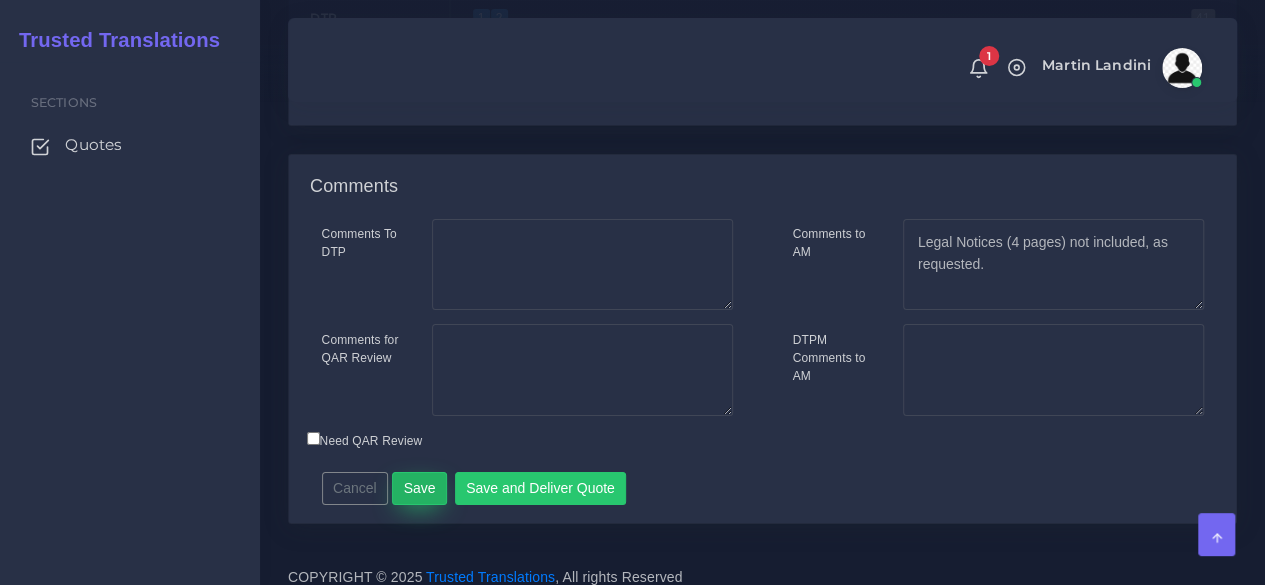 click on "Save" at bounding box center (419, 489) 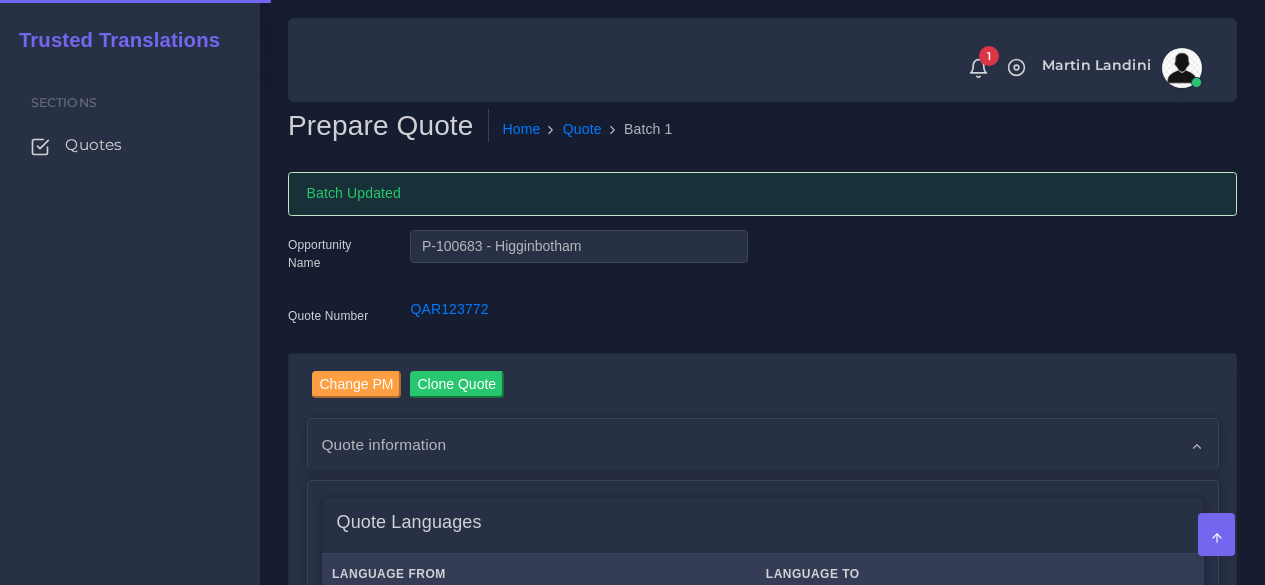 type 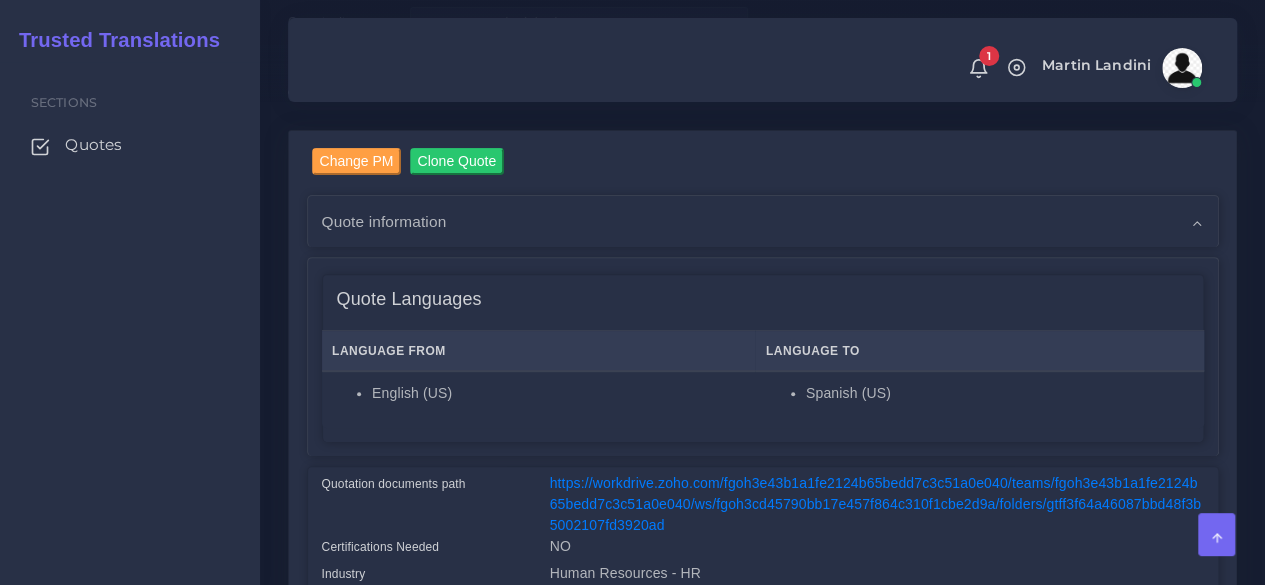 scroll, scrollTop: 400, scrollLeft: 0, axis: vertical 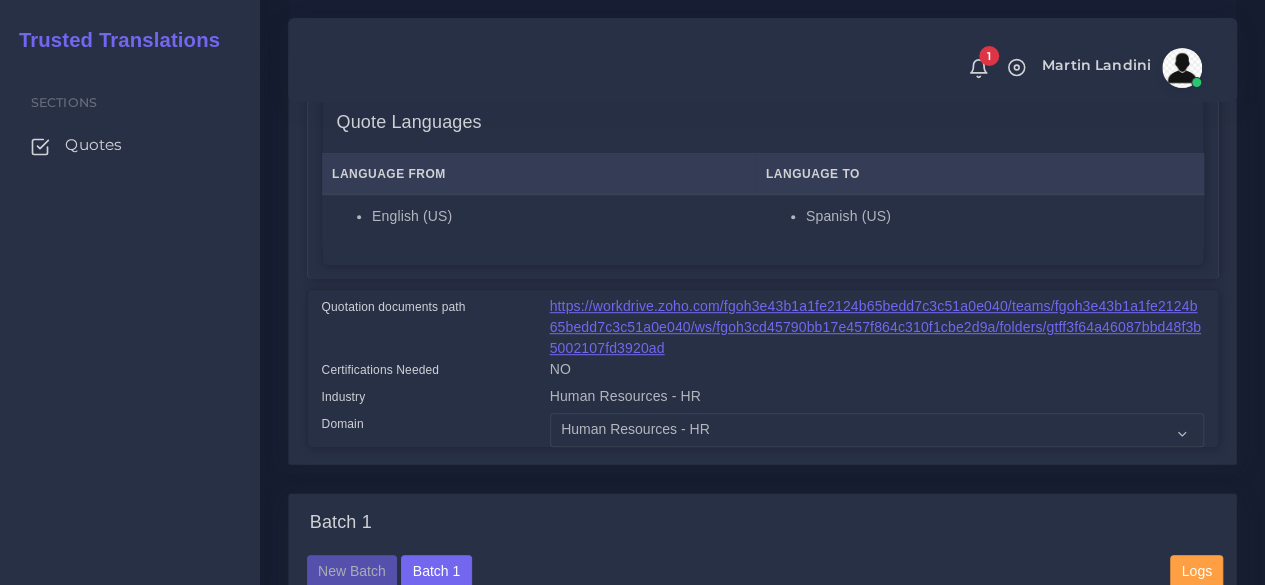 click on "https://workdrive.zoho.com/fgoh3e43b1a1fe2124b65bedd7c3c51a0e040/teams/fgoh3e43b1a1fe2124b65bedd7c3c51a0e040/ws/fgoh3cd45790bb17e457f864c310f1cbe2d9a/folders/gtff3f64a46087bbd48f3b5002107fd3920ad" at bounding box center [875, 327] 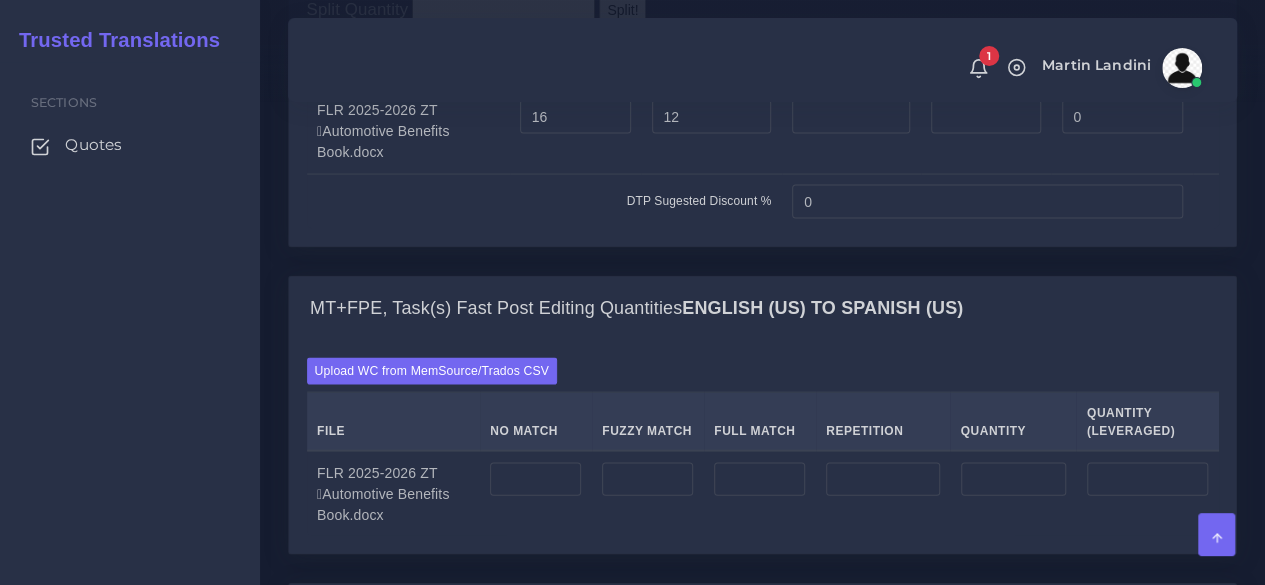 scroll, scrollTop: 1900, scrollLeft: 0, axis: vertical 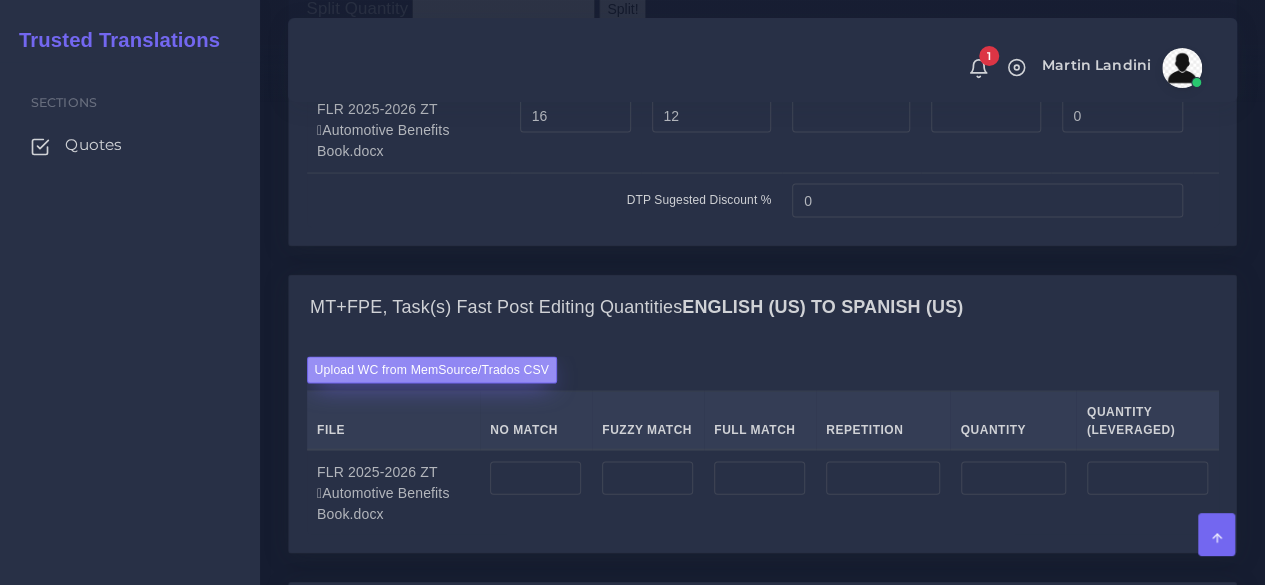 click on "Upload WC from MemSource/Trados CSV" at bounding box center [432, 370] 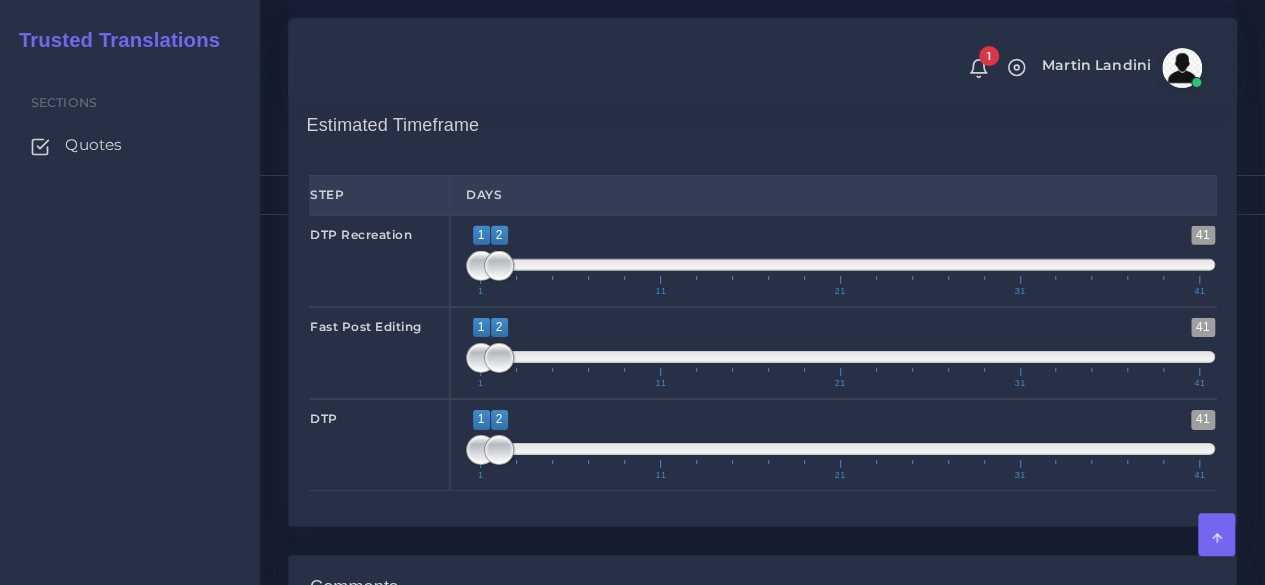scroll, scrollTop: 3000, scrollLeft: 0, axis: vertical 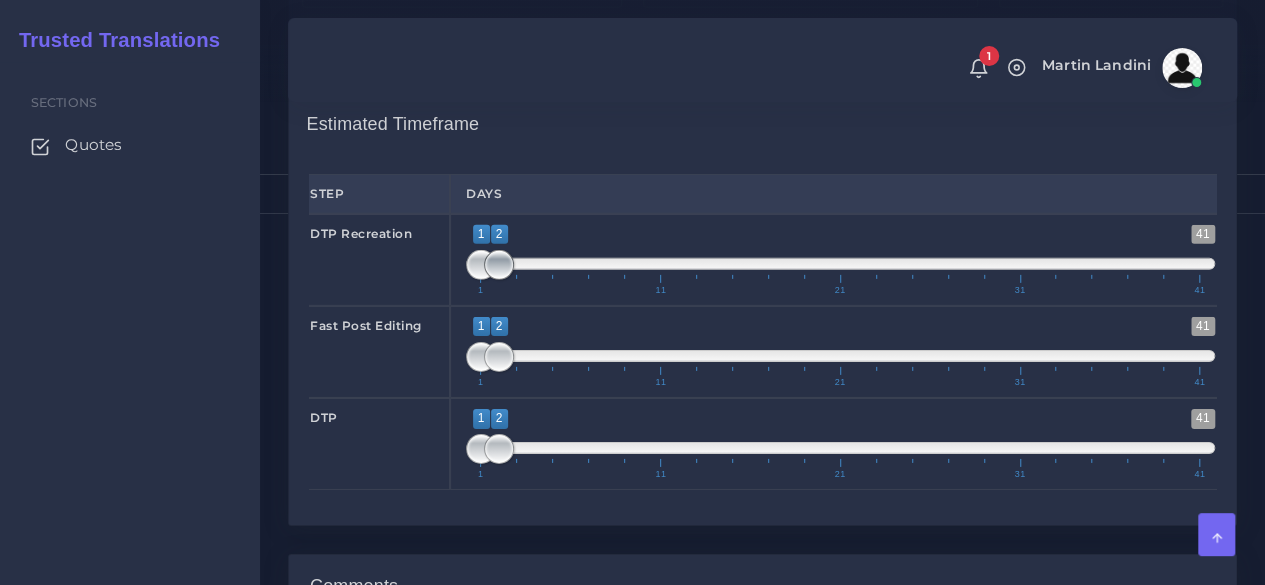 type on "1;1" 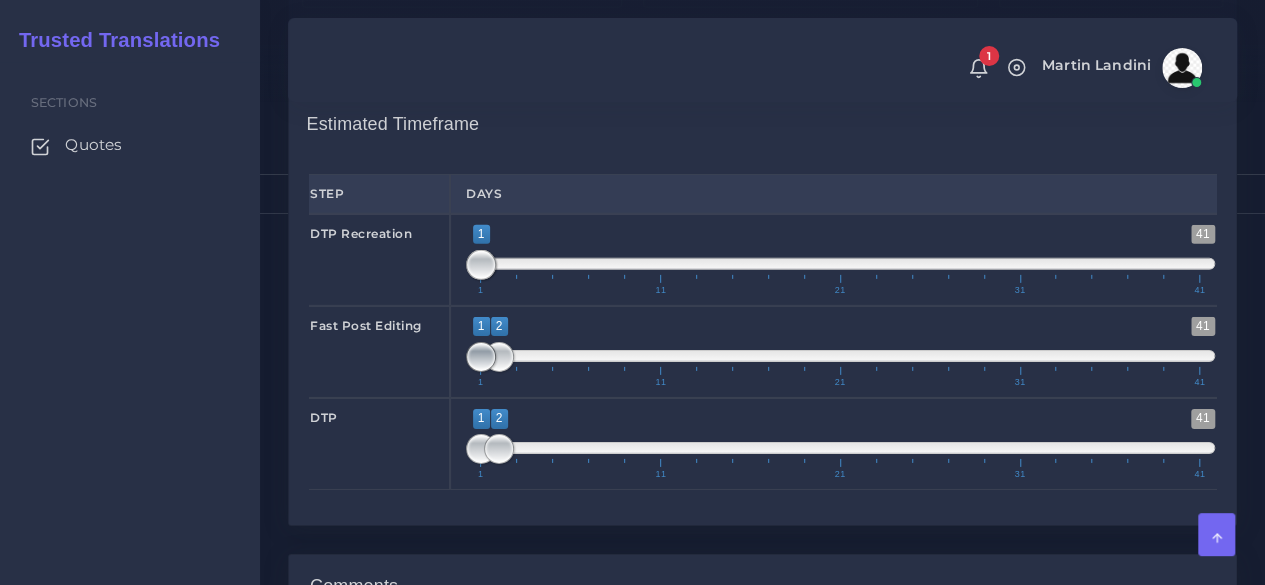 type on "2;2" 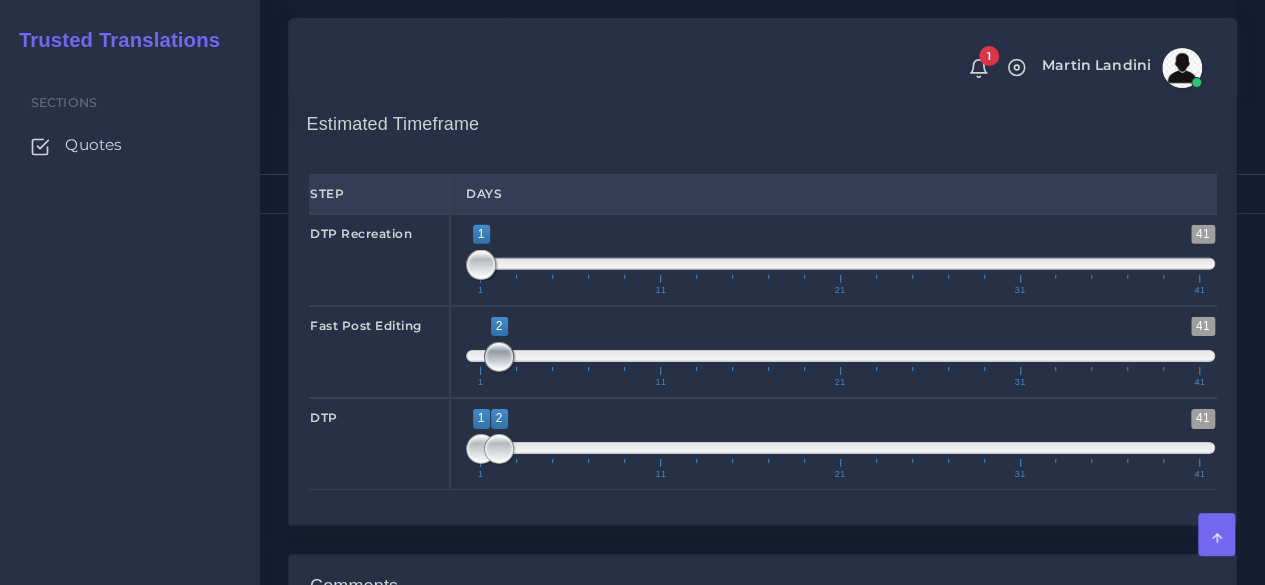 drag, startPoint x: 472, startPoint y: 335, endPoint x: 483, endPoint y: 336, distance: 11.045361 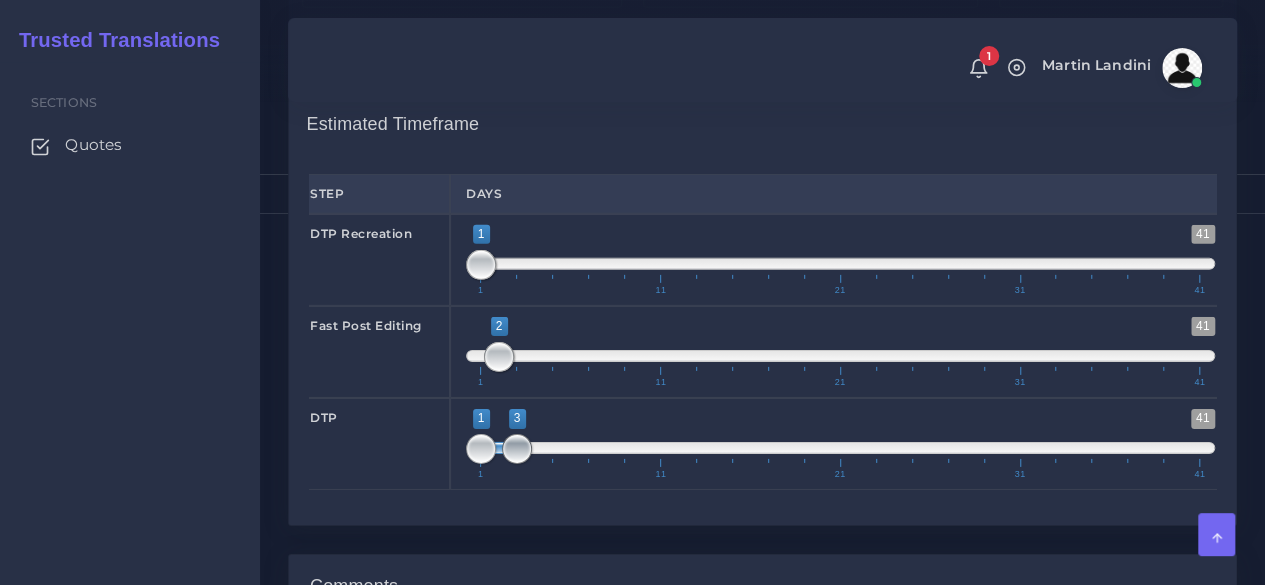 drag, startPoint x: 498, startPoint y: 437, endPoint x: 509, endPoint y: 436, distance: 11.045361 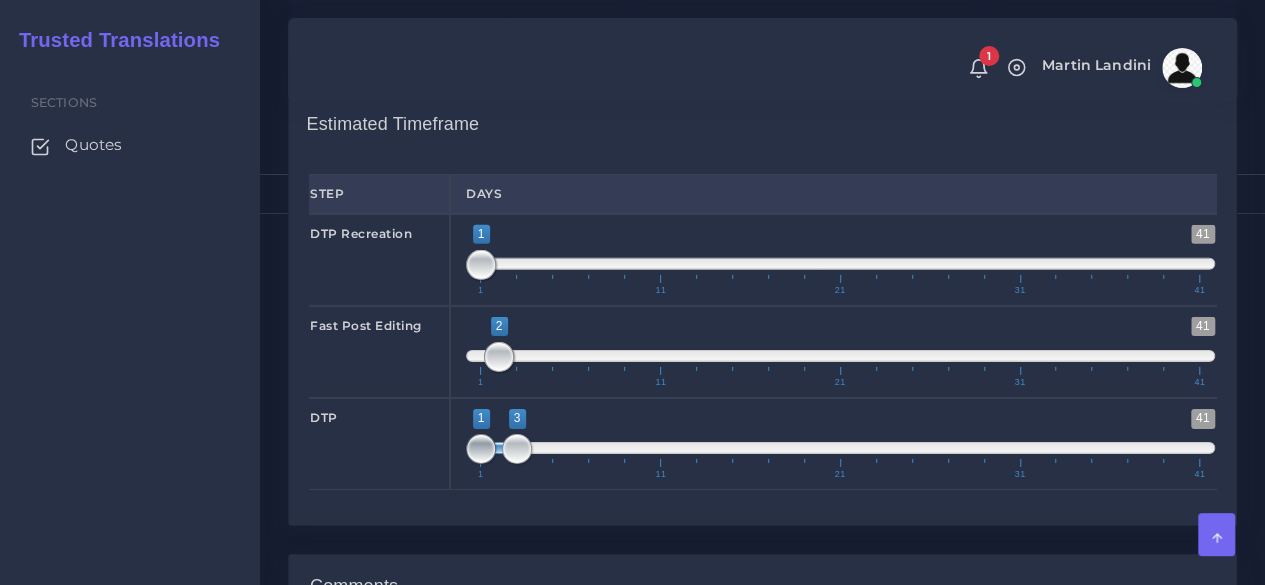 type on "3;3" 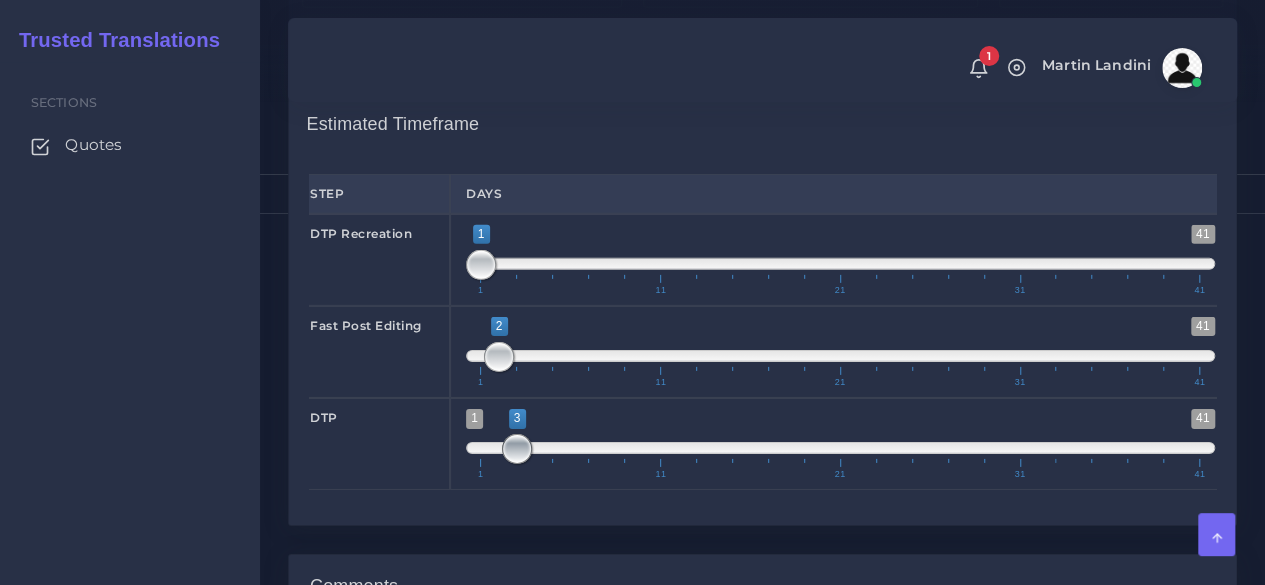 drag, startPoint x: 475, startPoint y: 434, endPoint x: 523, endPoint y: 430, distance: 48.166378 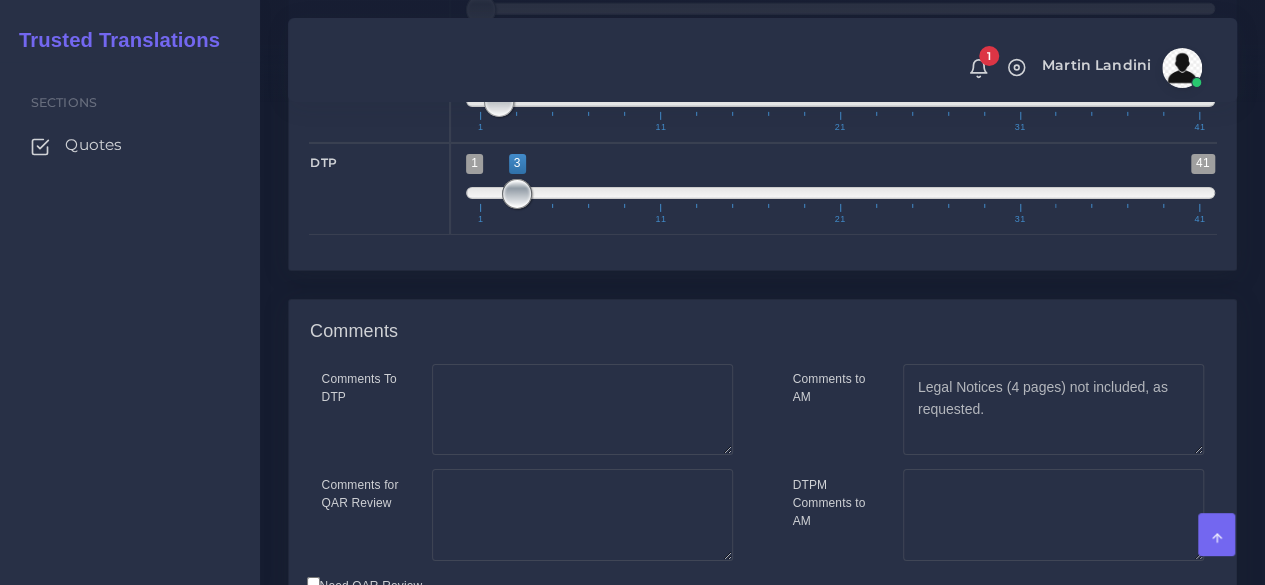 scroll, scrollTop: 3400, scrollLeft: 0, axis: vertical 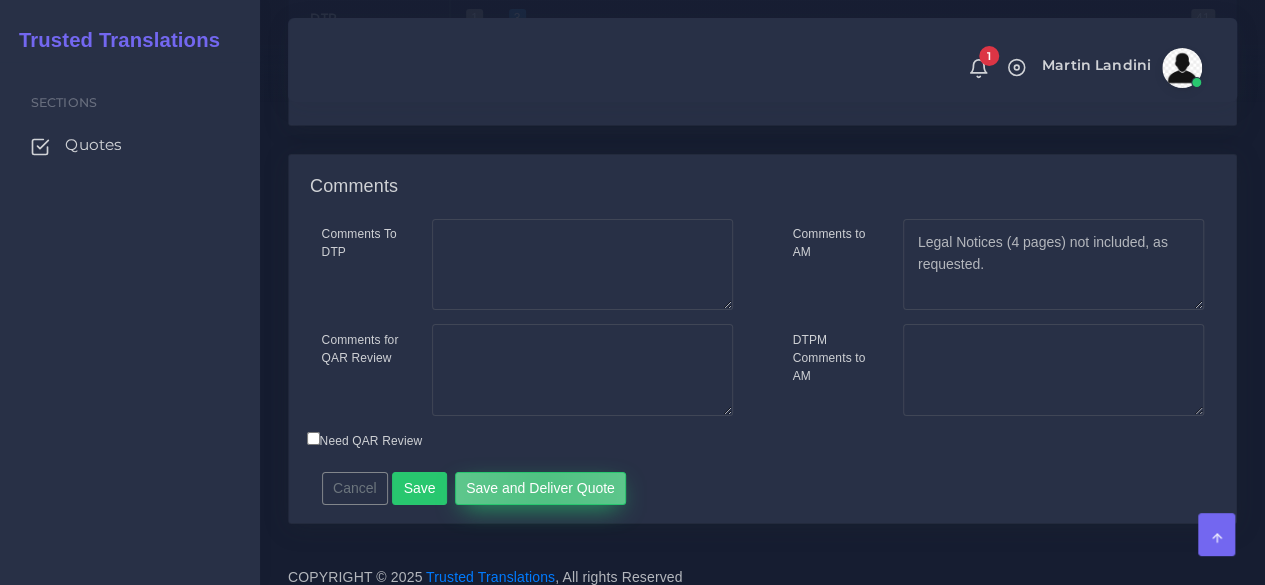 click on "Save and  Deliver Quote" at bounding box center (541, 489) 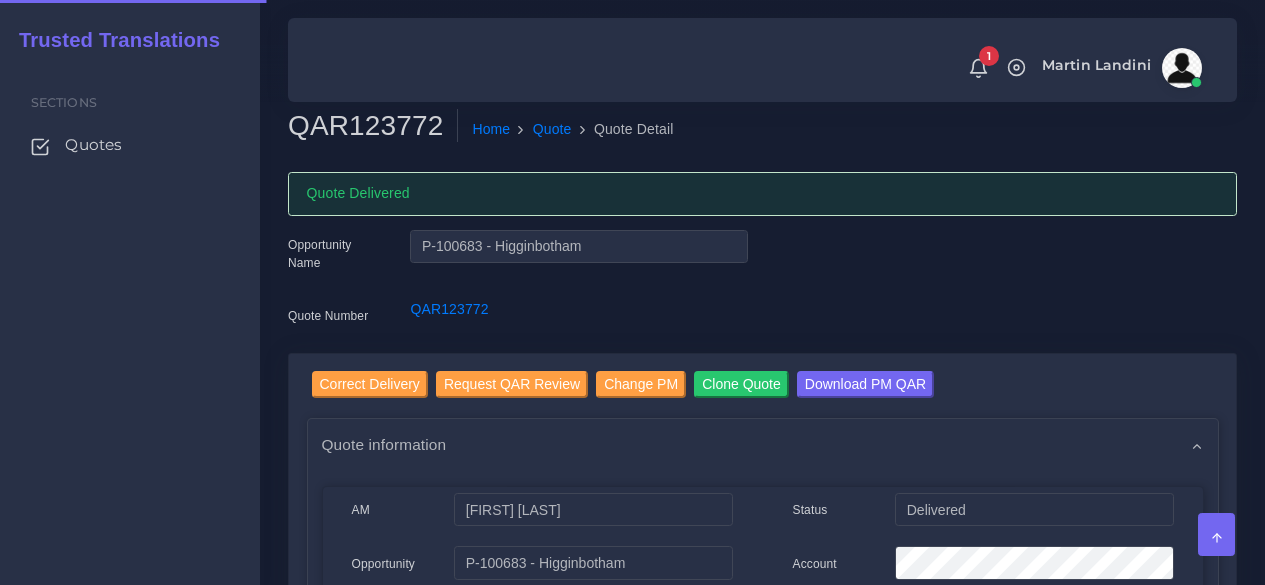 scroll, scrollTop: 0, scrollLeft: 0, axis: both 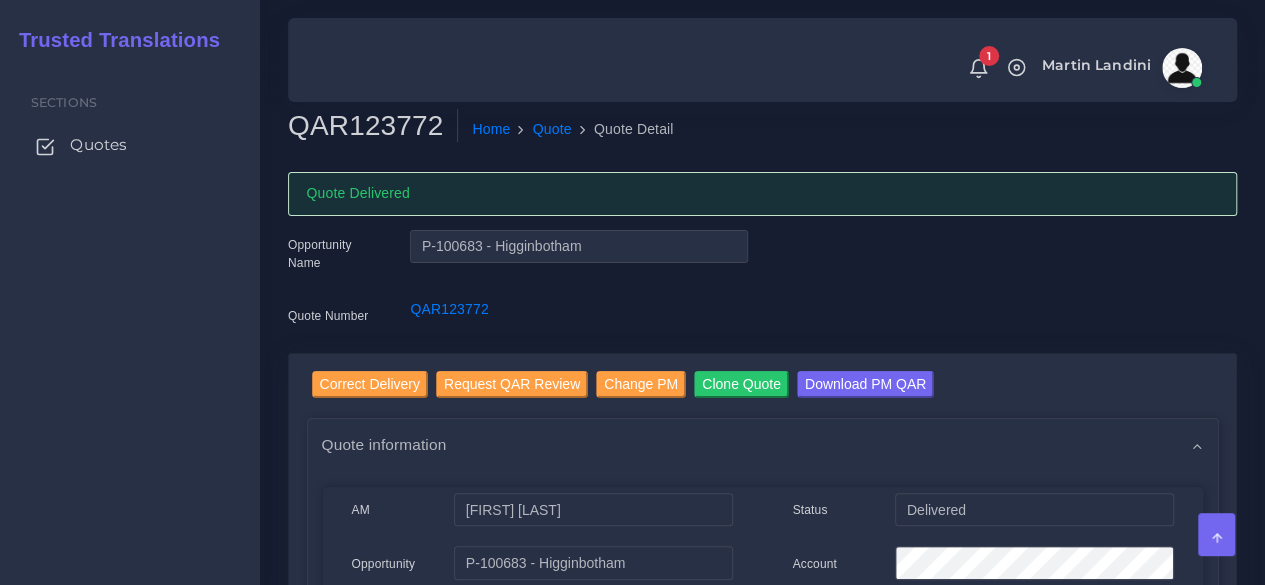 click on "Quotes" at bounding box center [98, 145] 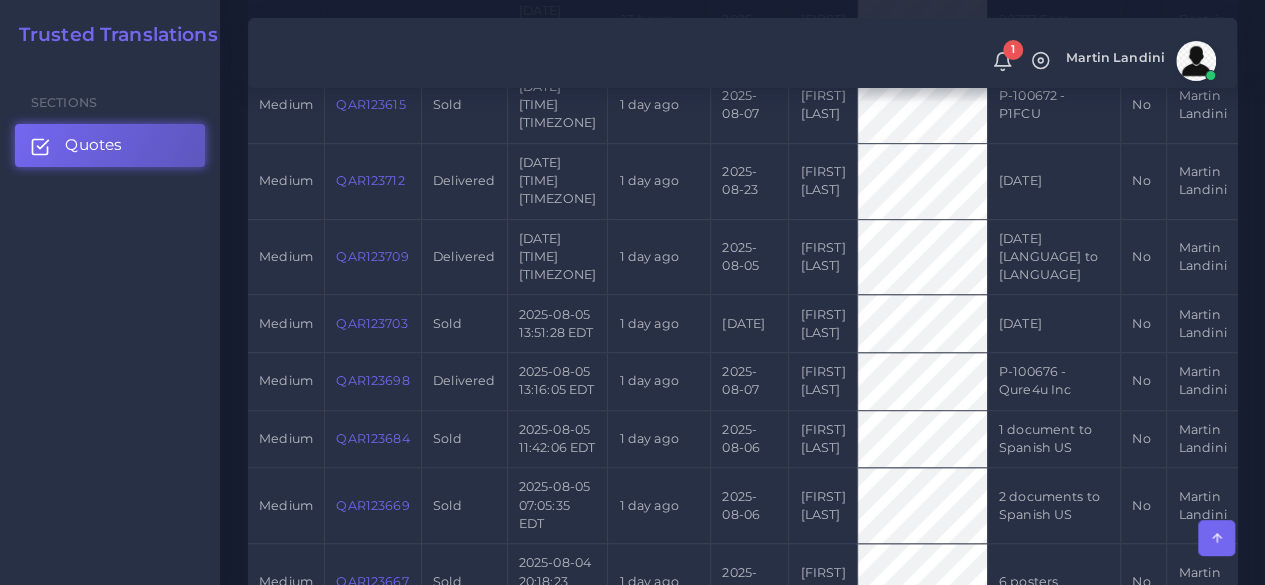 scroll, scrollTop: 1100, scrollLeft: 0, axis: vertical 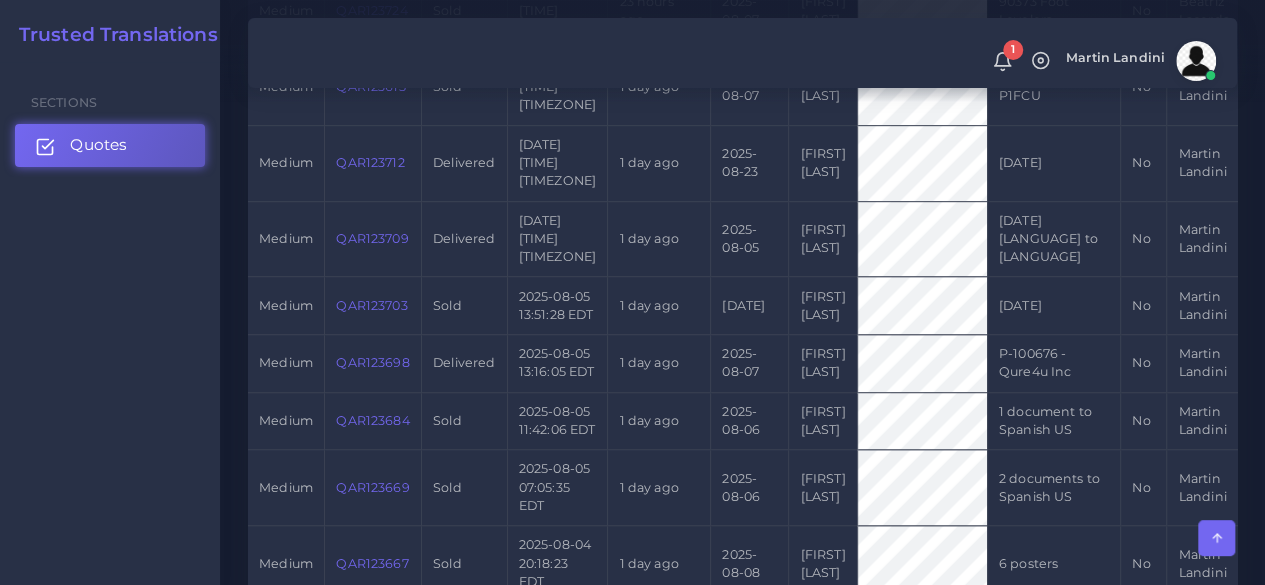 click on "Quotes" at bounding box center [110, 145] 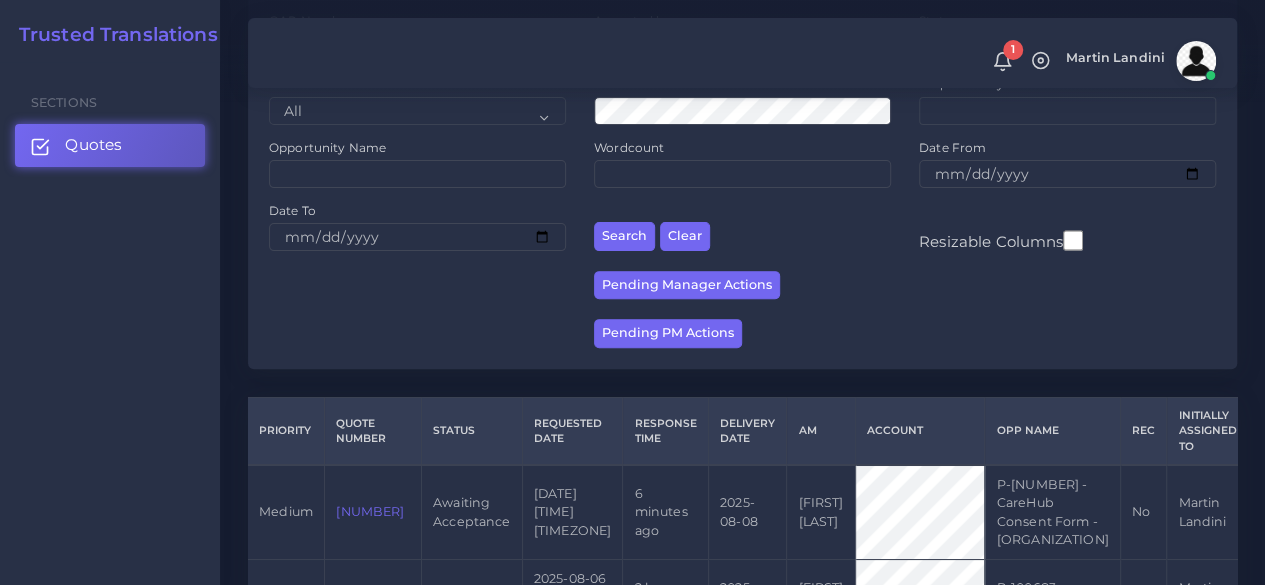 scroll, scrollTop: 400, scrollLeft: 0, axis: vertical 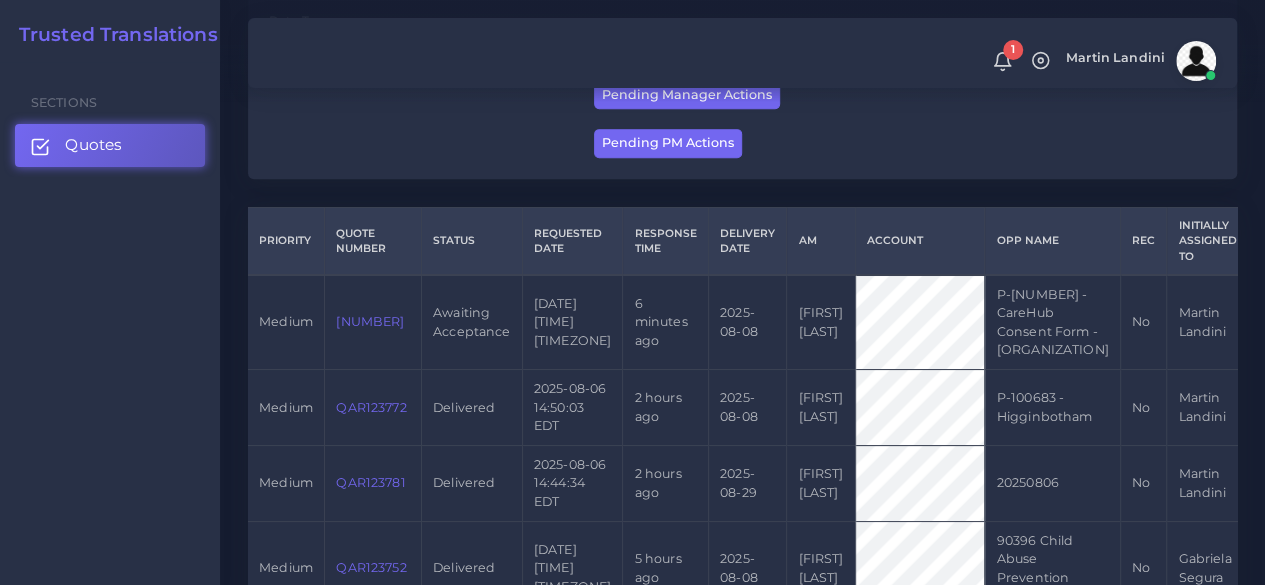 click on "[NUMBER]" at bounding box center [370, 321] 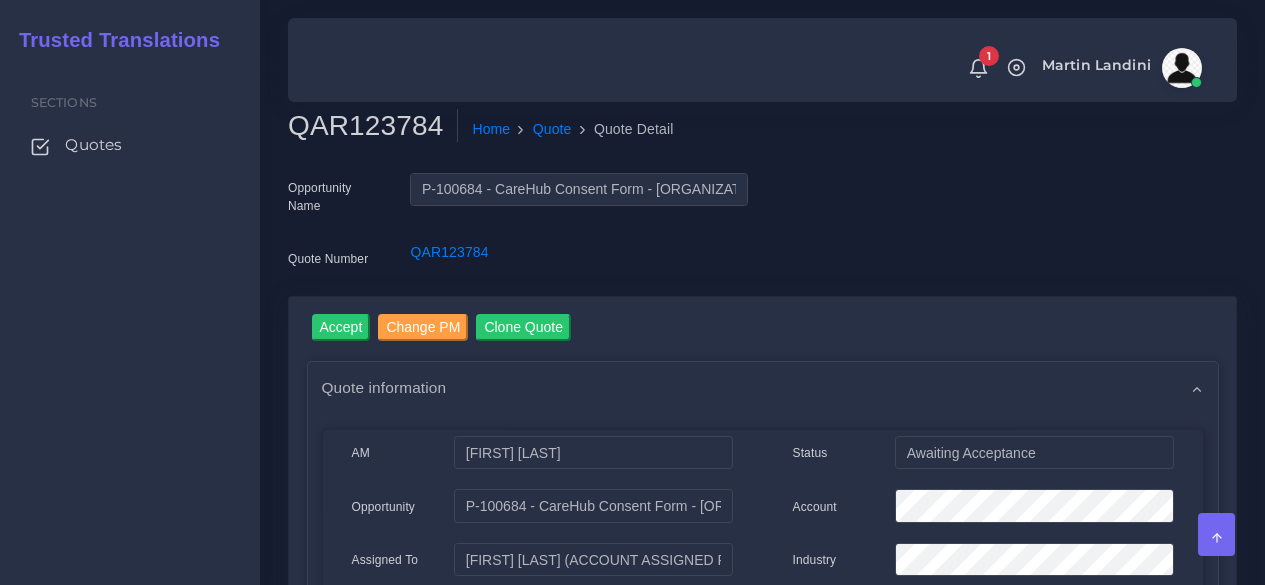 scroll, scrollTop: 0, scrollLeft: 0, axis: both 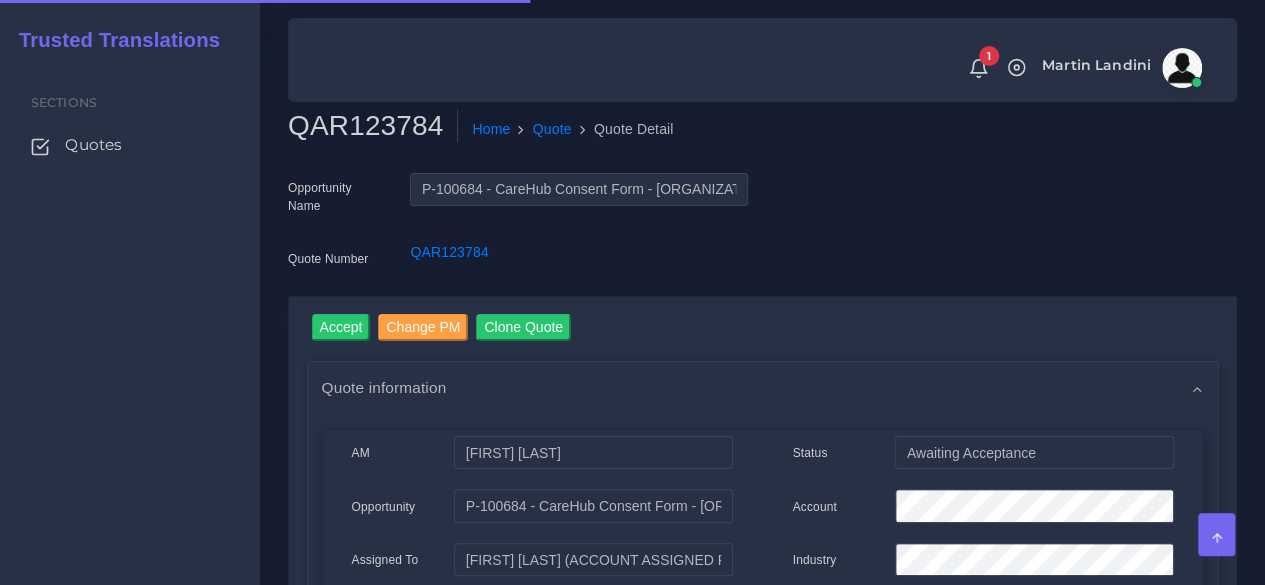 click on "[NUMBER]" at bounding box center [373, 126] 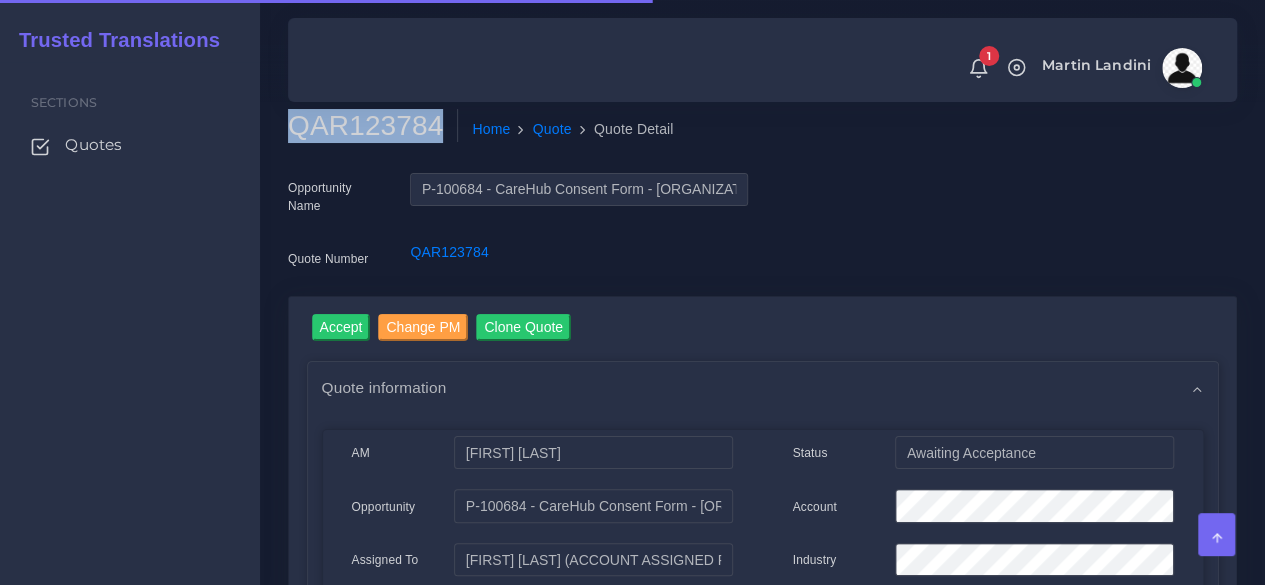 click on "[NUMBER]" at bounding box center (373, 126) 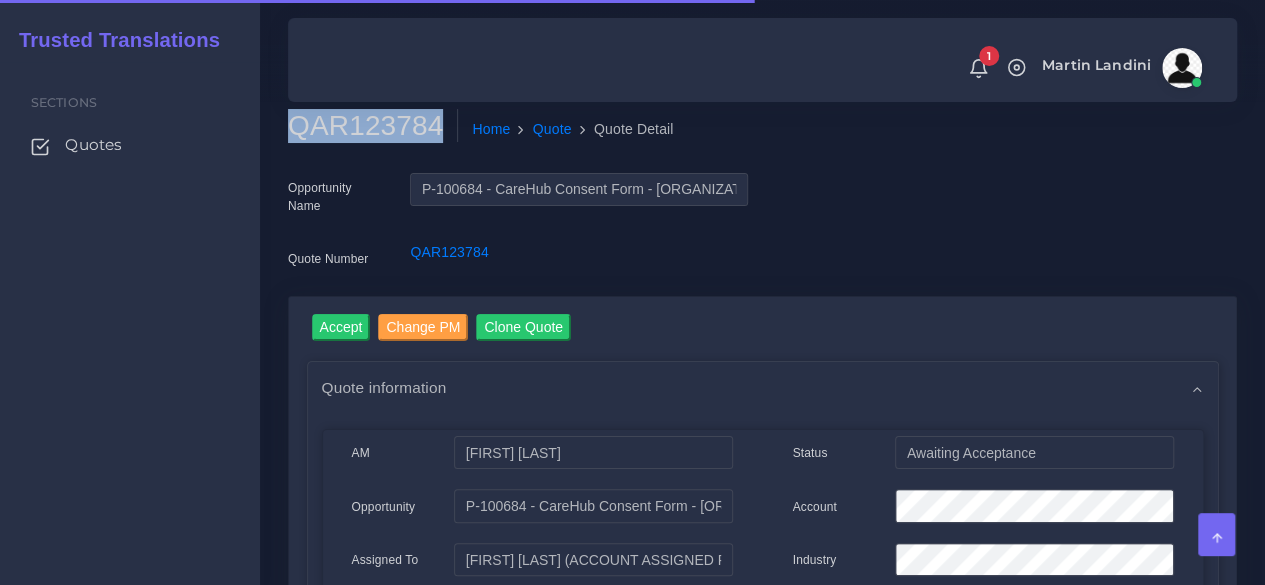 copy on "[NUMBER]" 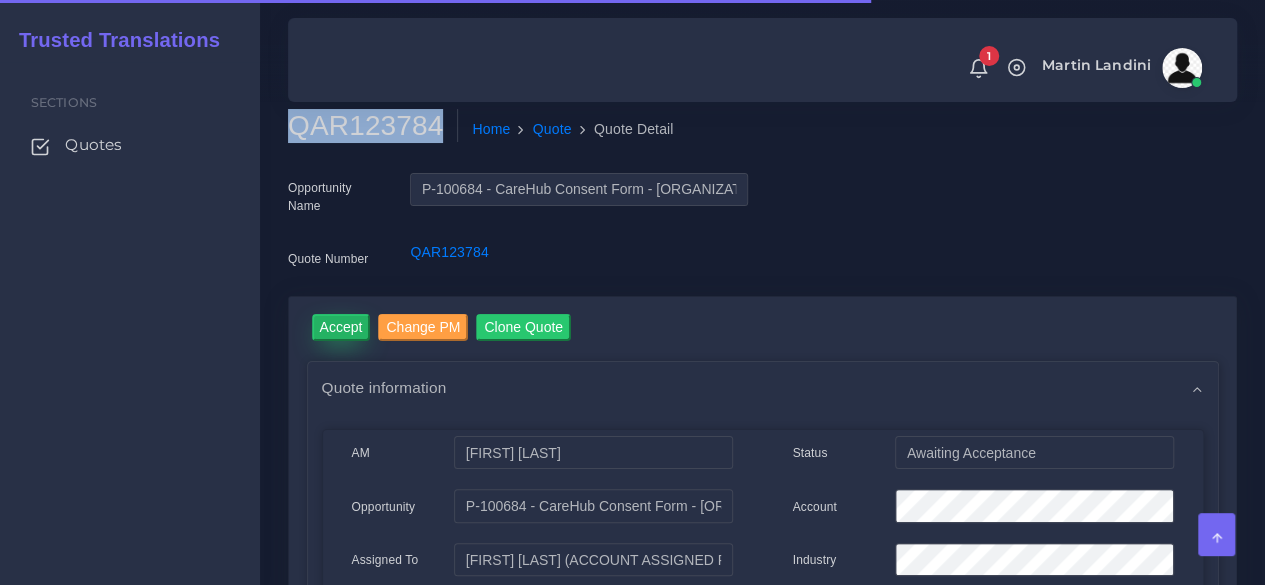 click on "Accept" at bounding box center [341, 327] 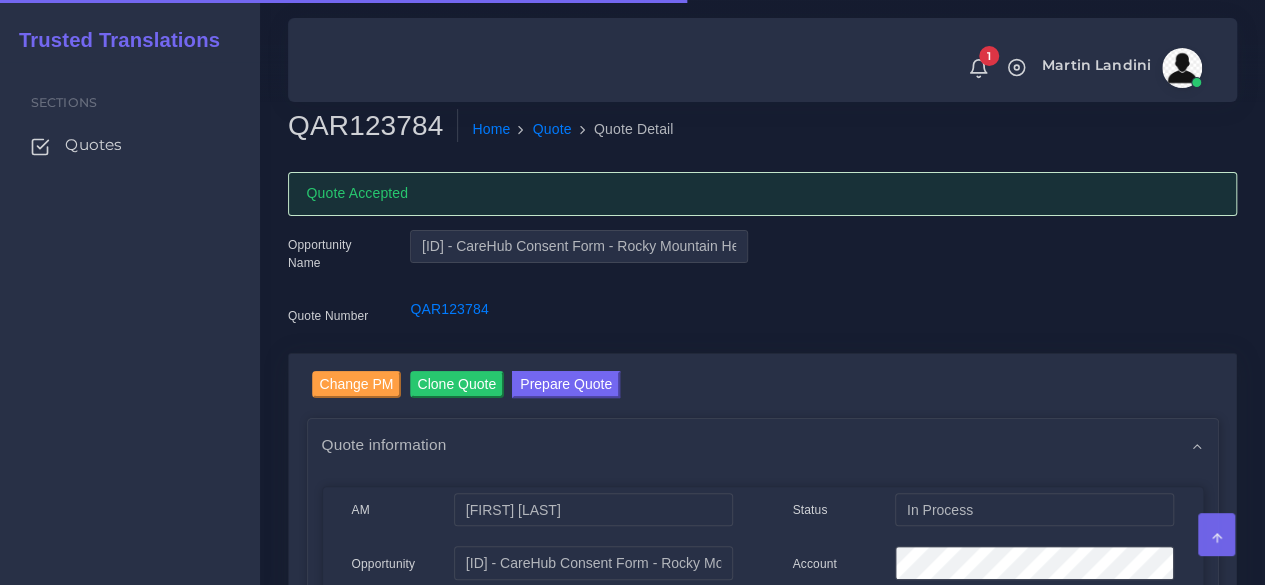 scroll, scrollTop: 300, scrollLeft: 0, axis: vertical 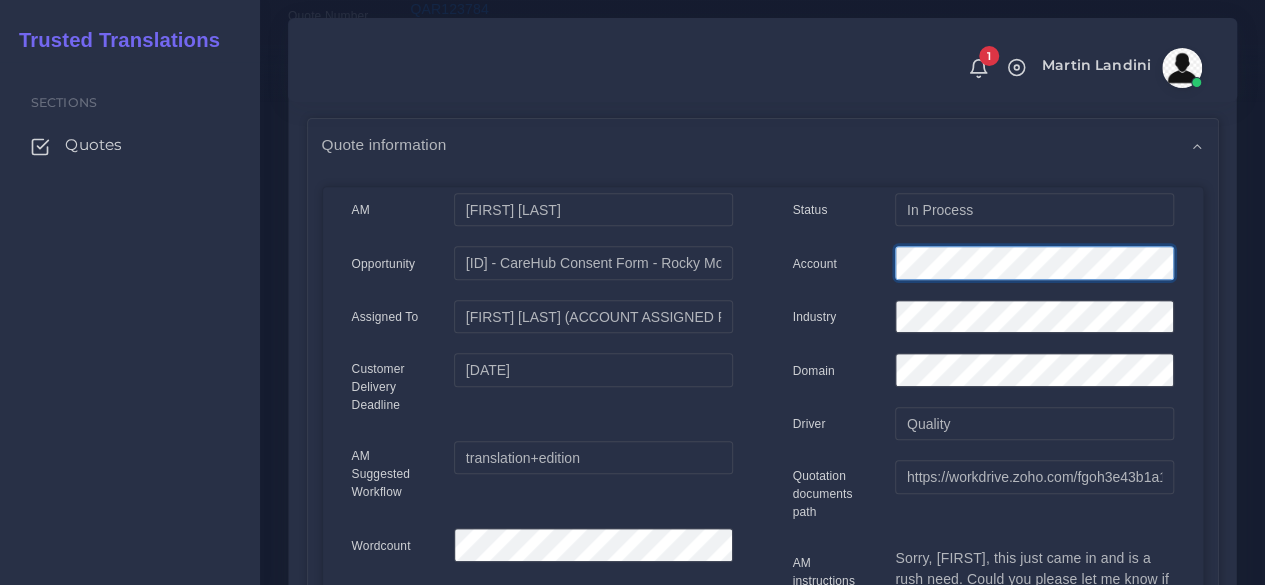 click on "Status
In Process
Account
Industry
Domain
Driver Quality" at bounding box center [983, 588] 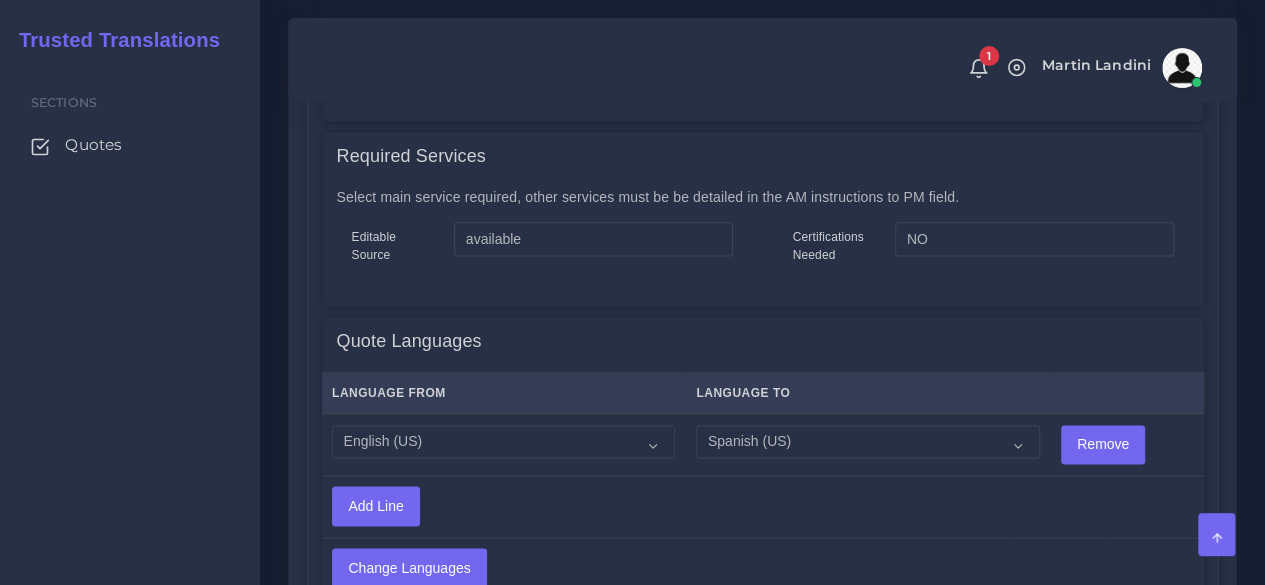 scroll, scrollTop: 1200, scrollLeft: 0, axis: vertical 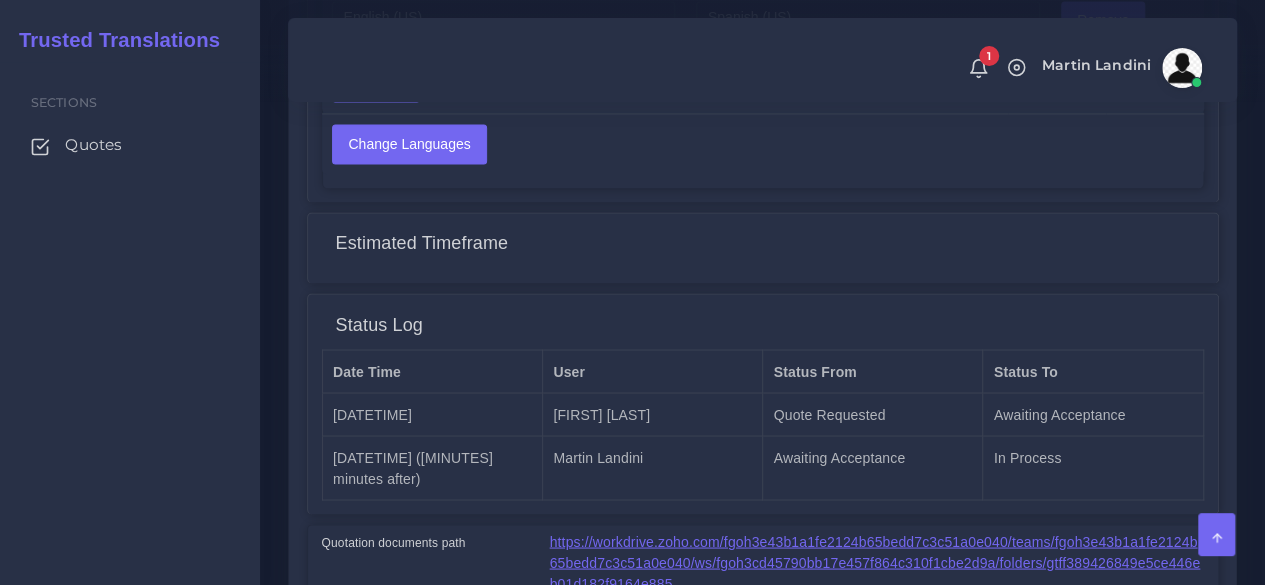 click on "https://workdrive.zoho.com/fgoh3e43b1a1fe2124b65bedd7c3c51a0e040/teams/fgoh3e43b1a1fe2124b65bedd7c3c51a0e040/ws/fgoh3cd45790bb17e457f864c310f1cbe2d9a/folders/gtff389426849e5ce446eb01d182f9164e885" at bounding box center (875, 562) 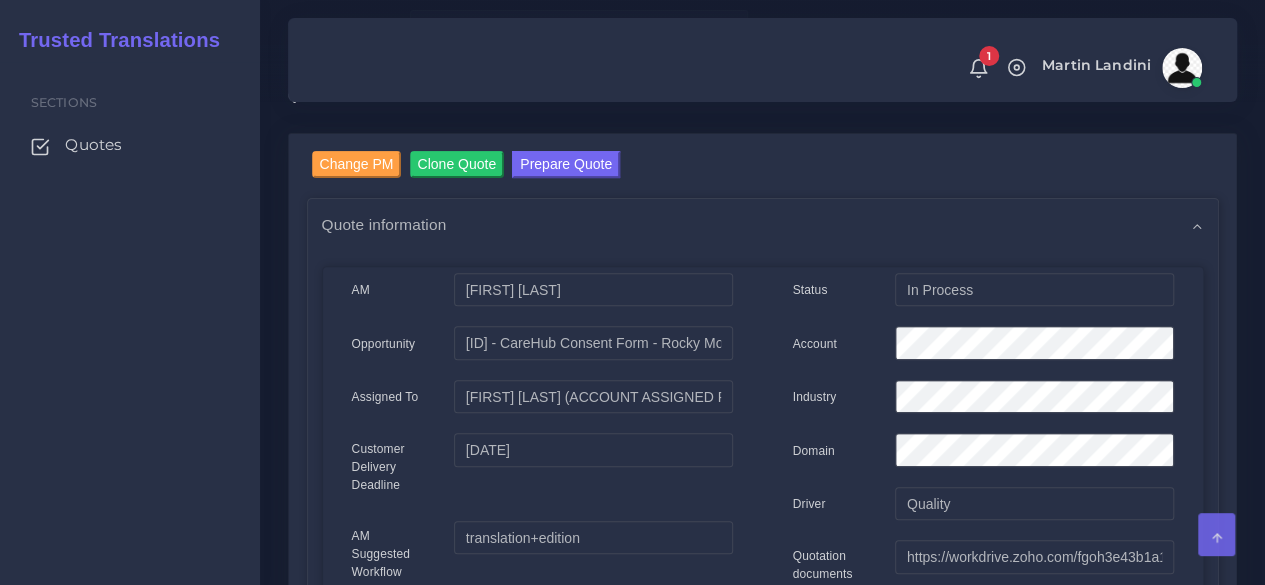 scroll, scrollTop: 100, scrollLeft: 0, axis: vertical 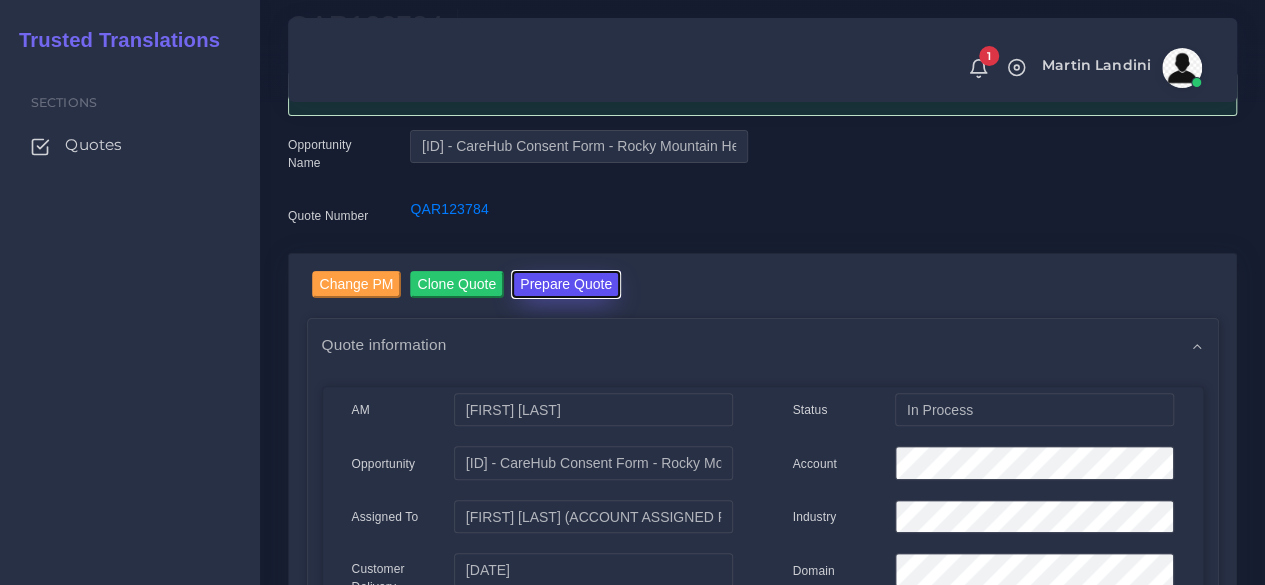 click on "Prepare Quote" at bounding box center (566, 284) 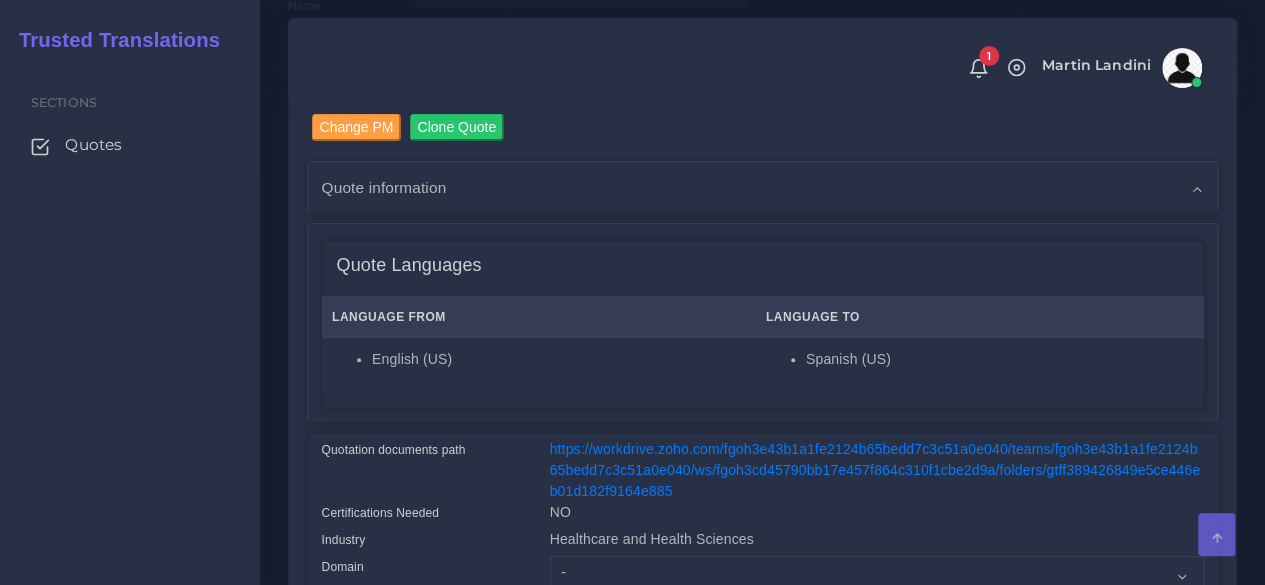scroll, scrollTop: 400, scrollLeft: 0, axis: vertical 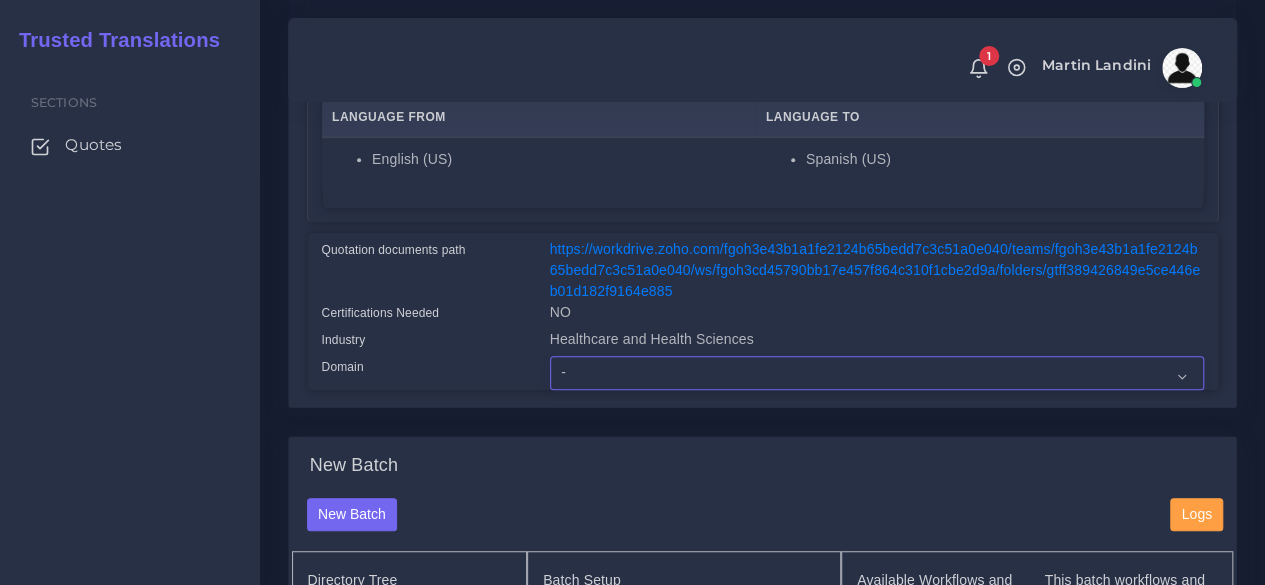 click on "-
Advertising and Media
Agriculture, Forestry and Fishing
Architecture, Building and Construction
Automotive
Chemicals
Computer Hardware
Computer Software
Consumer Electronics - Home appliances
Education
Energy, Water, Transportation and Utilities
Finance - Banking
Food Manufacturing and Services
Healthcare and Health Sciences
Hospitality, Leisure, Tourism and Arts
Human Resources - HR
Industrial Electronics
Industrial Manufacturing Insurance" at bounding box center [877, 373] 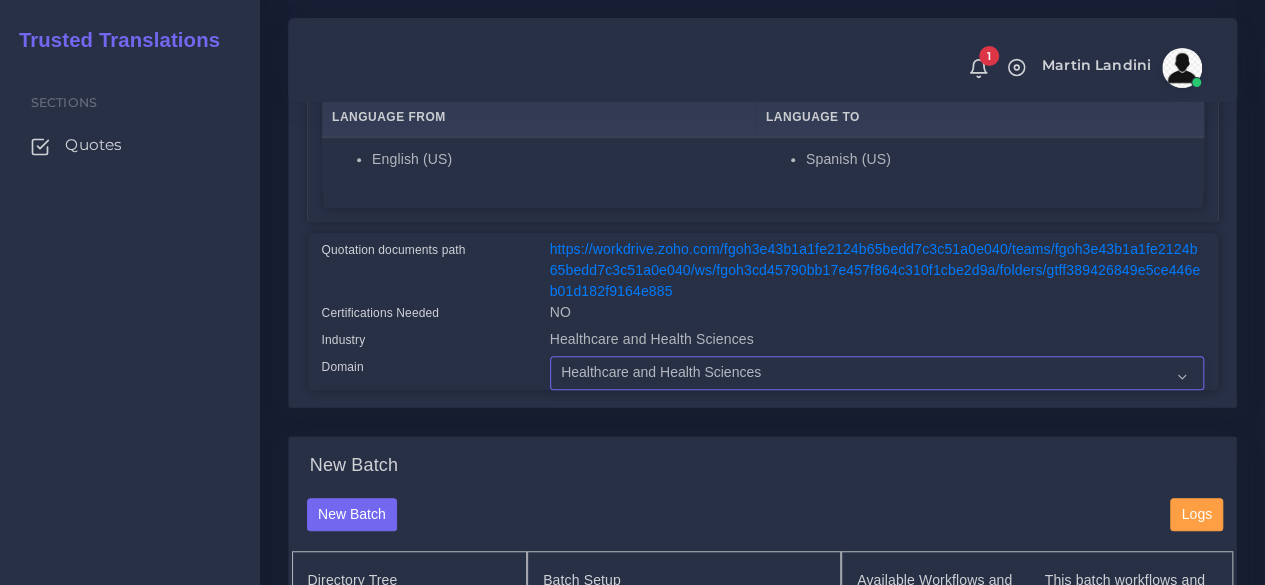 click on "-
Advertising and Media
Agriculture, Forestry and Fishing
Architecture, Building and Construction
Automotive
Chemicals
Computer Hardware
Computer Software
Consumer Electronics - Home appliances
Education
Energy, Water, Transportation and Utilities
Finance - Banking
Food Manufacturing and Services
Healthcare and Health Sciences
Hospitality, Leisure, Tourism and Arts
Human Resources - HR
Industrial Electronics
Industrial Manufacturing Insurance" at bounding box center [877, 373] 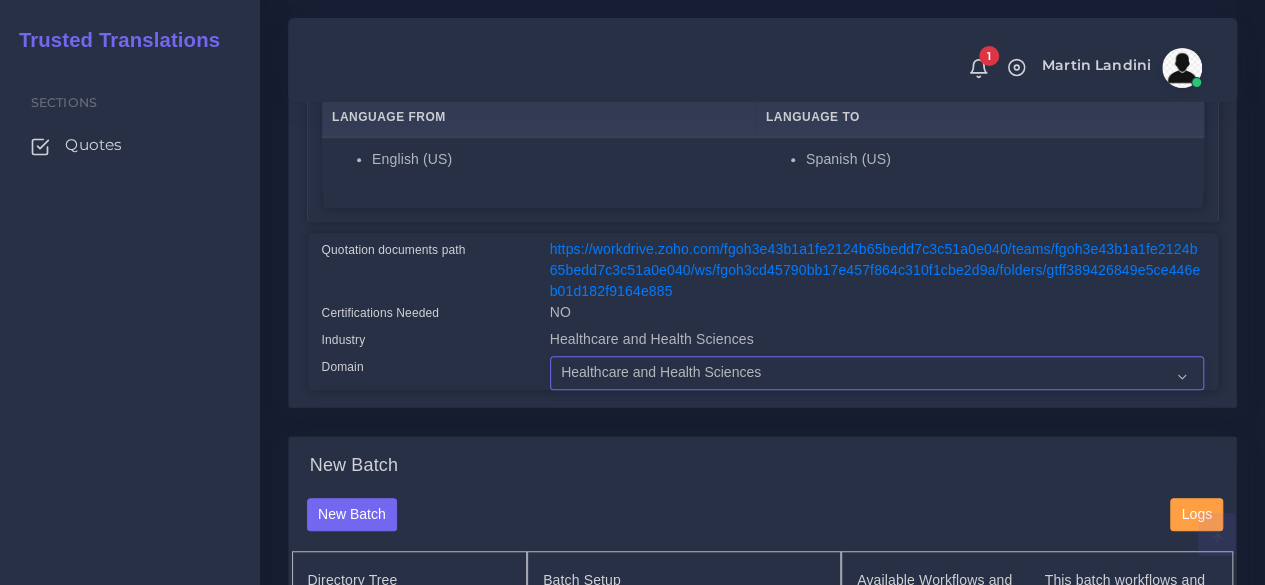 scroll, scrollTop: 700, scrollLeft: 0, axis: vertical 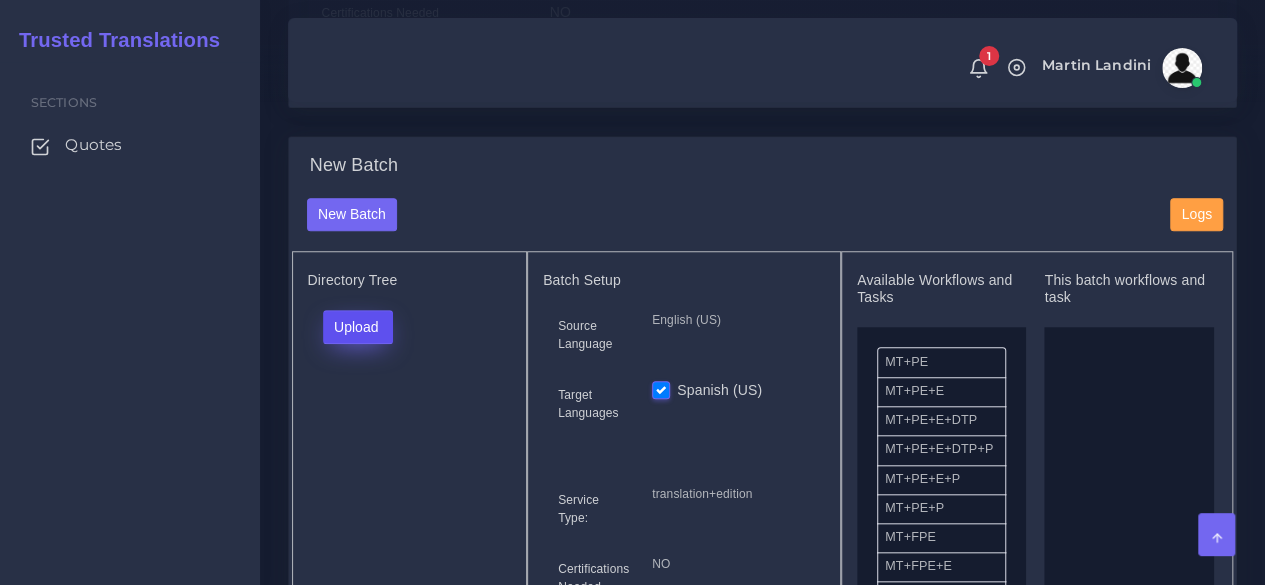 click on "Upload" at bounding box center [358, 327] 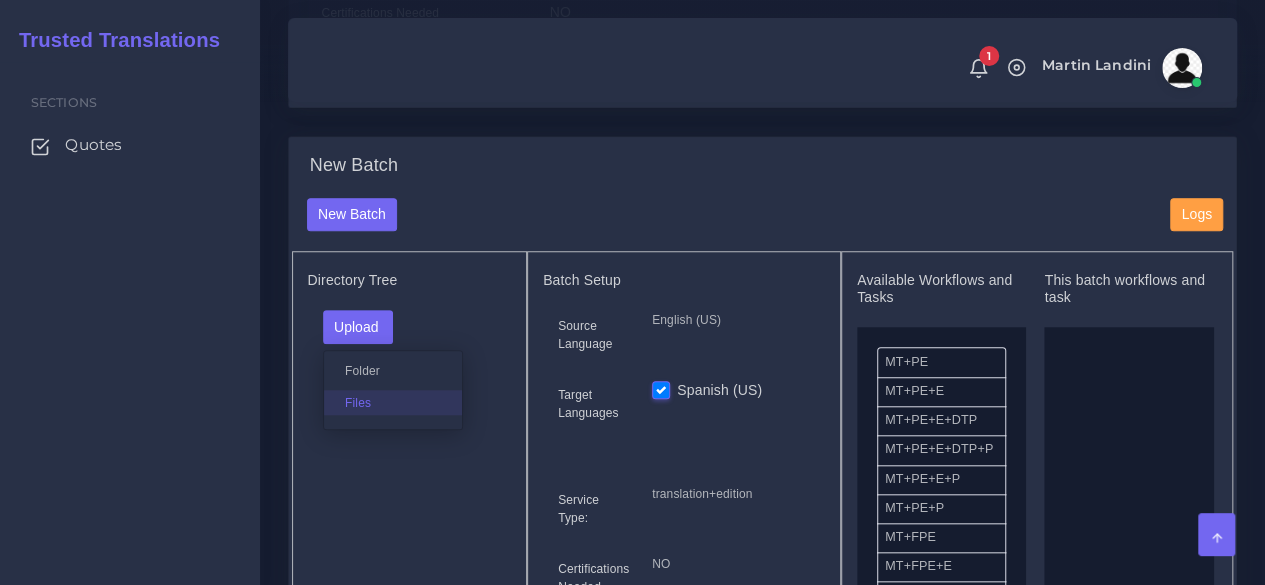 click on "Files" at bounding box center [393, 402] 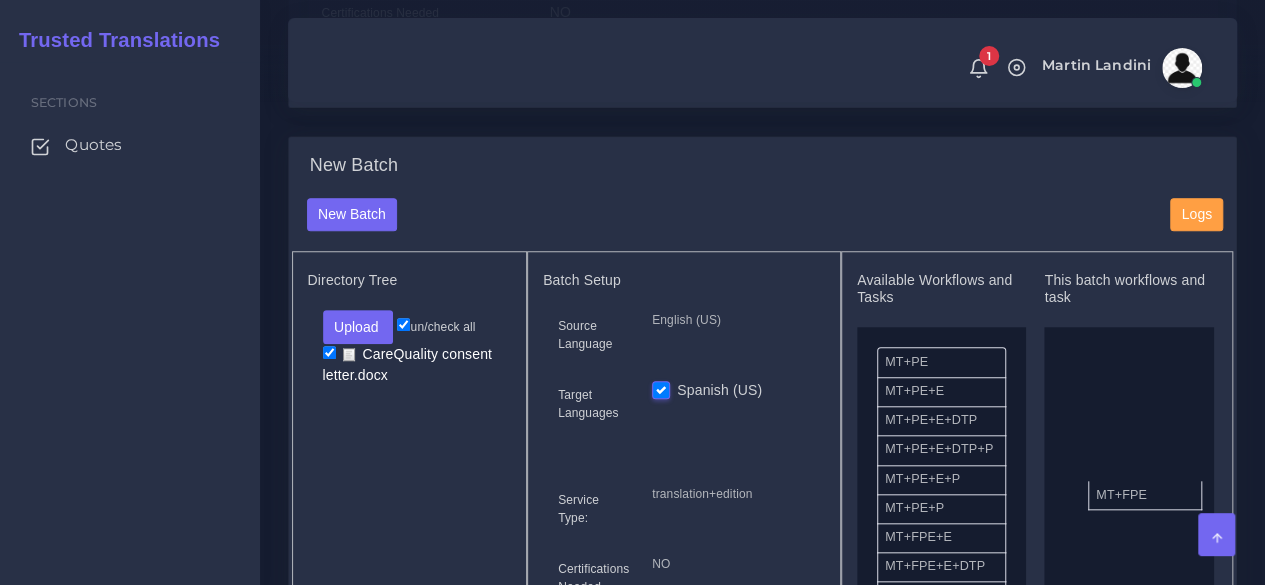 drag, startPoint x: 935, startPoint y: 542, endPoint x: 949, endPoint y: 462, distance: 81.21576 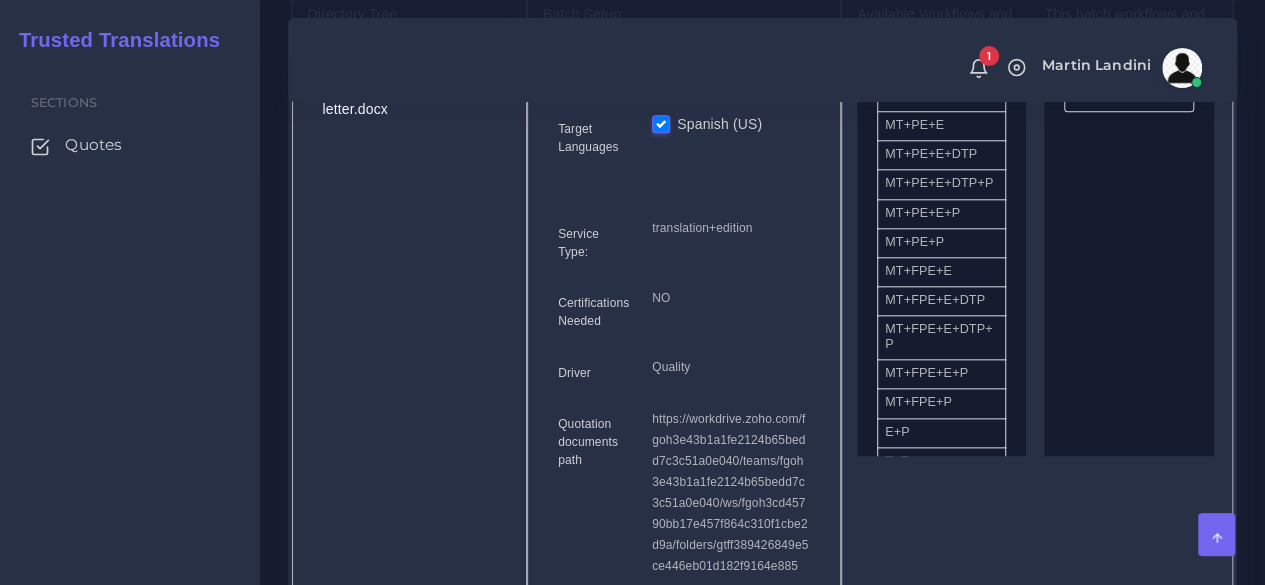 scroll, scrollTop: 1200, scrollLeft: 0, axis: vertical 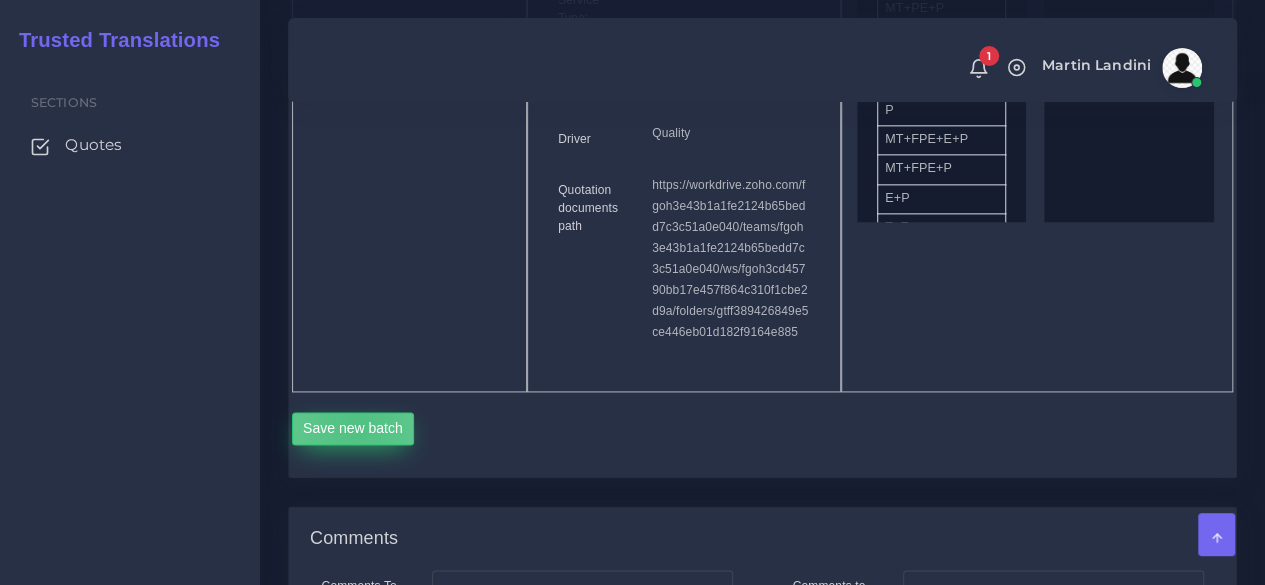 click on "Save new batch" at bounding box center [353, 429] 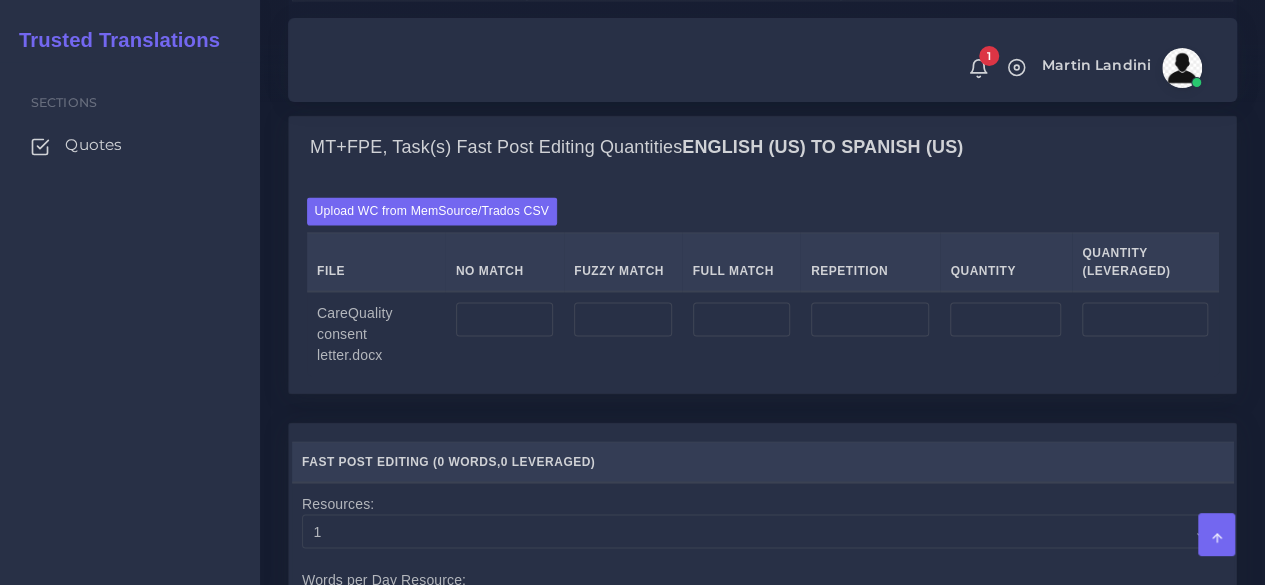 scroll, scrollTop: 1700, scrollLeft: 0, axis: vertical 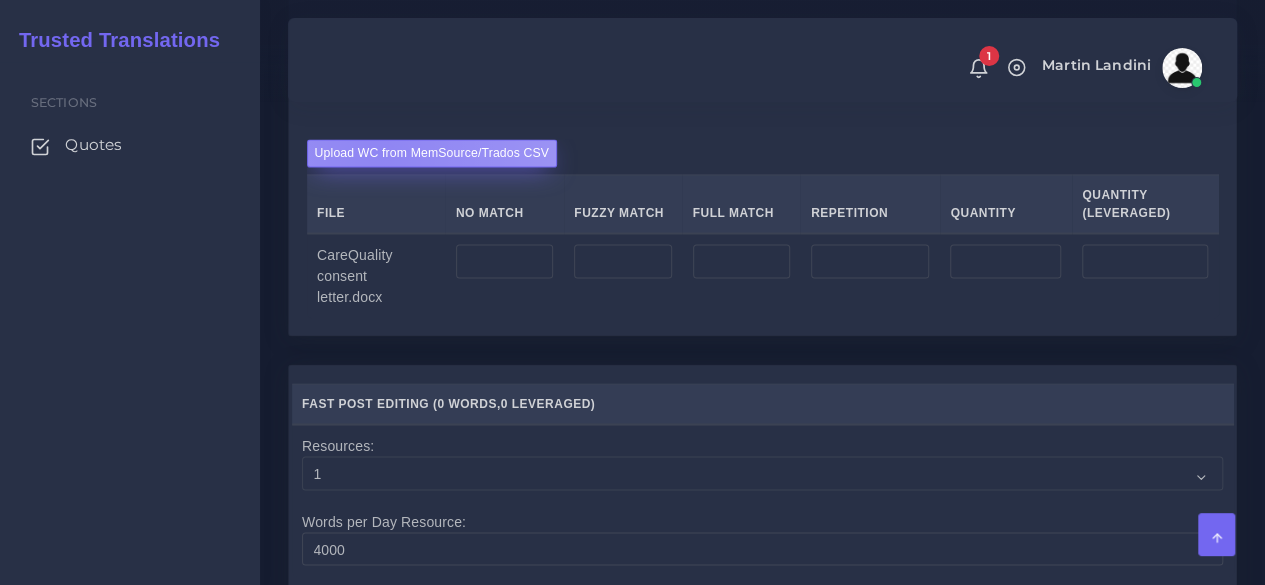 click on "Upload WC from MemSource/Trados CSV" at bounding box center (432, 152) 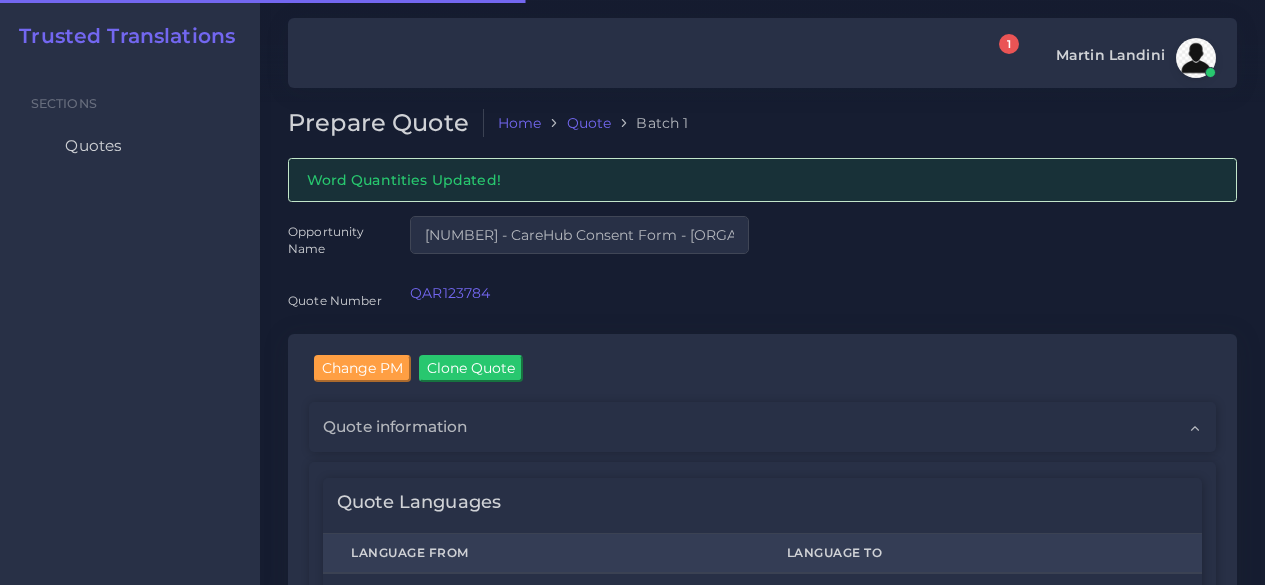 scroll, scrollTop: 0, scrollLeft: 0, axis: both 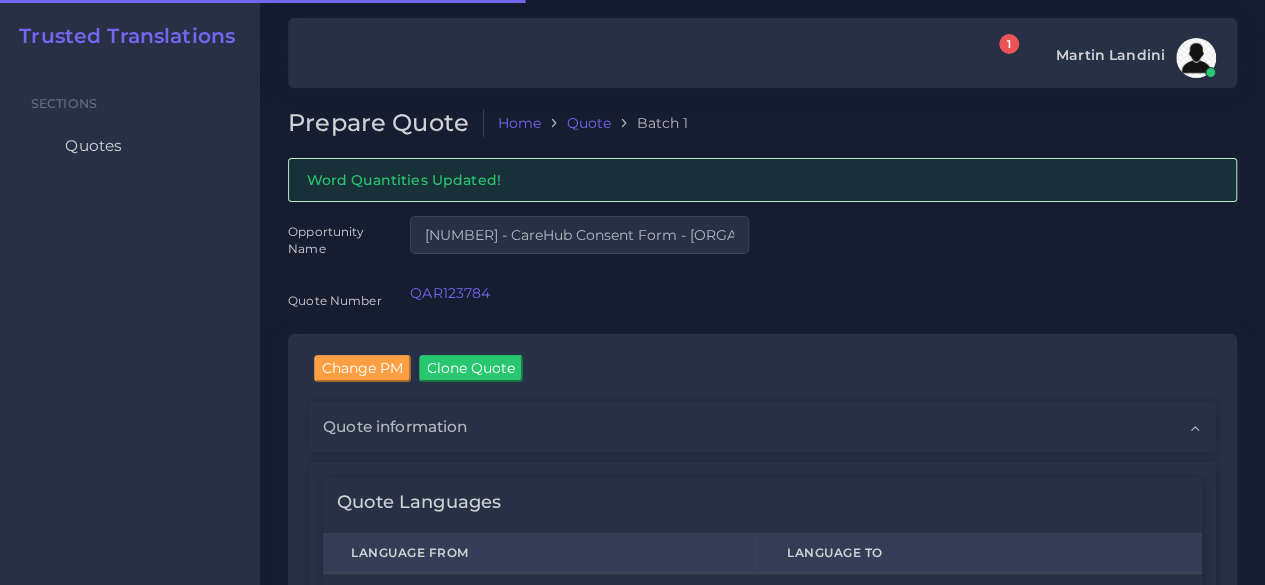 type 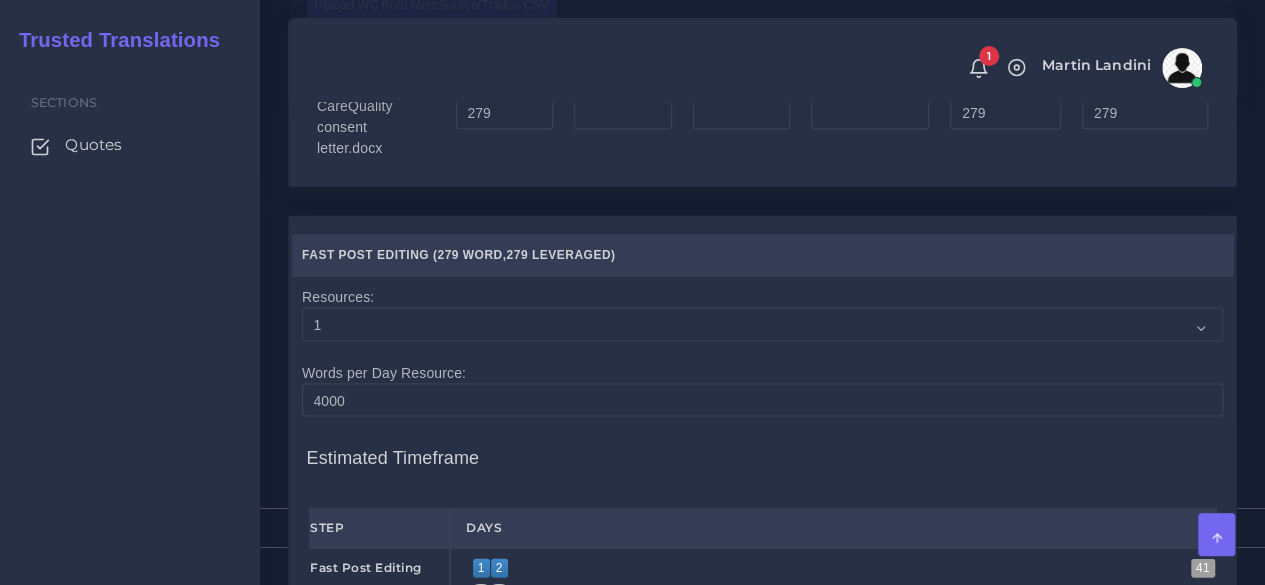 scroll, scrollTop: 2100, scrollLeft: 0, axis: vertical 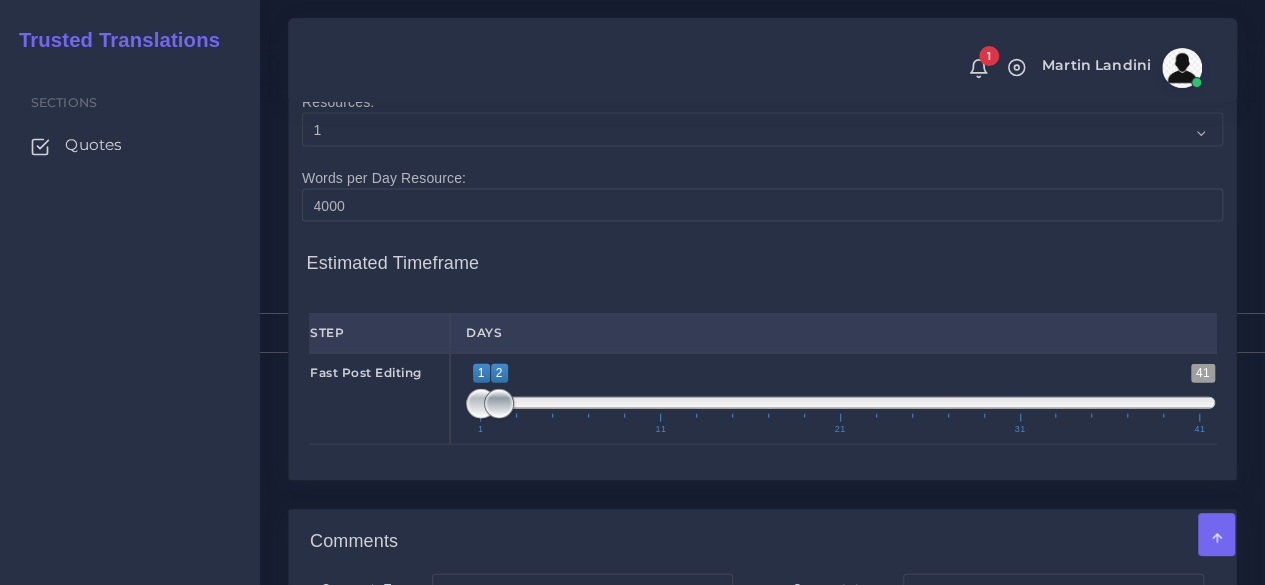 type on "1;1" 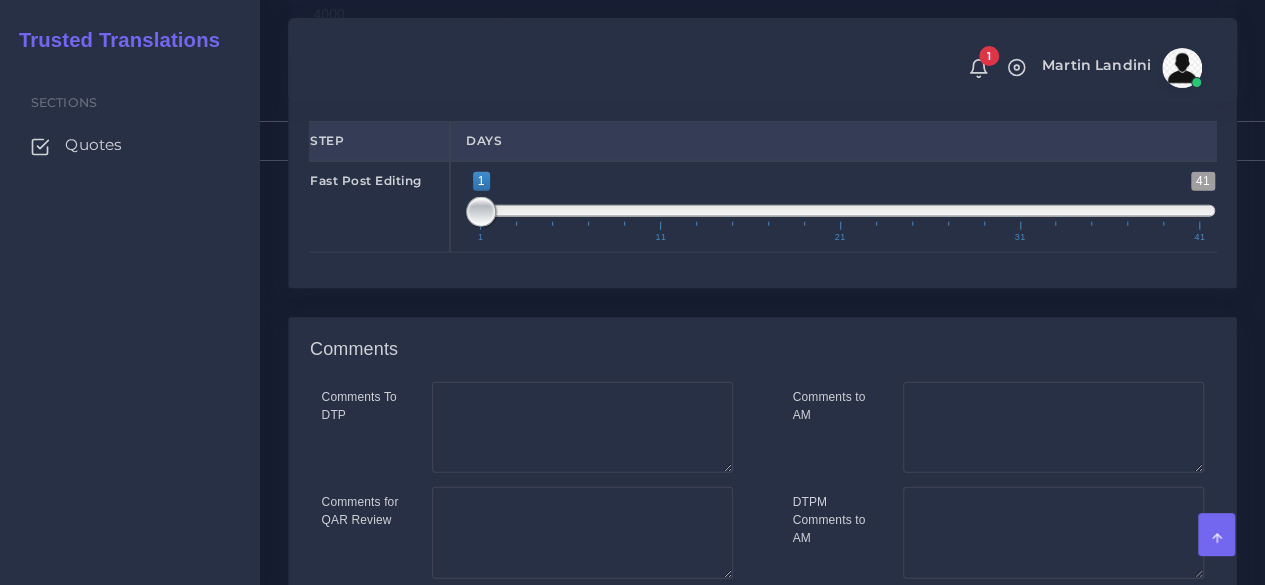 scroll, scrollTop: 2437, scrollLeft: 0, axis: vertical 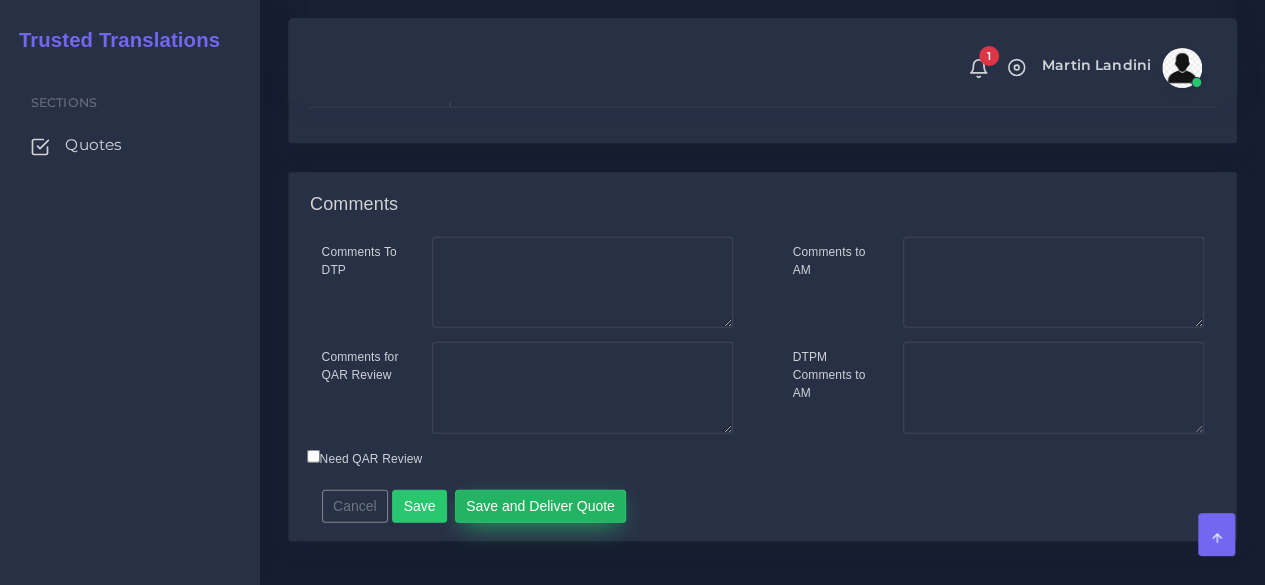 click on "Save and  Deliver Quote" at bounding box center (541, 507) 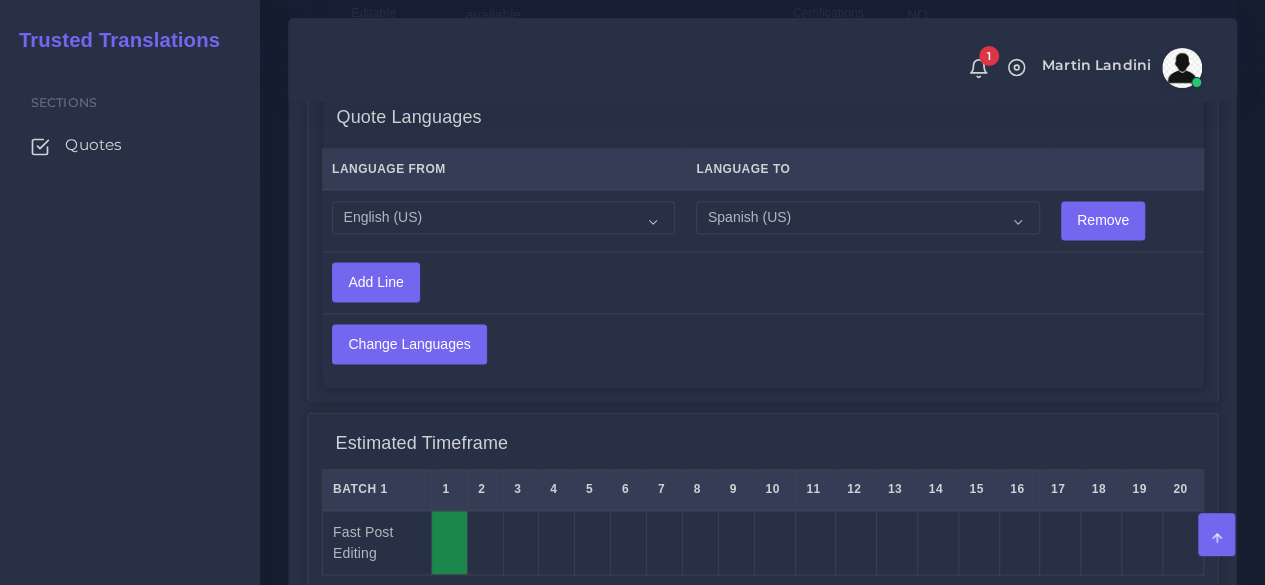 scroll, scrollTop: 1894, scrollLeft: 0, axis: vertical 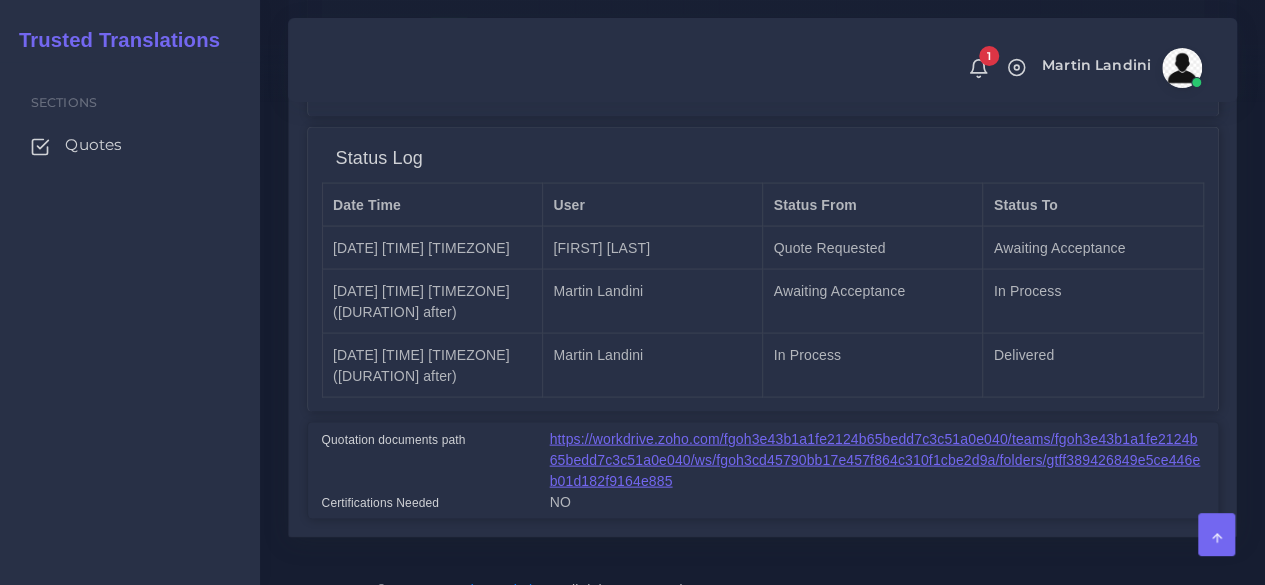 click on "https://workdrive.zoho.com/fgoh3e43b1a1fe2124b65bedd7c3c51a0e040/teams/fgoh3e43b1a1fe2124b65bedd7c3c51a0e040/ws/fgoh3cd45790bb17e457f864c310f1cbe2d9a/folders/gtff389426849e5ce446eb01d182f9164e885" at bounding box center [875, 459] 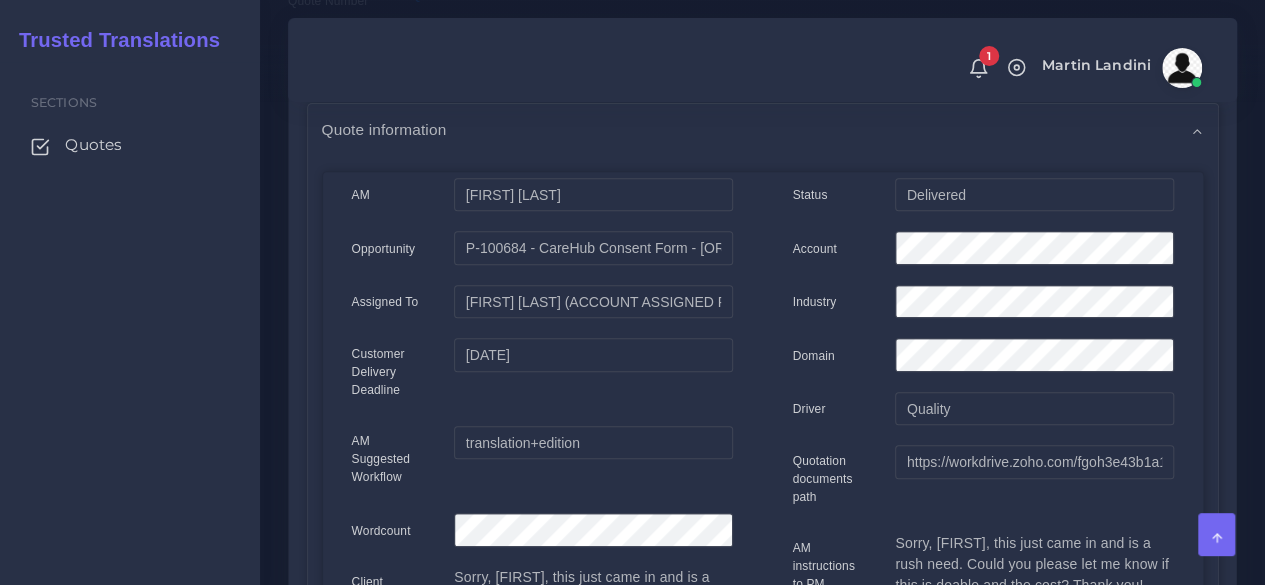 scroll, scrollTop: 294, scrollLeft: 0, axis: vertical 